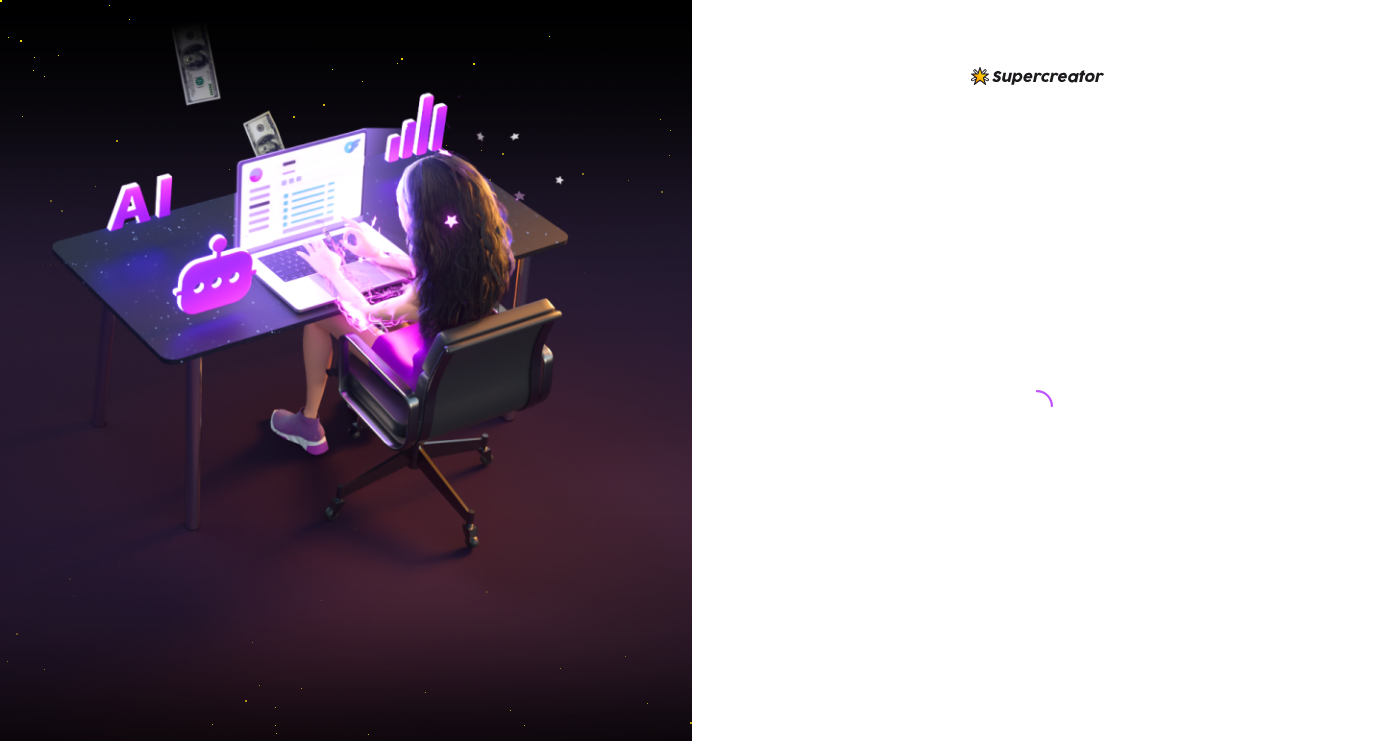scroll, scrollTop: 0, scrollLeft: 0, axis: both 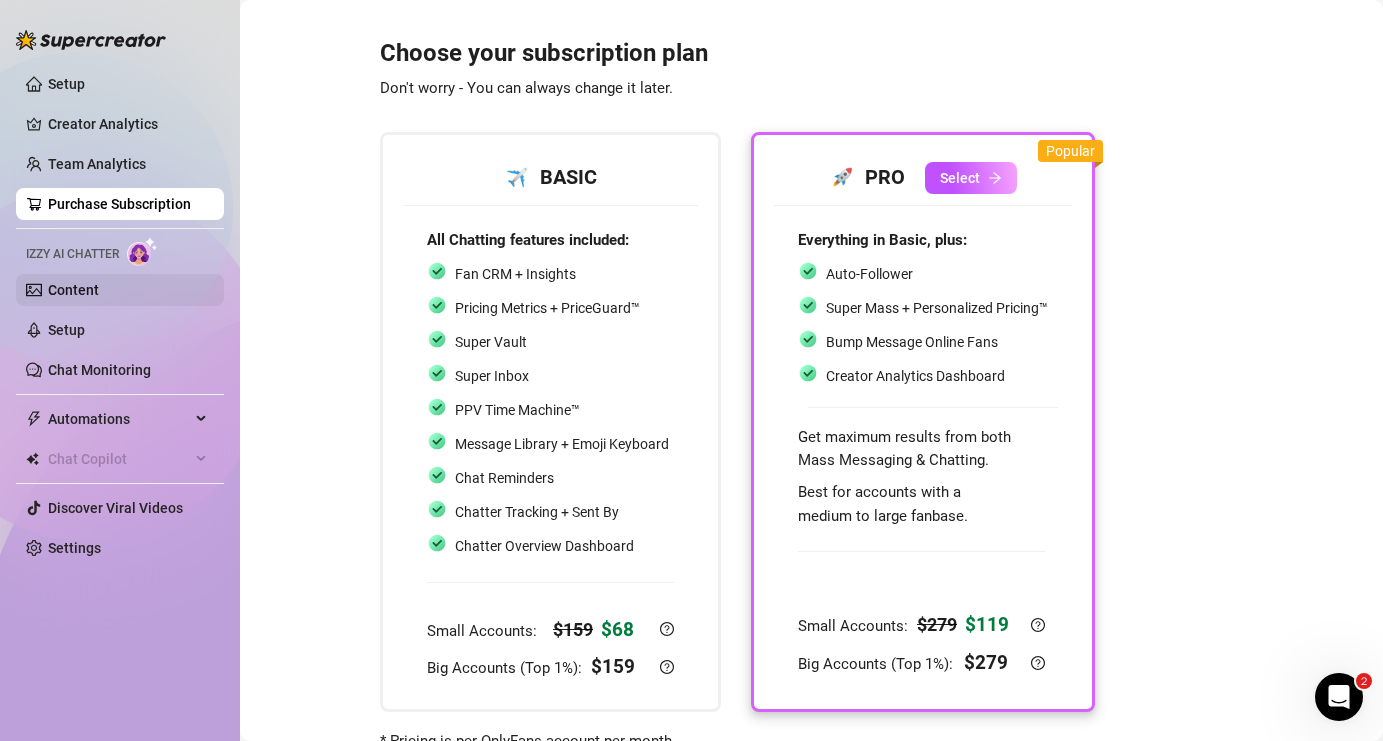 click on "Content" at bounding box center [73, 290] 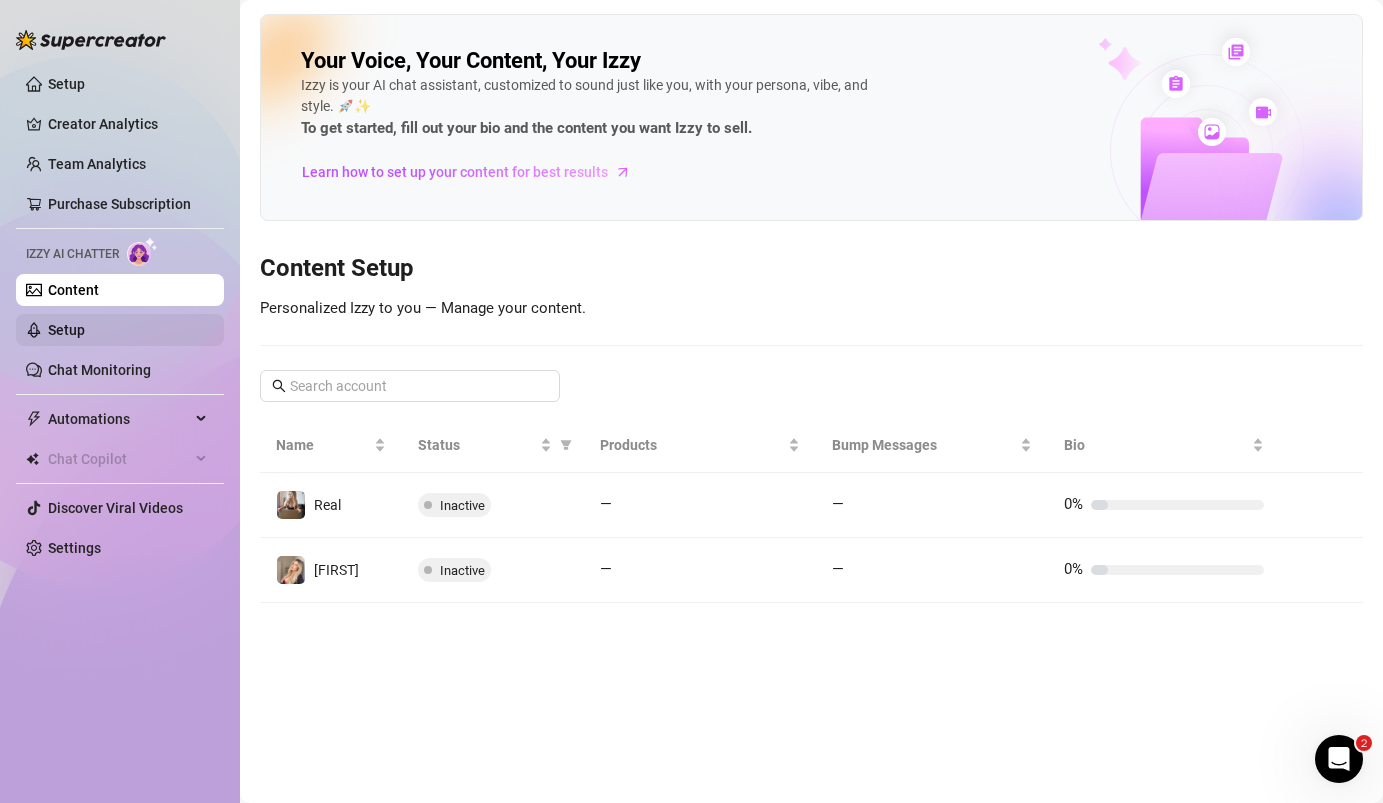 click on "Setup" at bounding box center [66, 330] 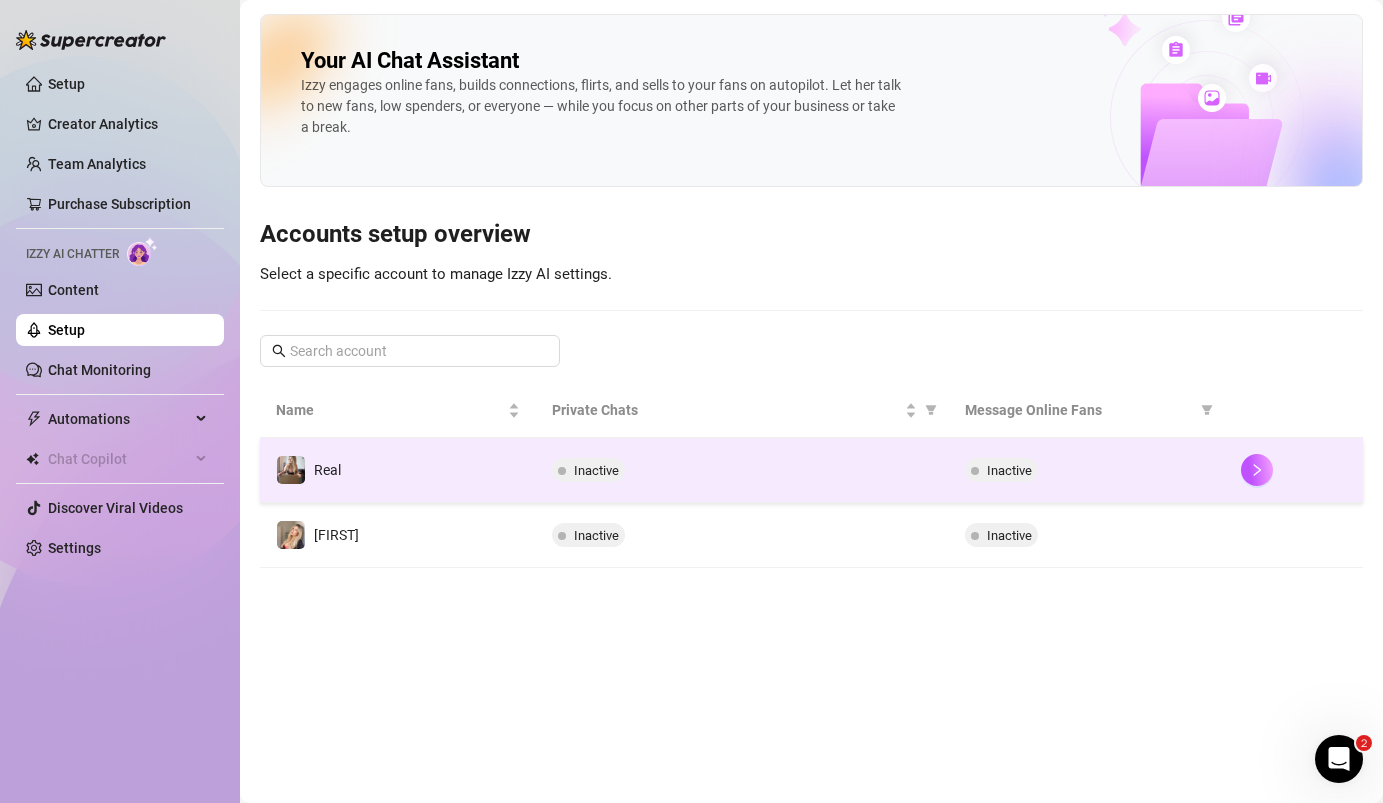 click on "Real" at bounding box center [398, 470] 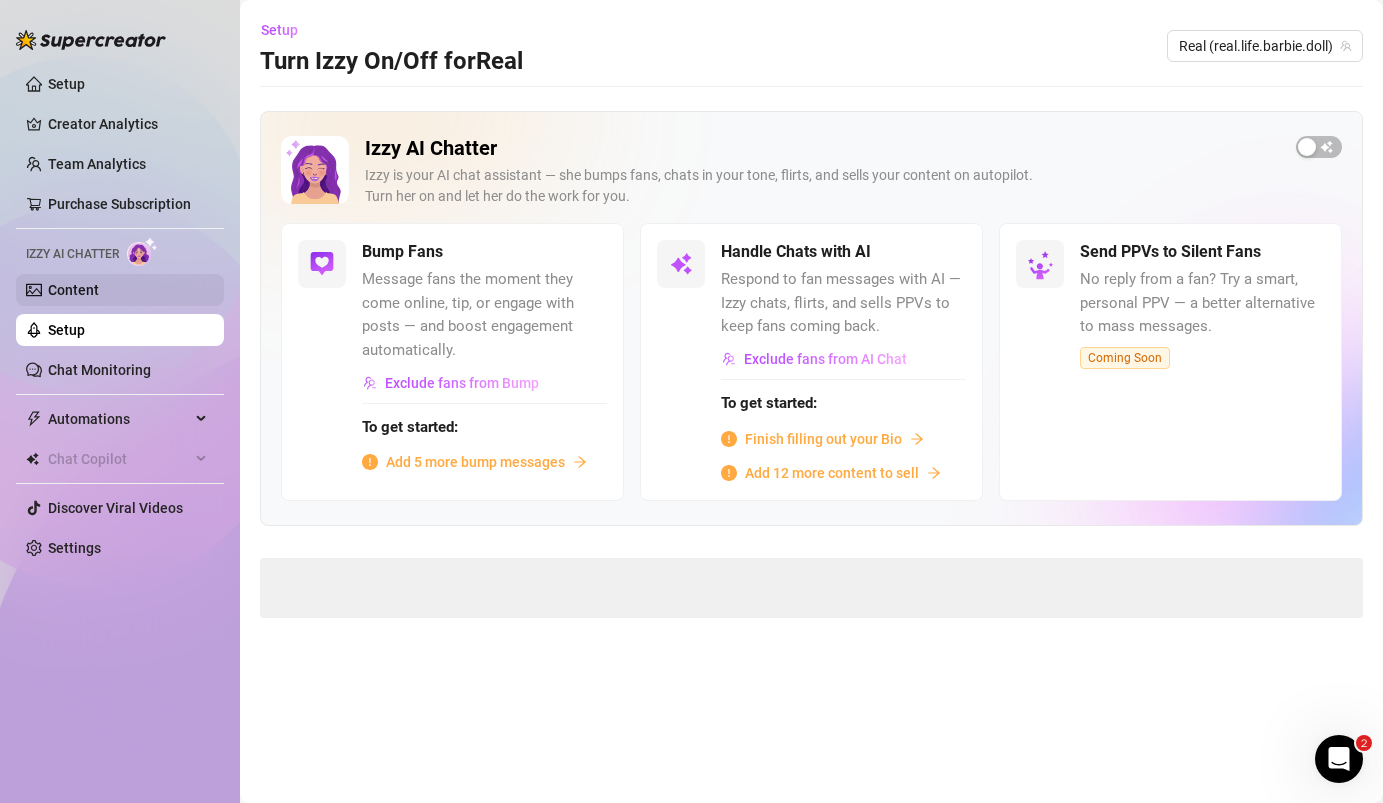 click on "Content" at bounding box center [73, 290] 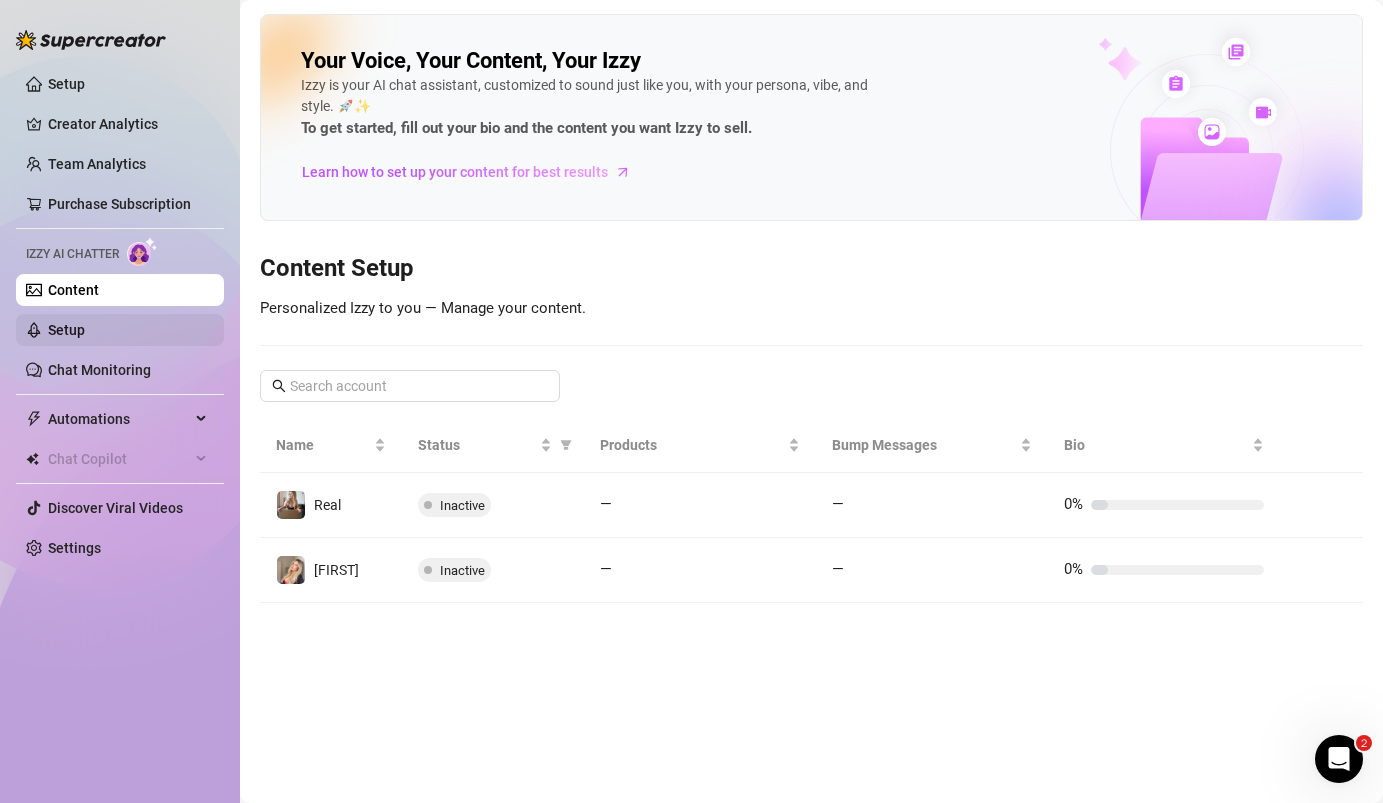 click on "Setup" at bounding box center [66, 330] 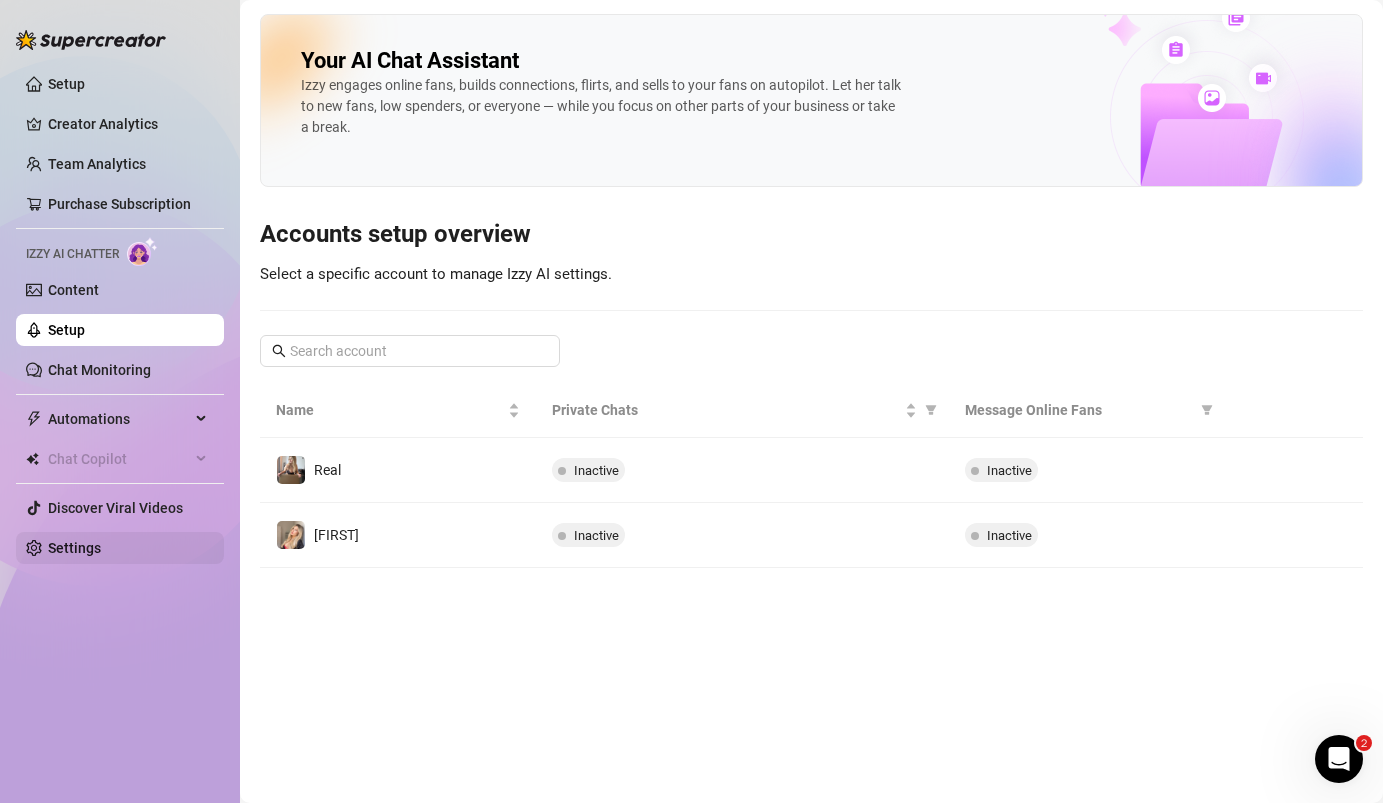 click on "Settings" at bounding box center (74, 548) 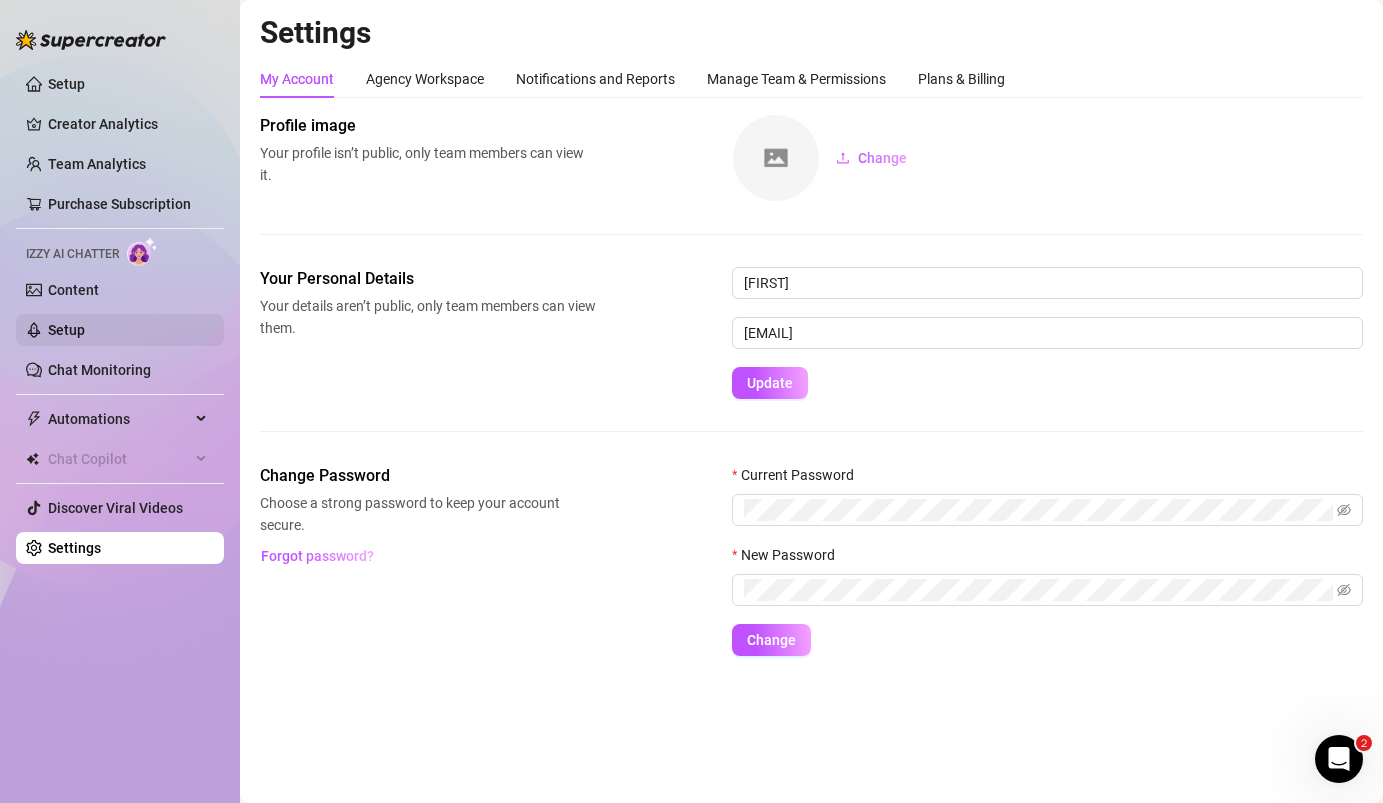 click on "Setup" at bounding box center (66, 330) 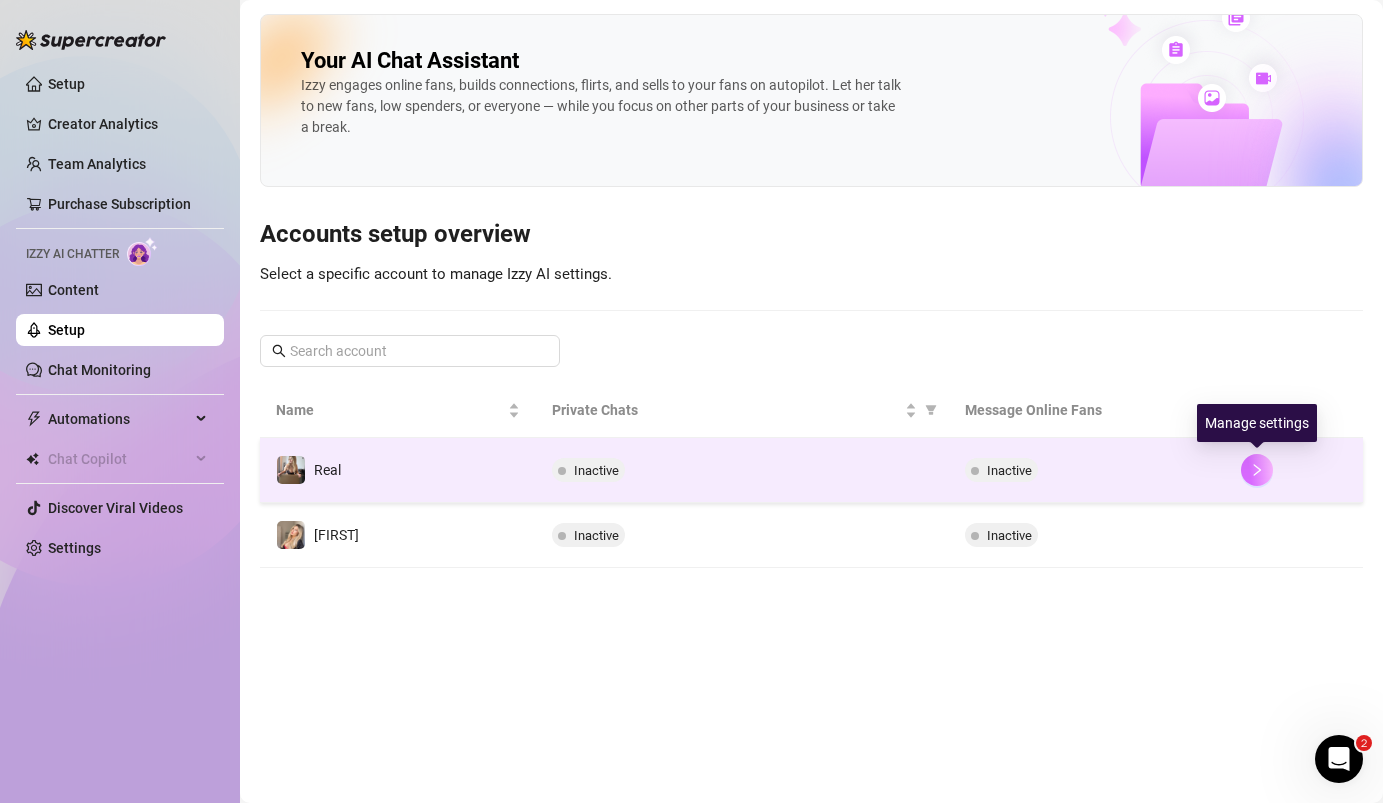 click 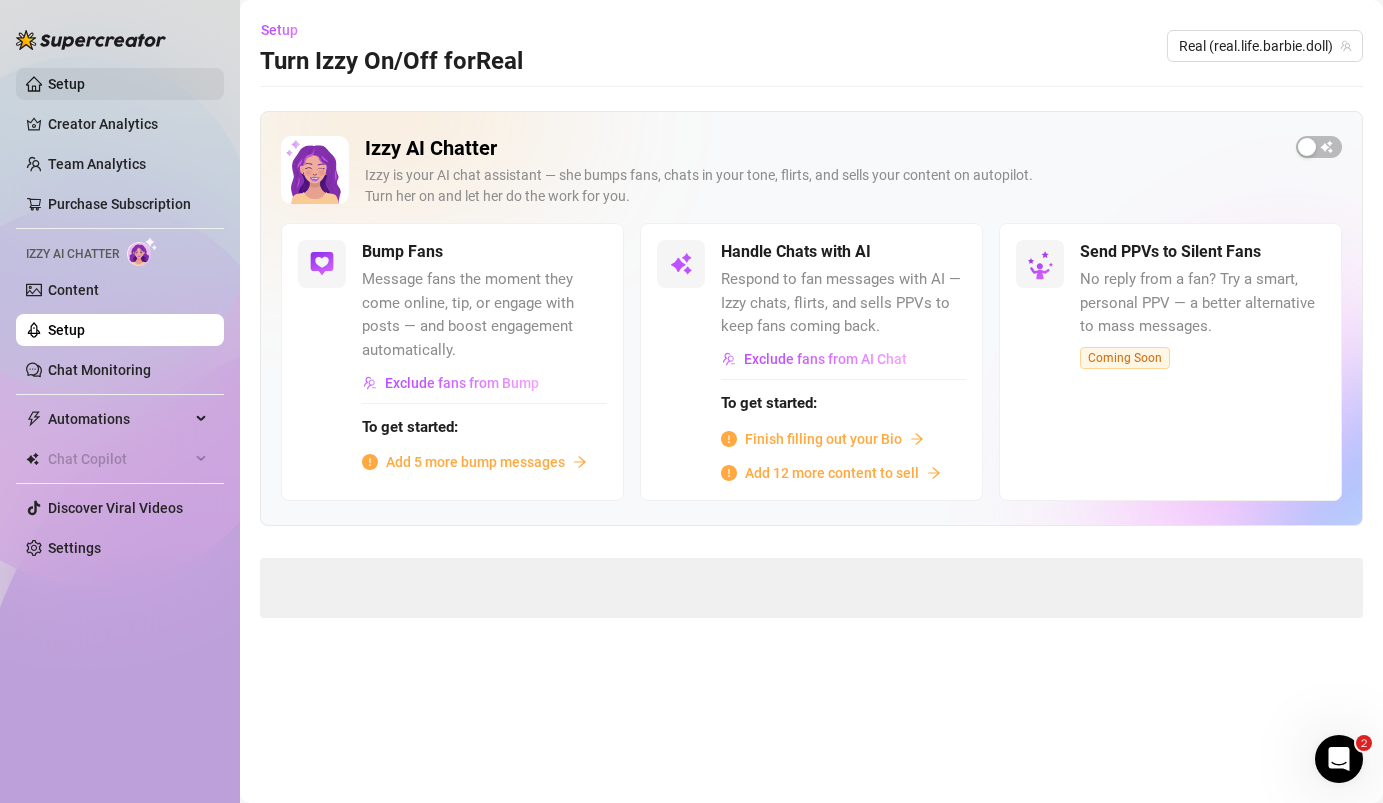 click on "Setup" at bounding box center (66, 84) 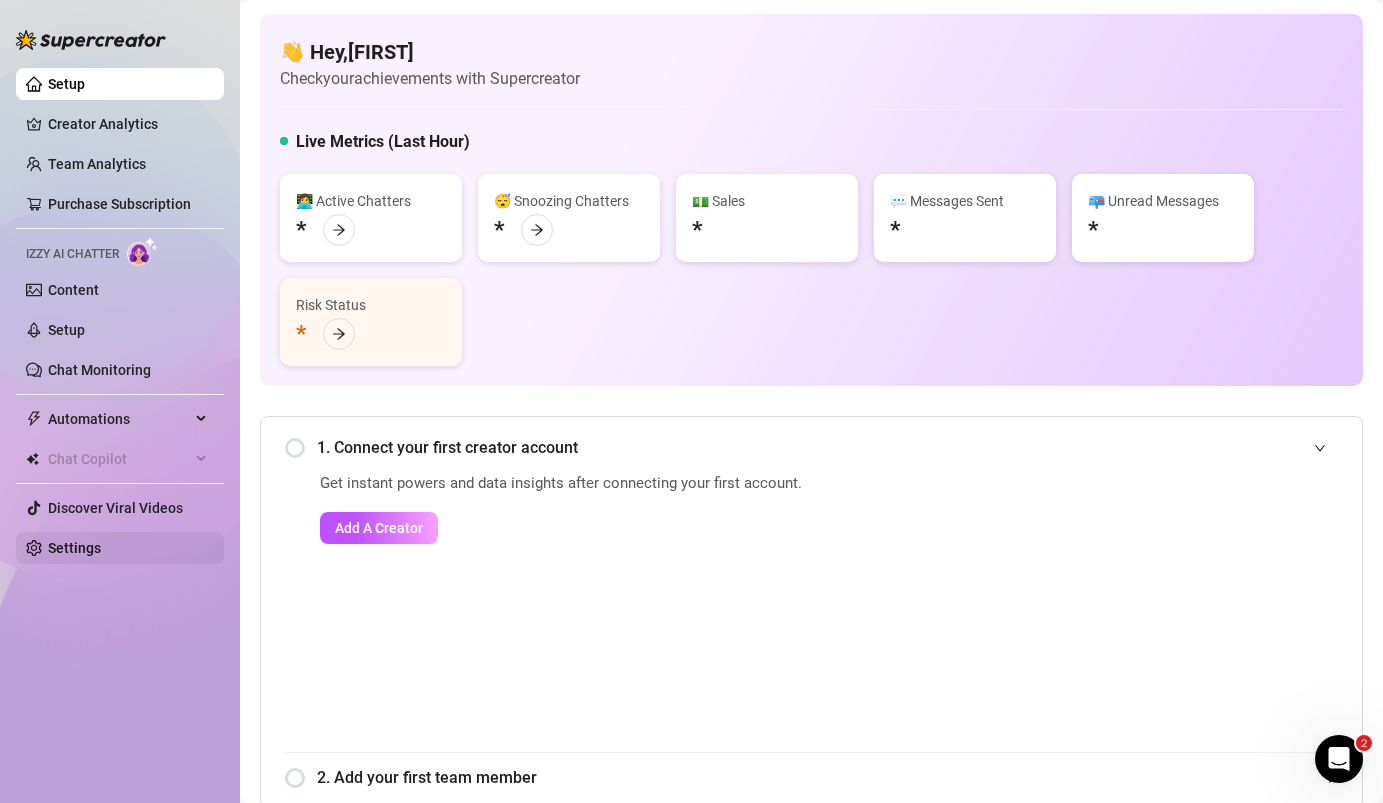 click on "Settings" at bounding box center [74, 548] 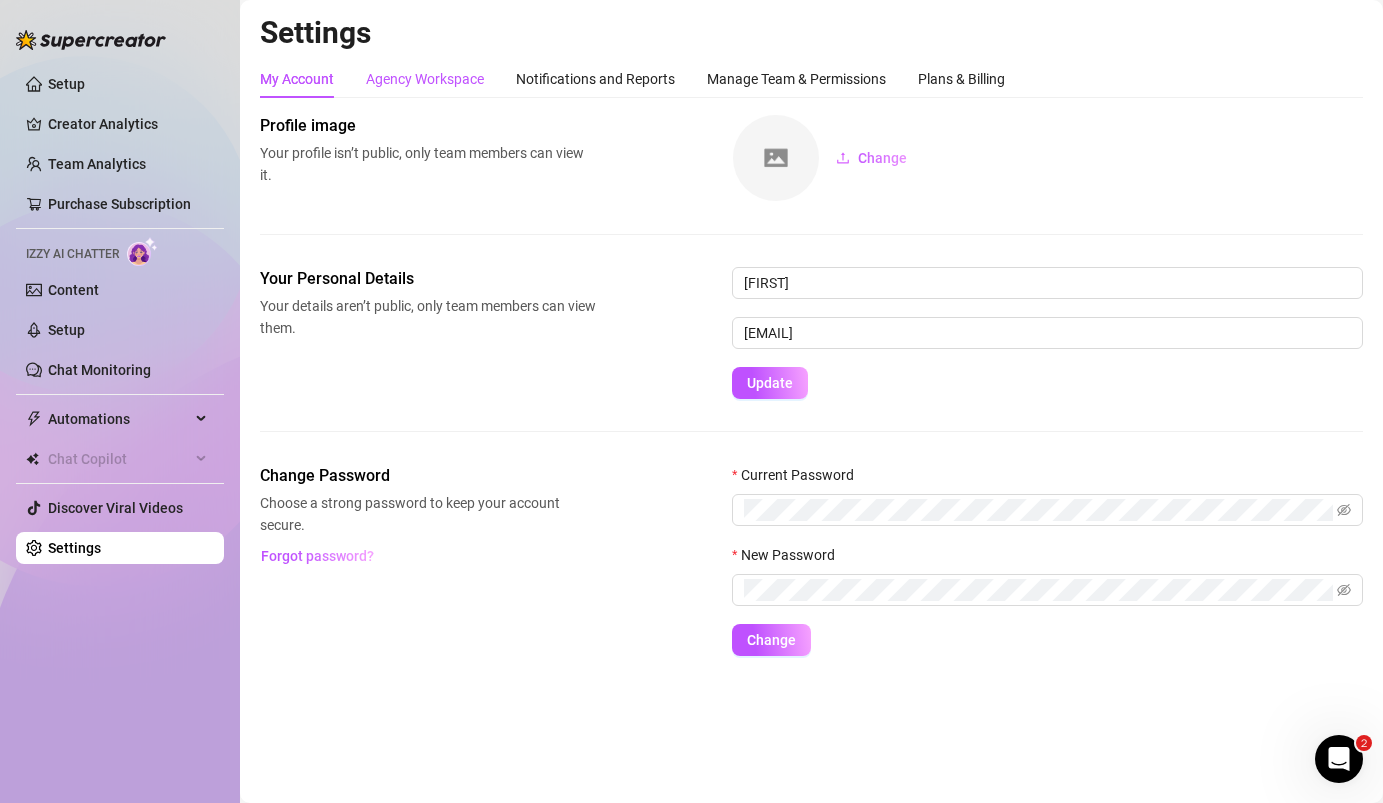 click on "Agency Workspace" at bounding box center [425, 79] 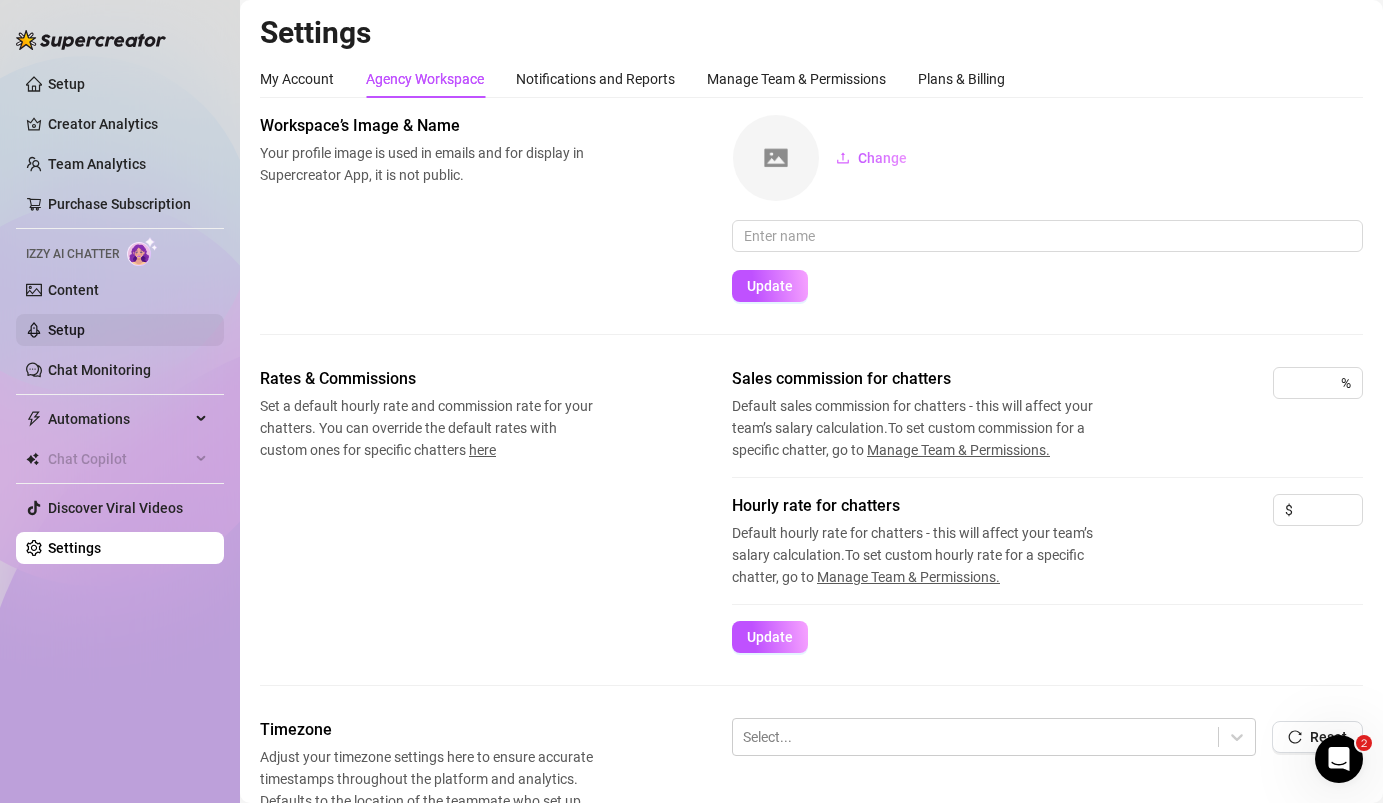 click on "Setup" at bounding box center [66, 330] 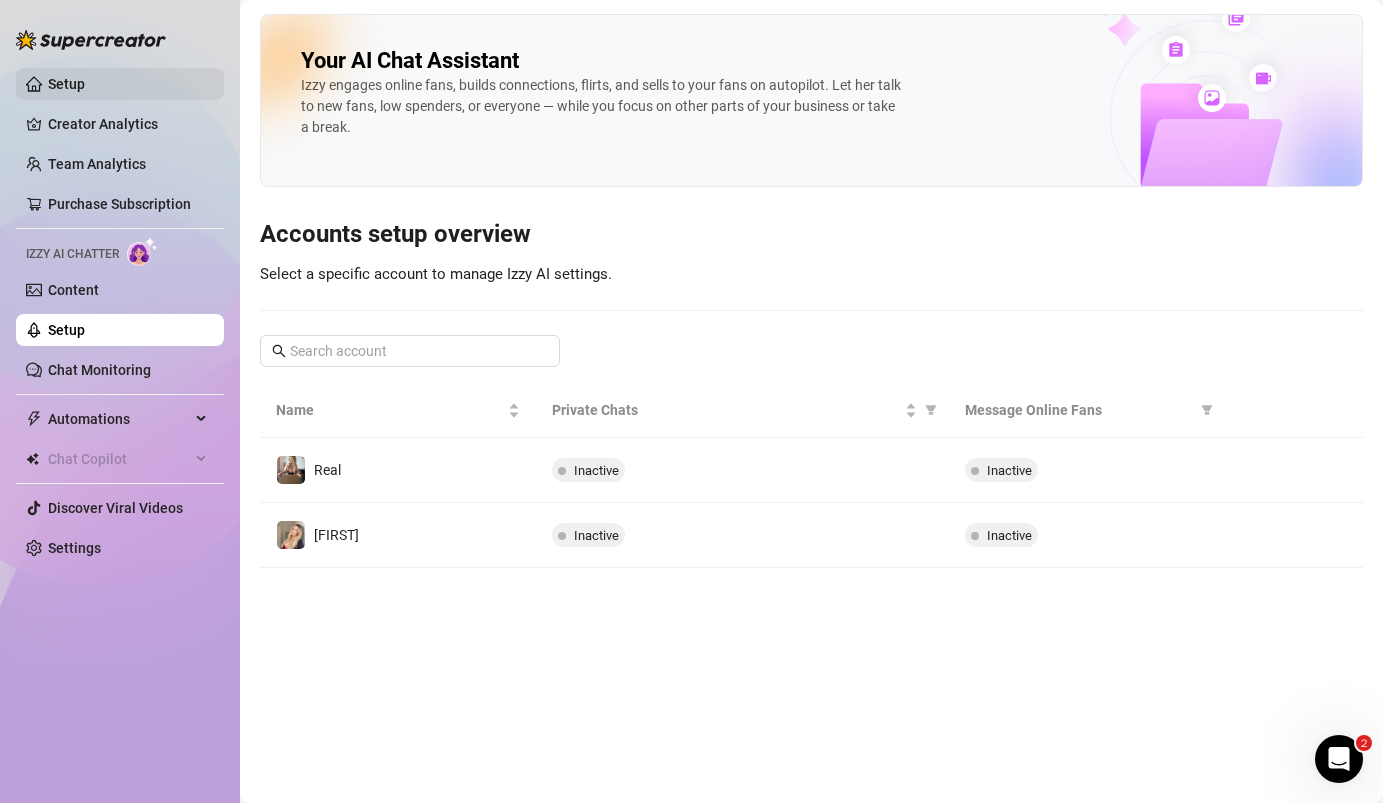 click on "Setup" at bounding box center [66, 84] 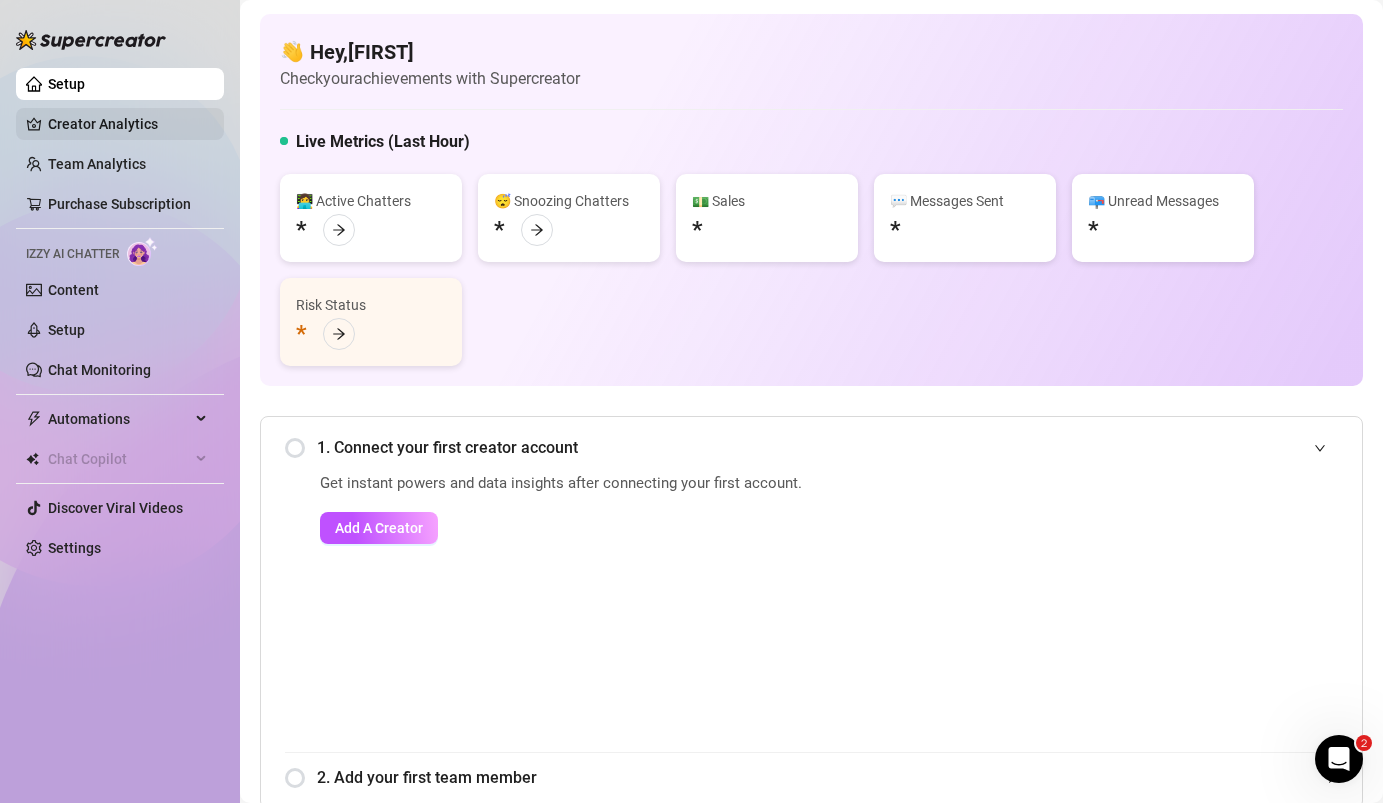 click on "Creator Analytics" at bounding box center [128, 124] 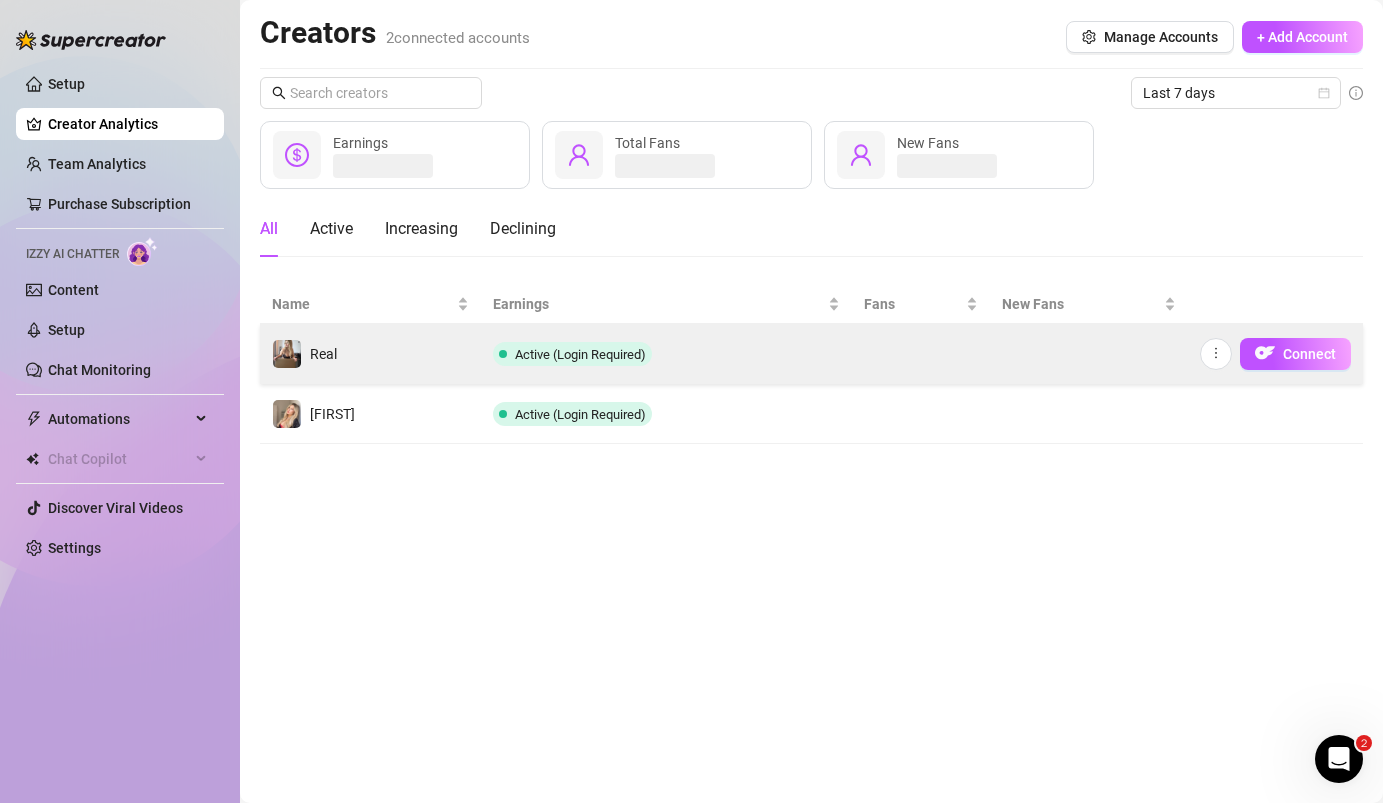 click on "Connect" at bounding box center (1275, 354) 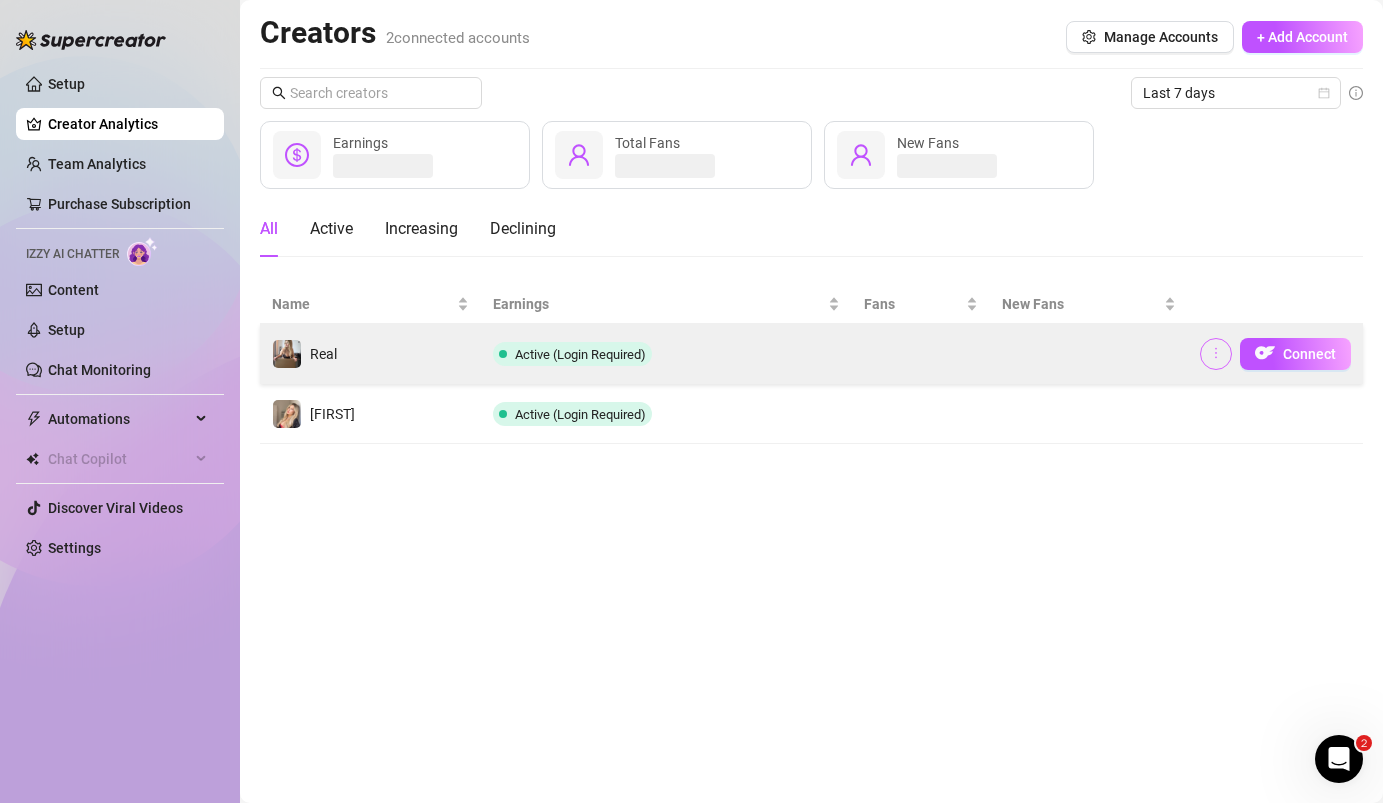 click 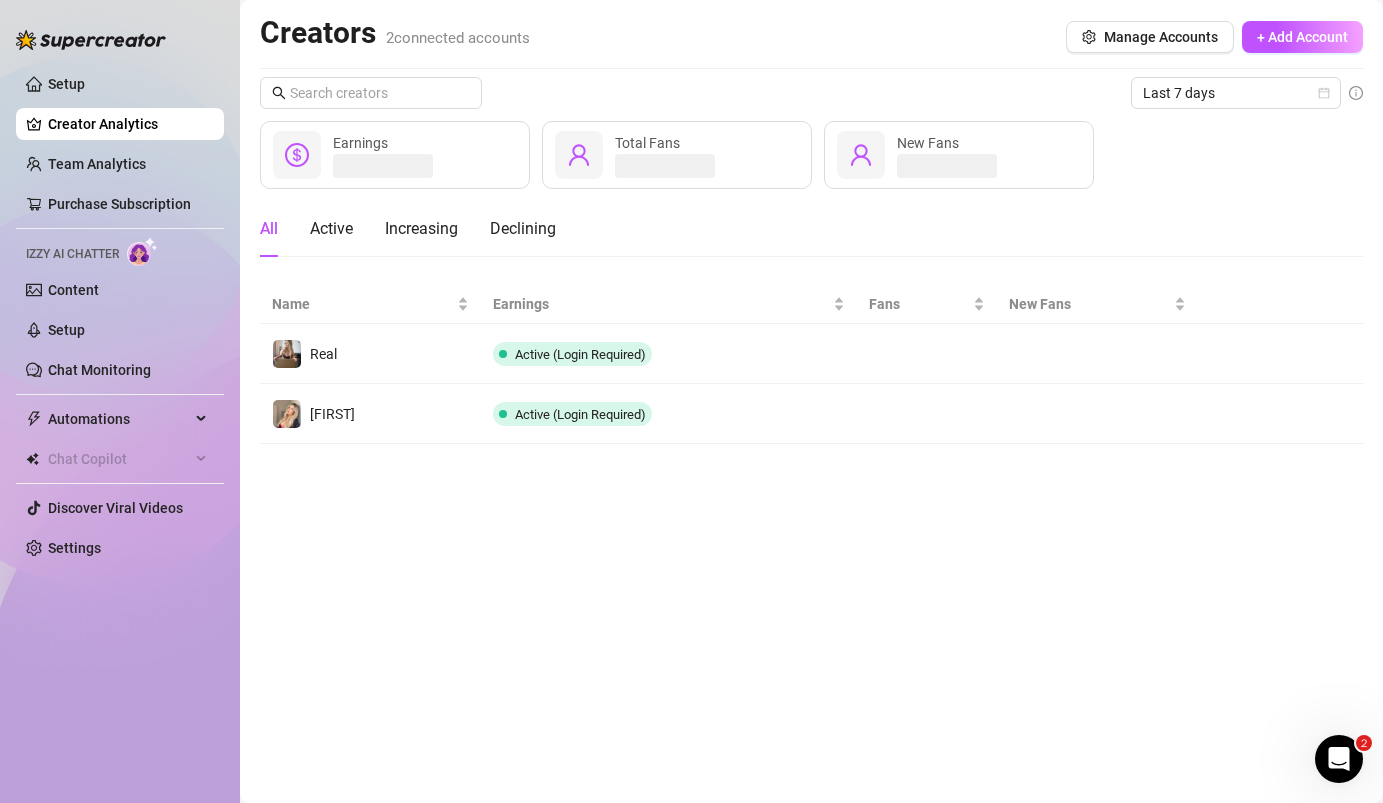 click on "Creators  2  connected accounts Manage Accounts + Add Account Last 7 days Earnings Total Fans New Fans All Active Increasing Declining Name Earnings Fans New Fans Real Active (Login Required) Connect [USERNAME] Active (Login Required) Connect" at bounding box center [811, 401] 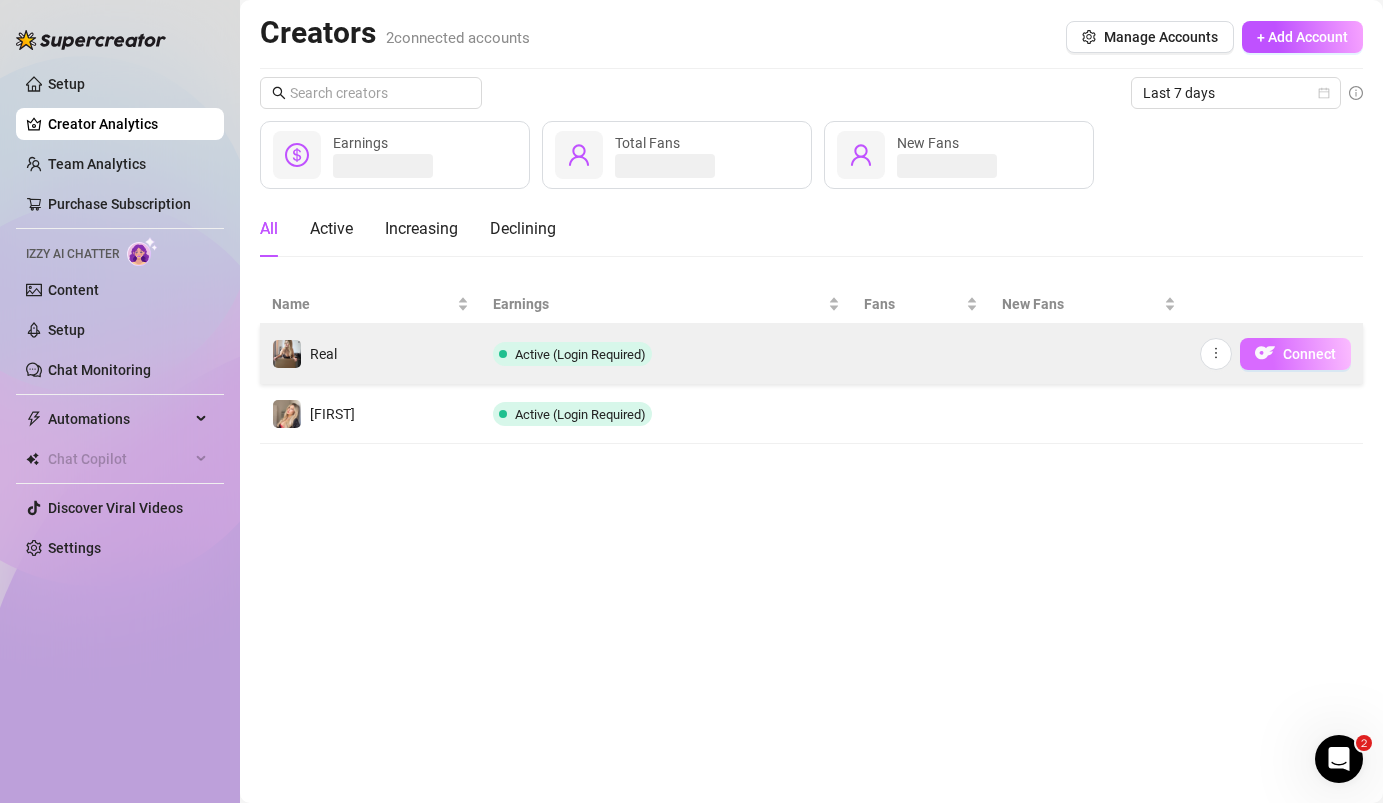 click on "Connect" at bounding box center [1295, 354] 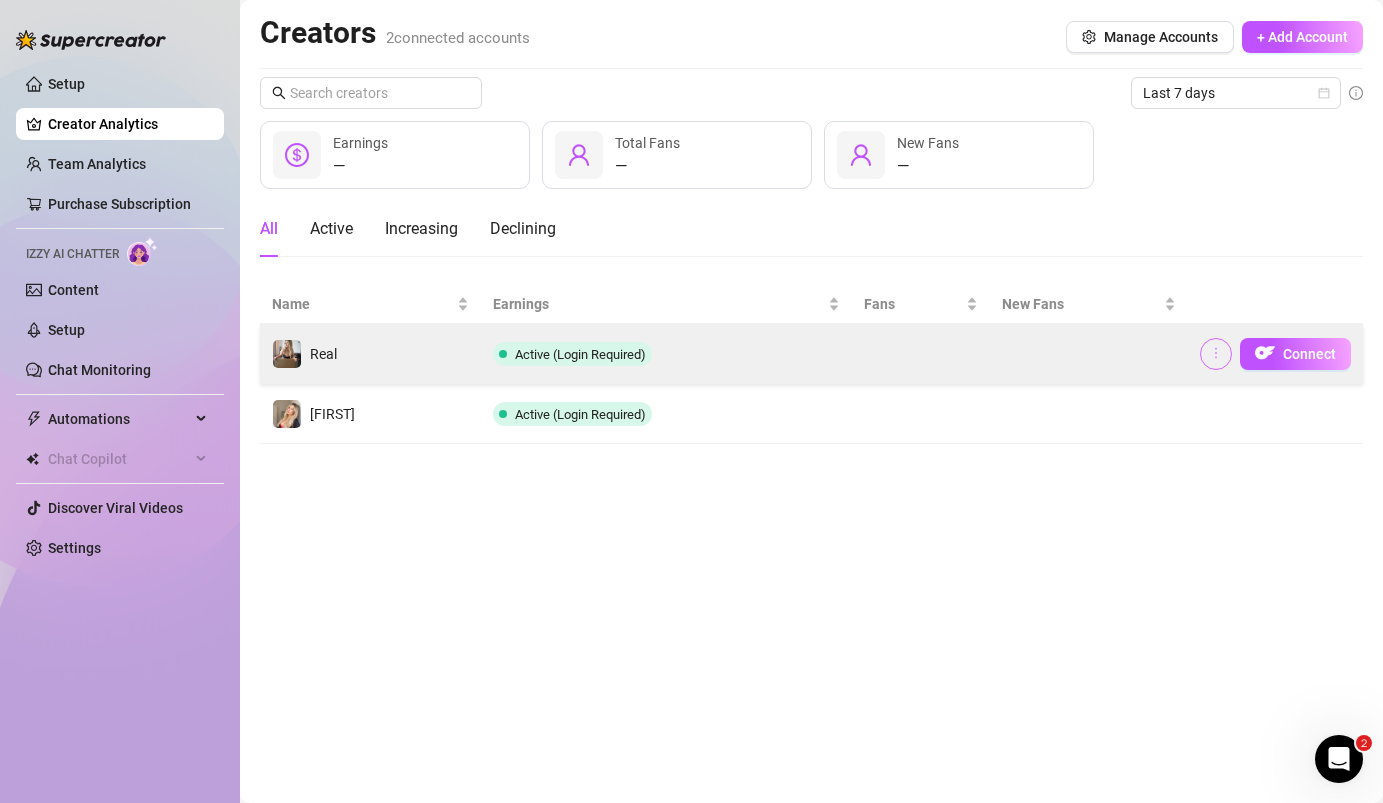 click at bounding box center (1216, 354) 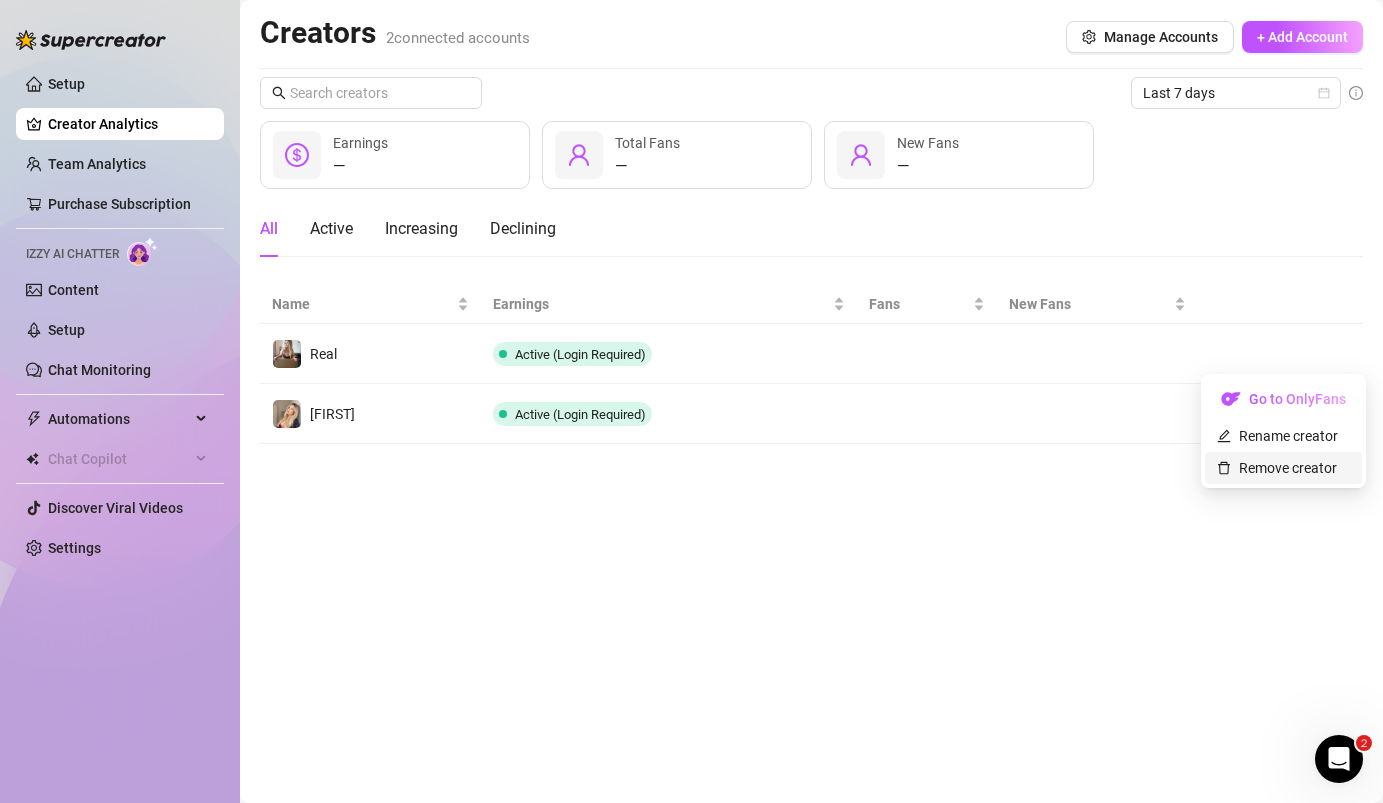 click on "Remove creator" at bounding box center (1277, 468) 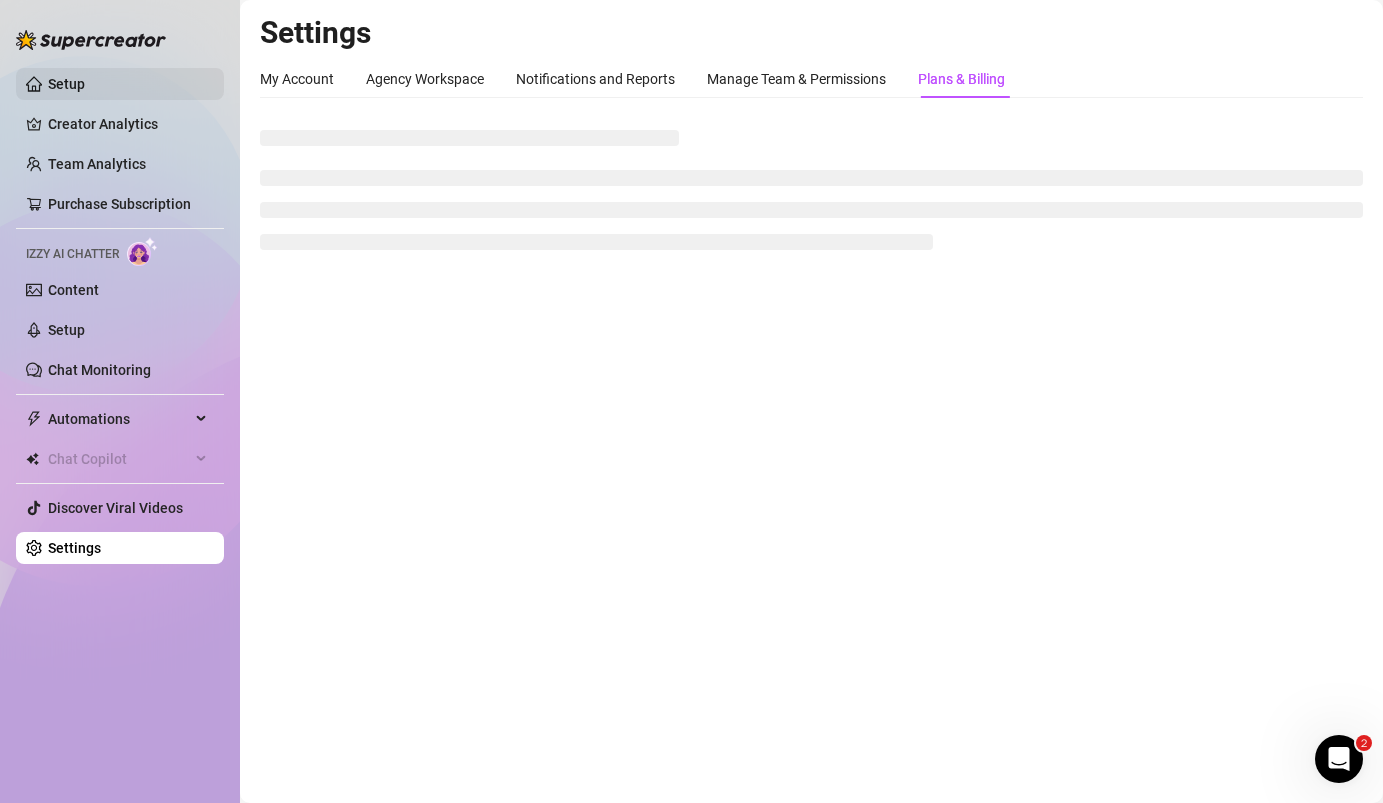 click on "Setup" at bounding box center [66, 84] 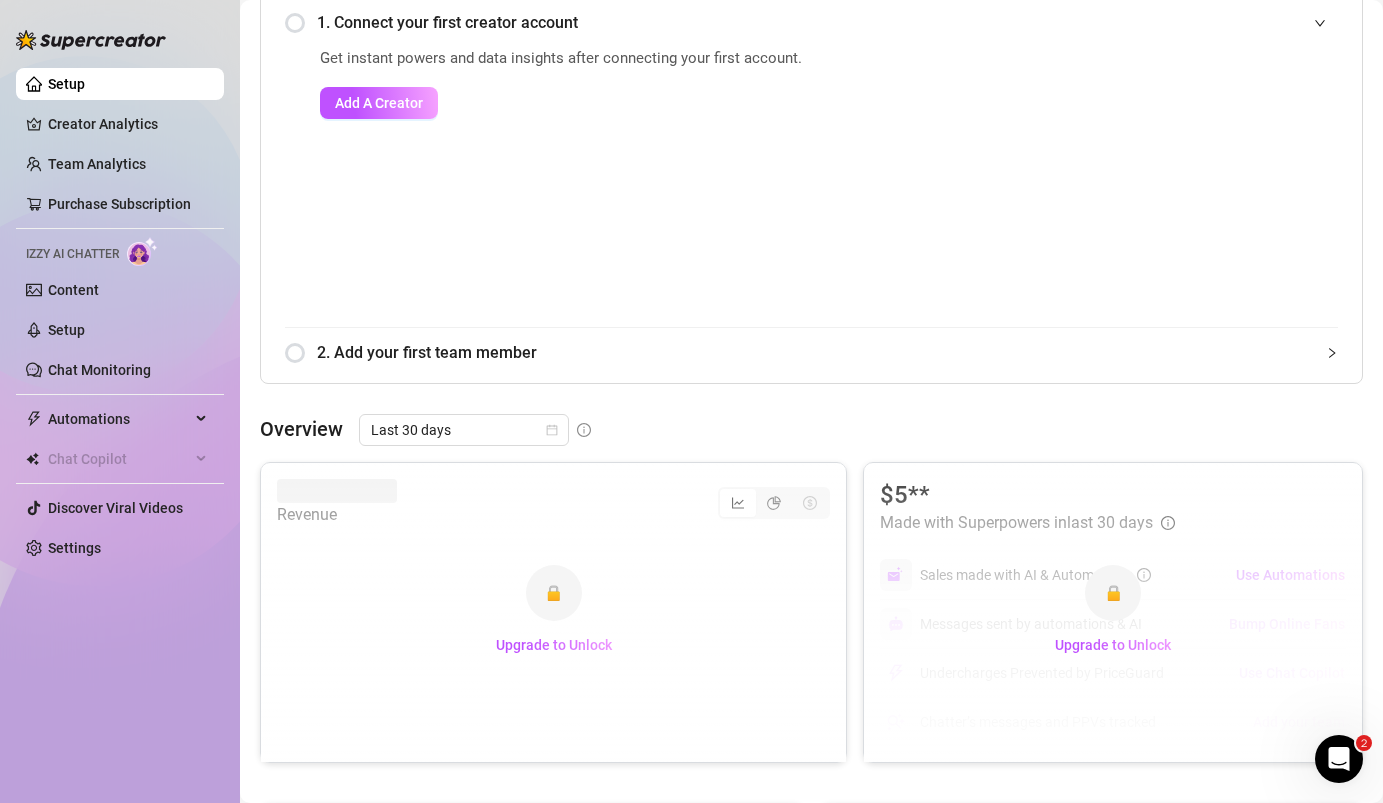scroll, scrollTop: 766, scrollLeft: 0, axis: vertical 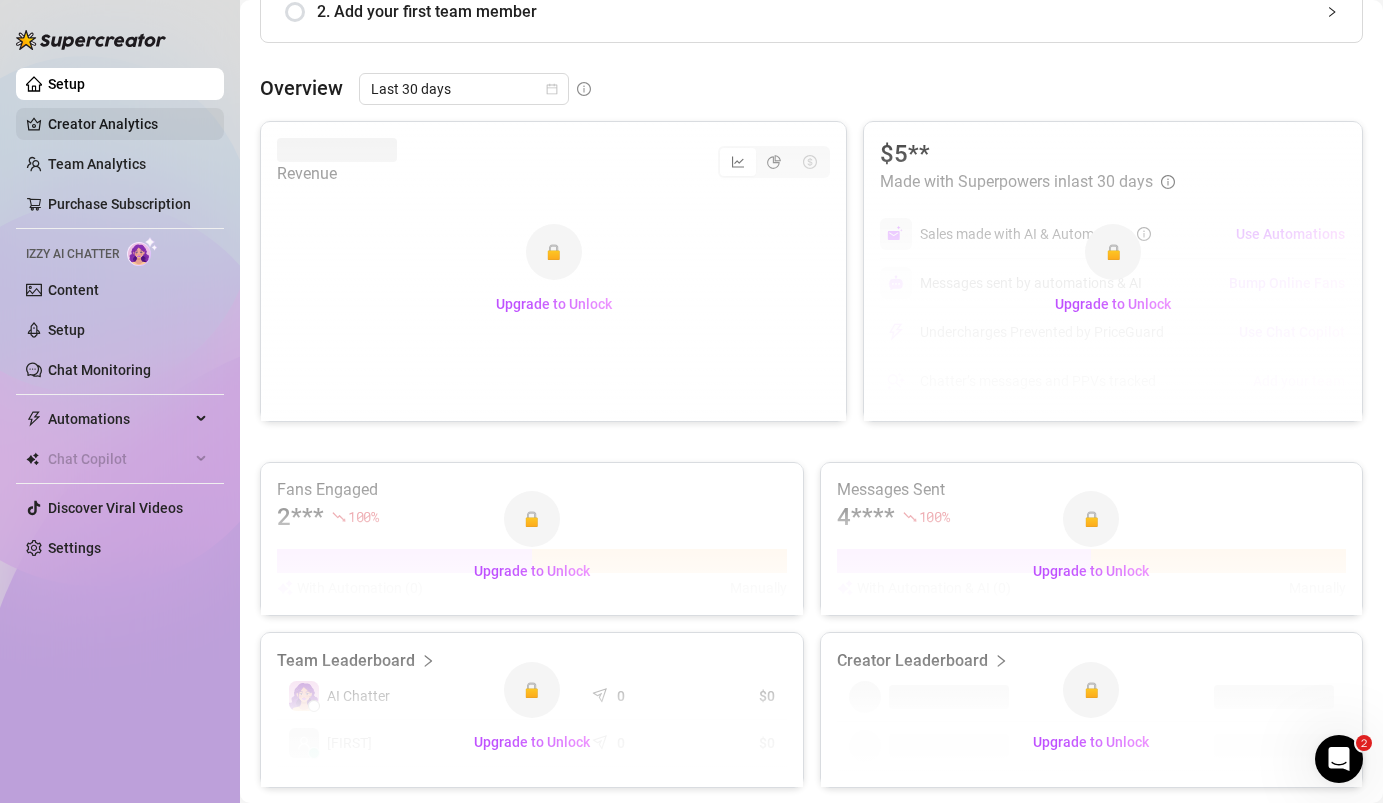 click on "Creator Analytics" at bounding box center (128, 124) 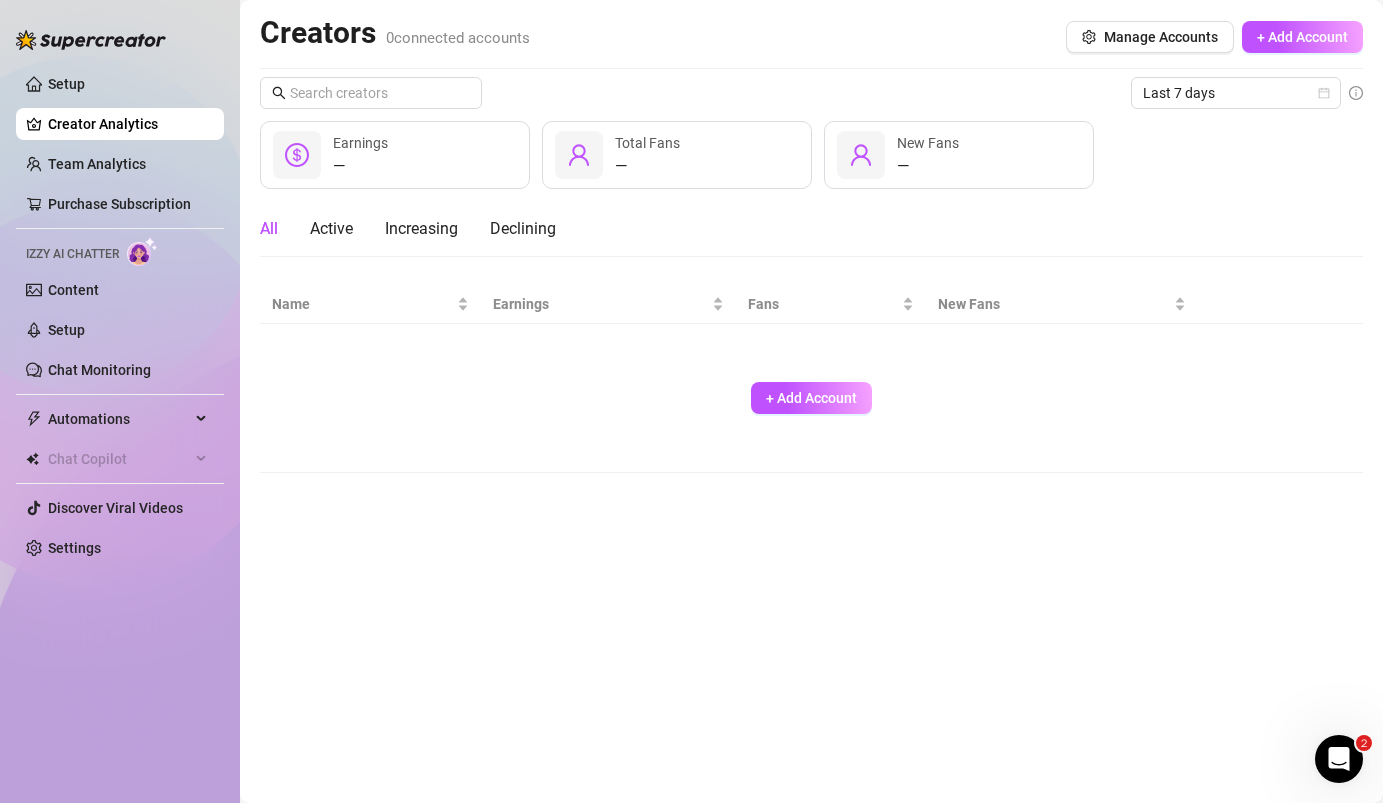 scroll, scrollTop: 0, scrollLeft: 0, axis: both 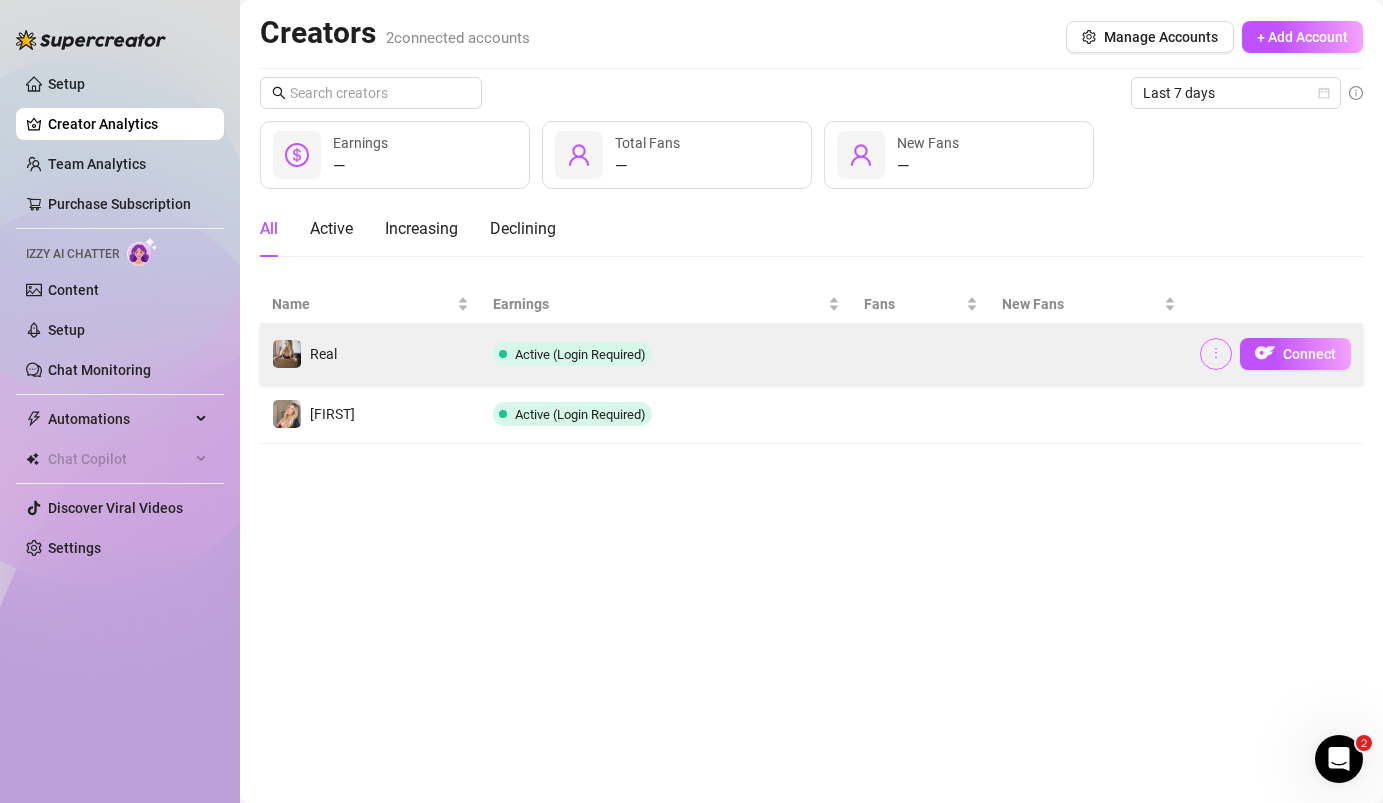 click 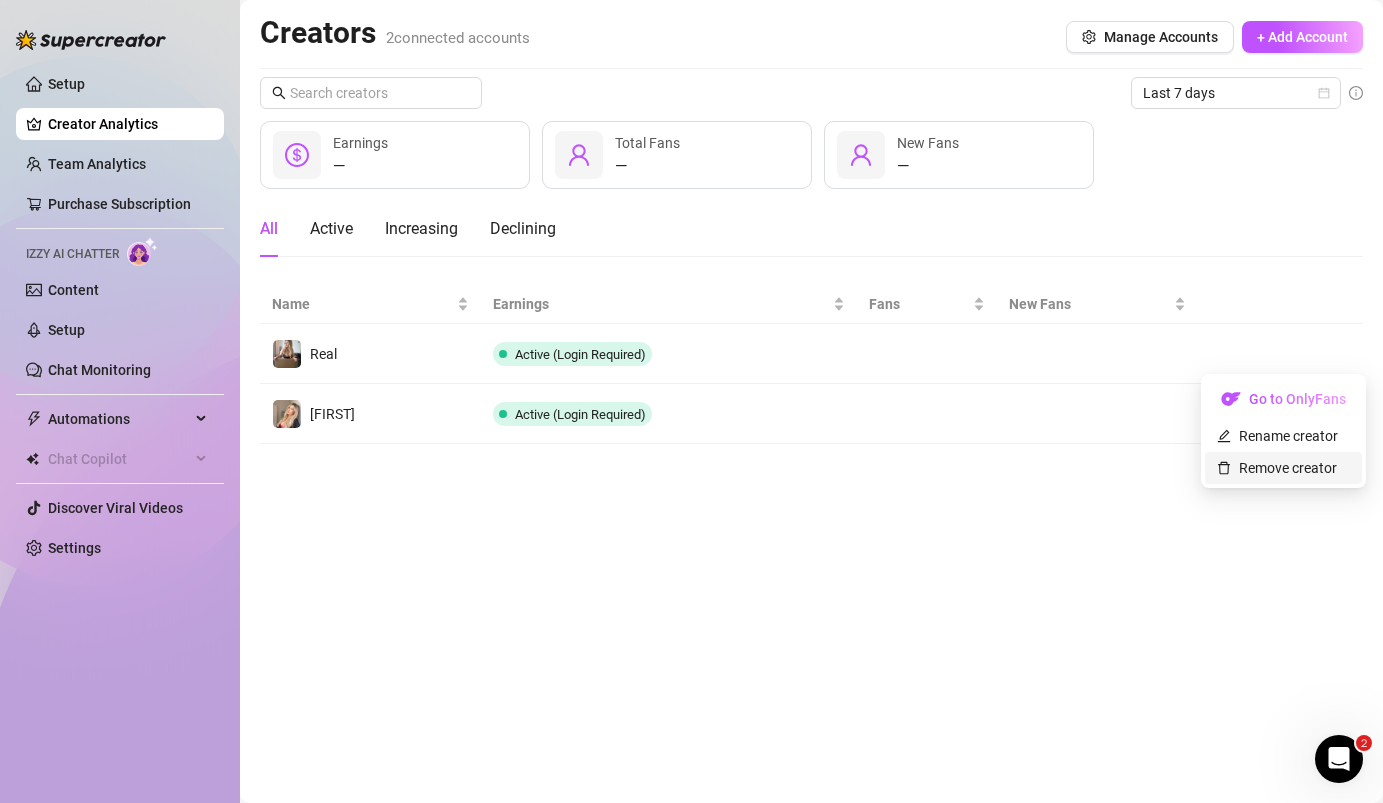 click on "Remove creator" at bounding box center (1277, 468) 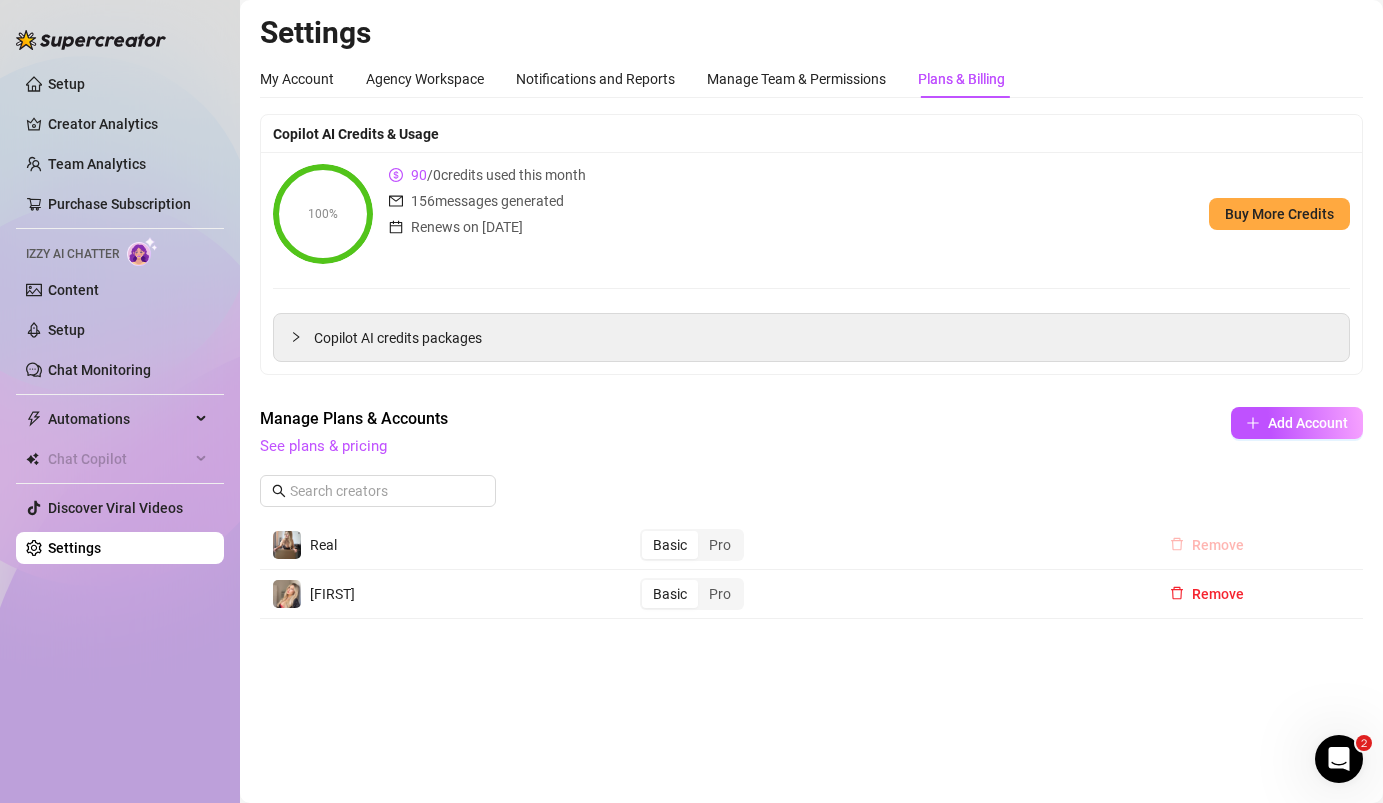click on "Remove" at bounding box center [1218, 545] 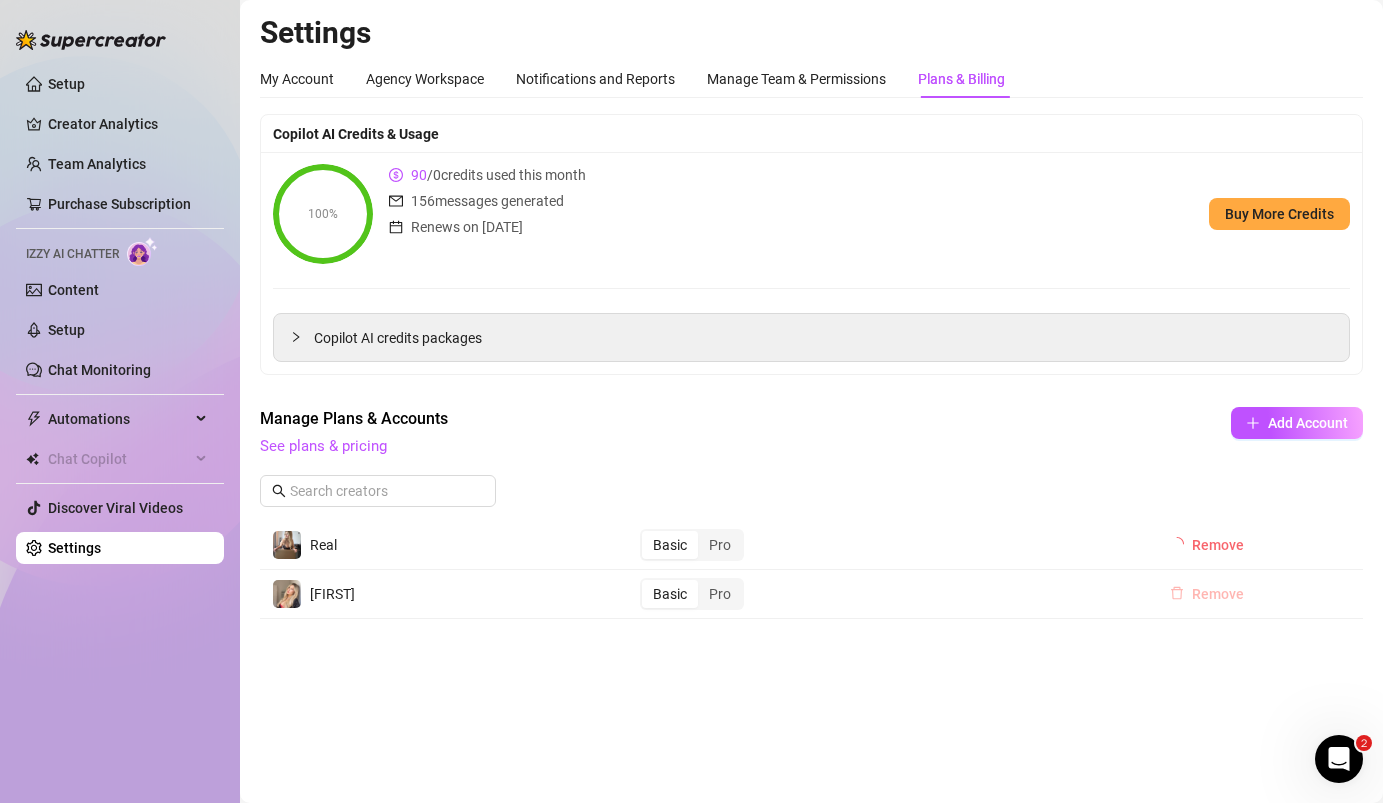 click on "Settings My Account Agency Workspace Notifications and Reports Manage Team & Permissions Plans & Billing Profile image Your profile isn’t public, only team members can view it. Change Your Personal Details Your details aren’t public, only team members can view them. [FIRST] reallifebarbiedoll101@[EMAIL] Update Change Password Choose a strong password to keep your account secure. Forgot password? Current Password New Password Change Copilot AI Credits & Usage 100% 90 / 0 credits used this month 156 messages generated Renews on Dec [DAY] Buy More Credits Copilot AI credits packages Manage Plans & Accounts See plans & pricing Add Account Real Basic Pro Remove Barbie Basic Pro Remove" at bounding box center [811, 401] 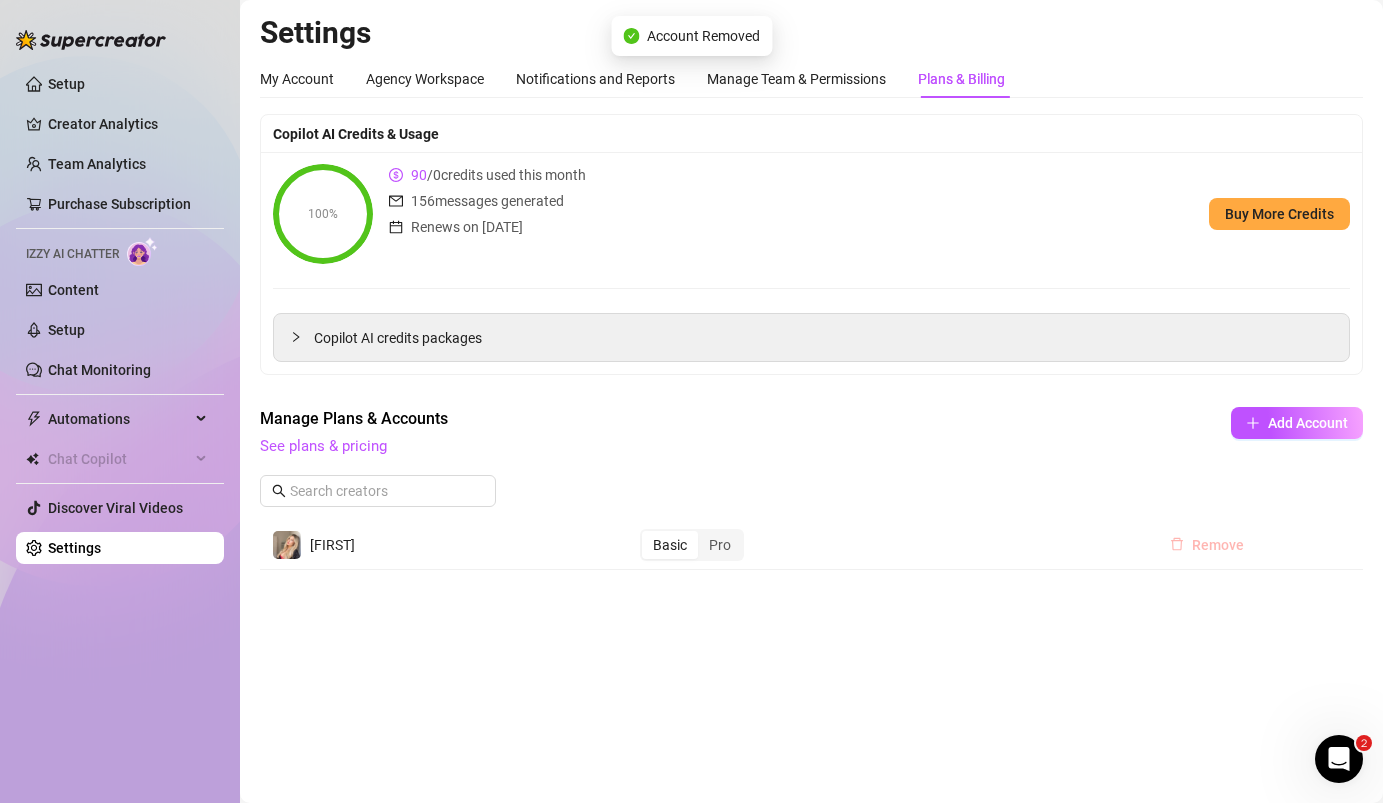 click on "Remove" at bounding box center (1218, 545) 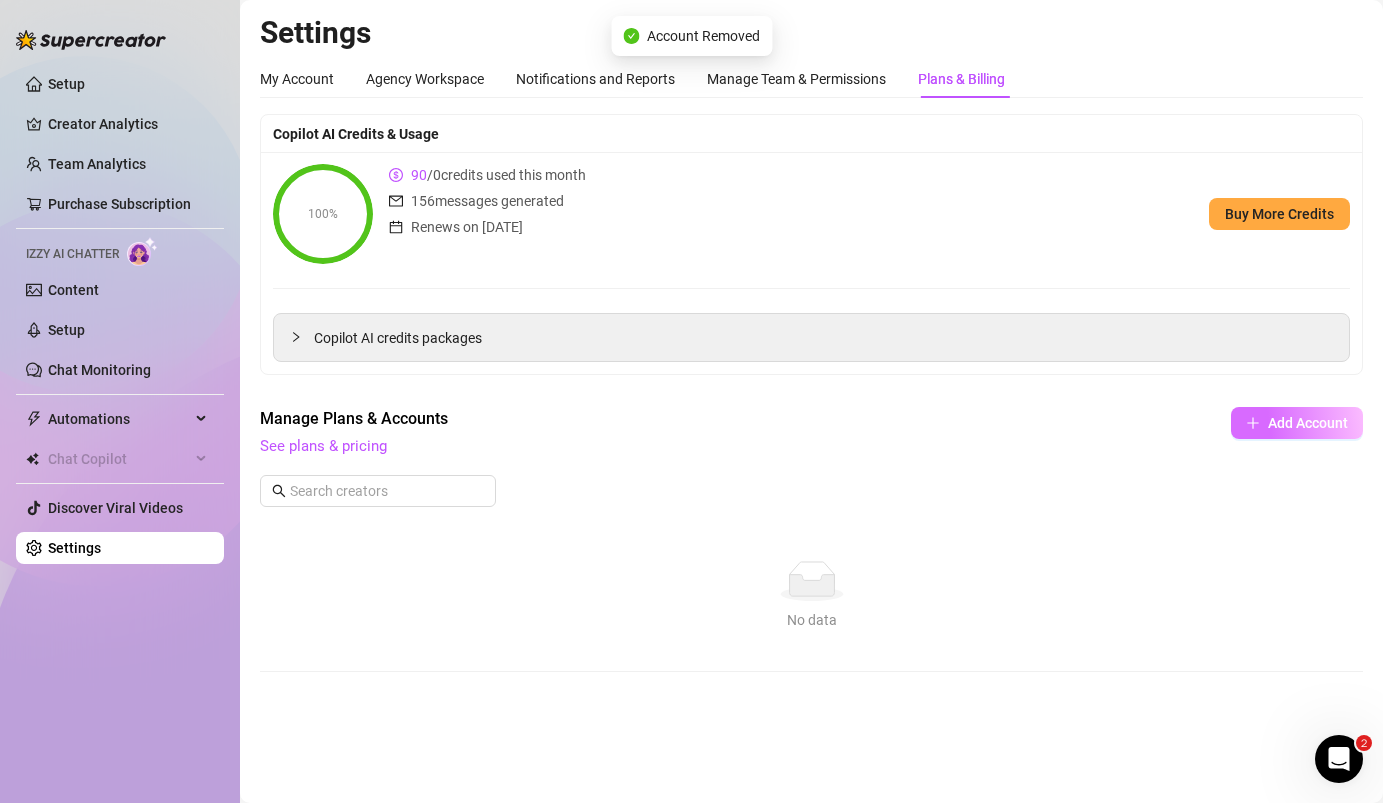 click on "Add Account" at bounding box center [1297, 423] 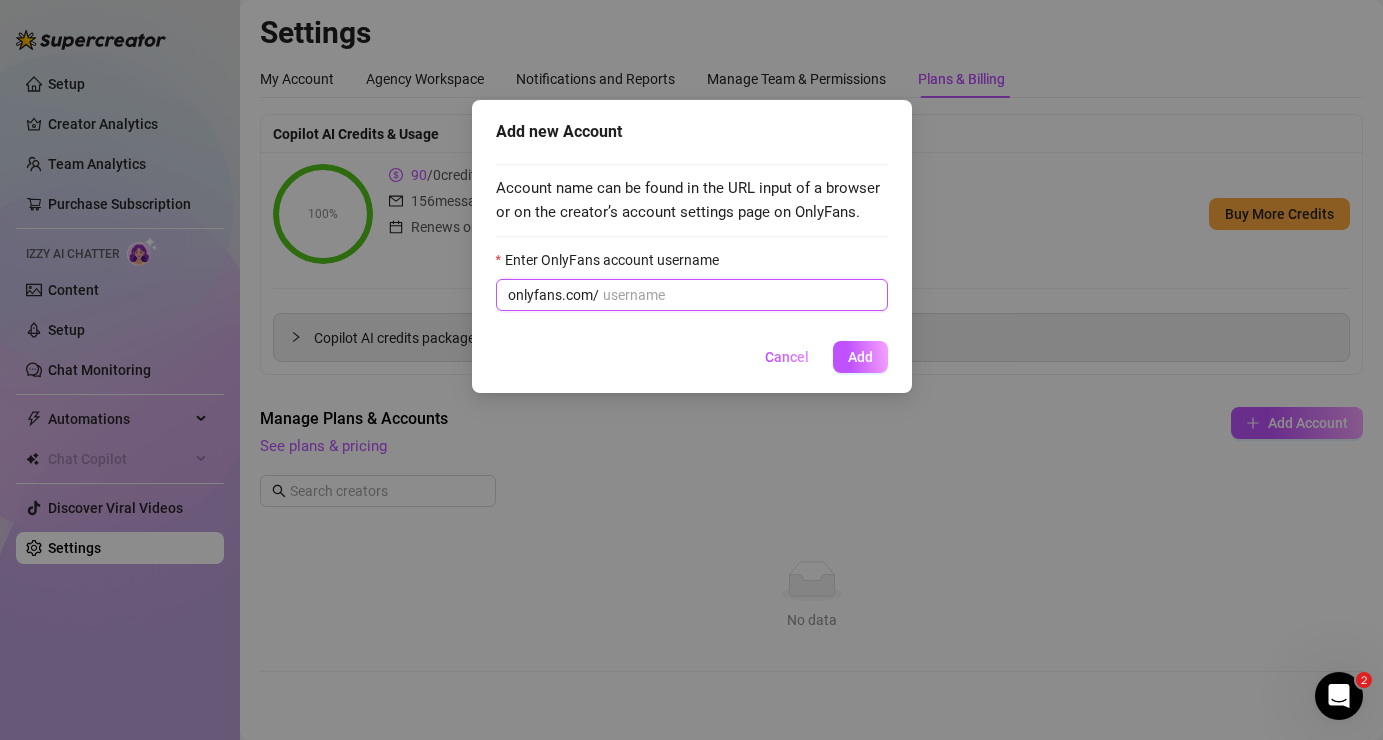 click on "Enter OnlyFans account username" at bounding box center (739, 295) 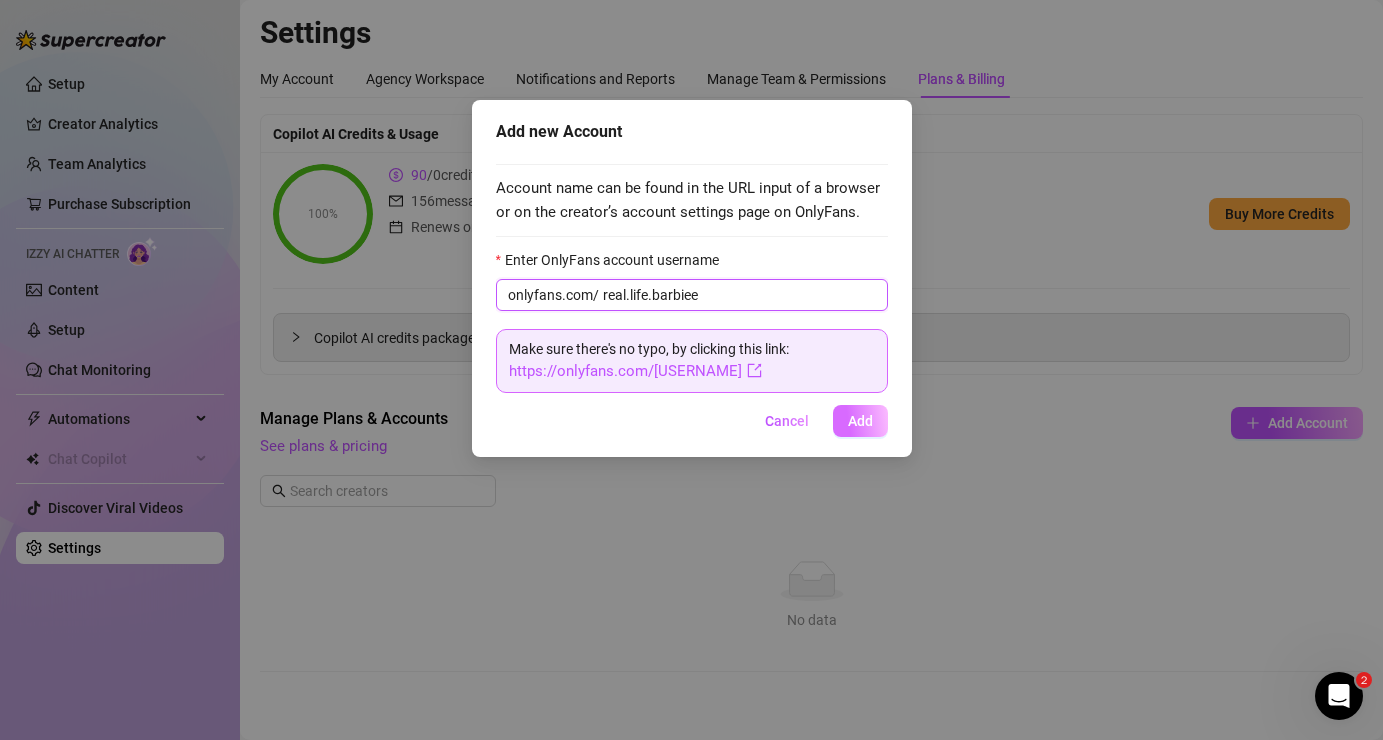 type on "real.life.barbiee" 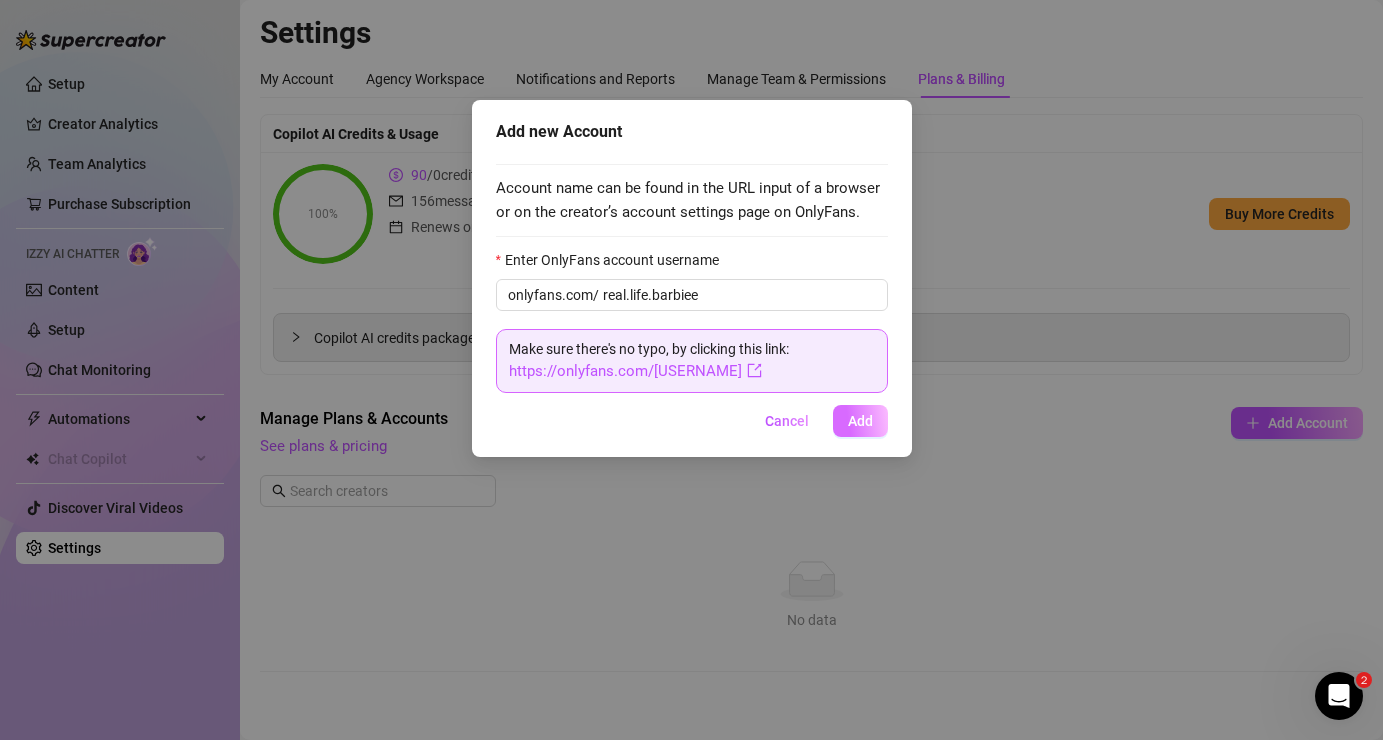 click on "Add" at bounding box center (860, 421) 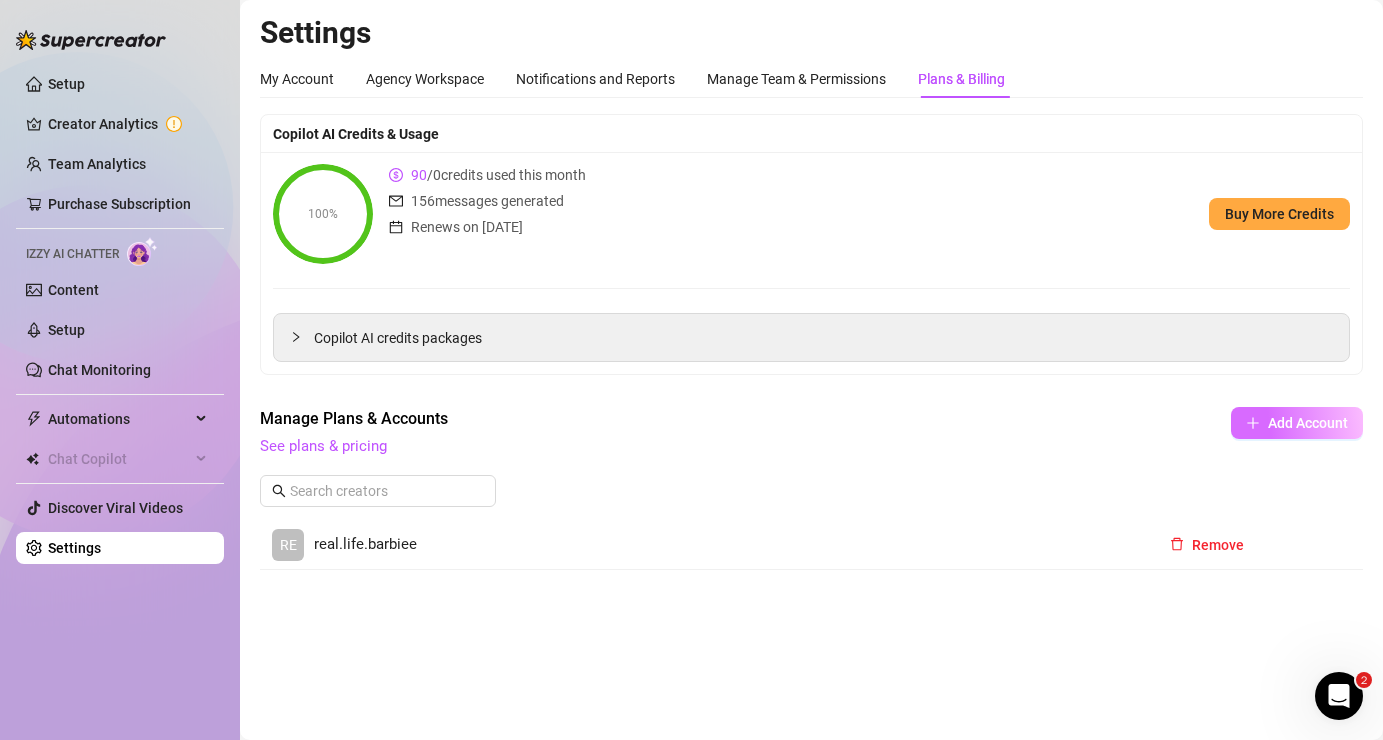 click on "Add Account" at bounding box center [1297, 423] 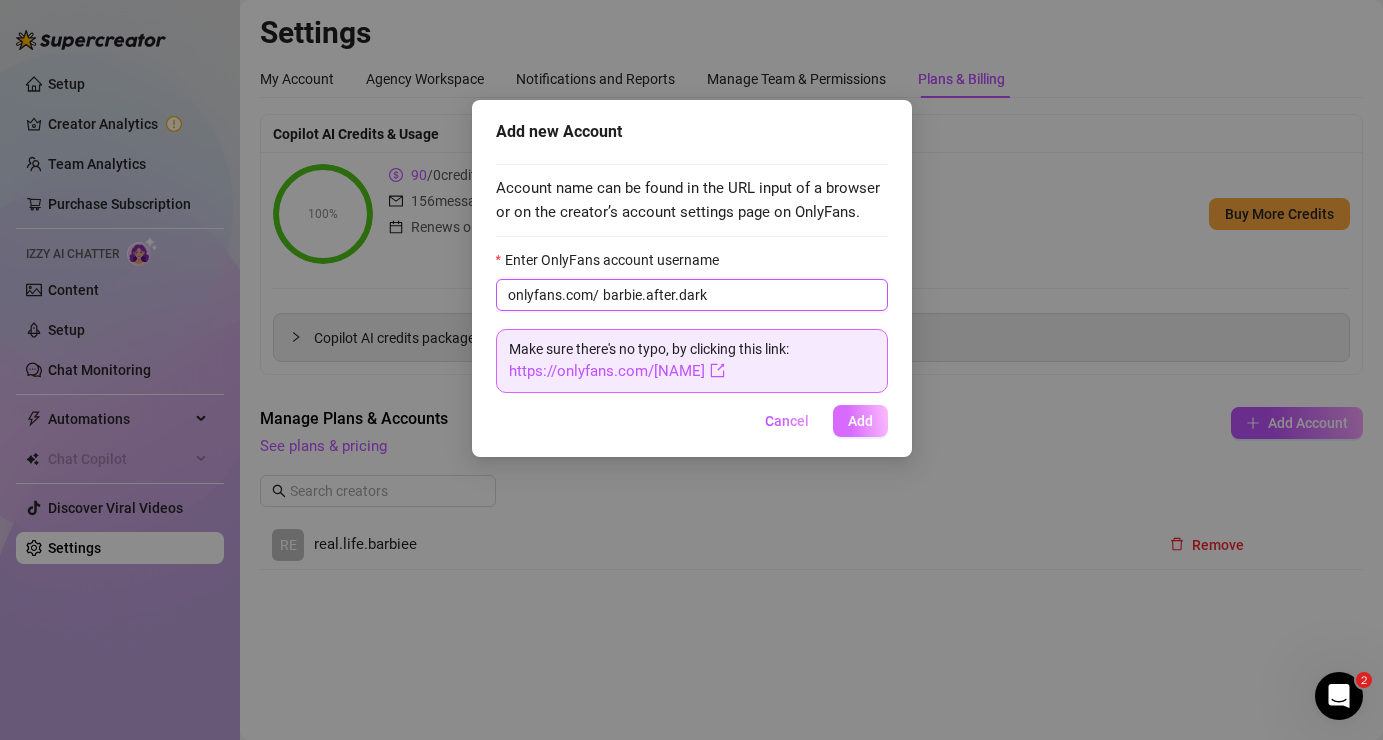 type on "barbie.after.dark" 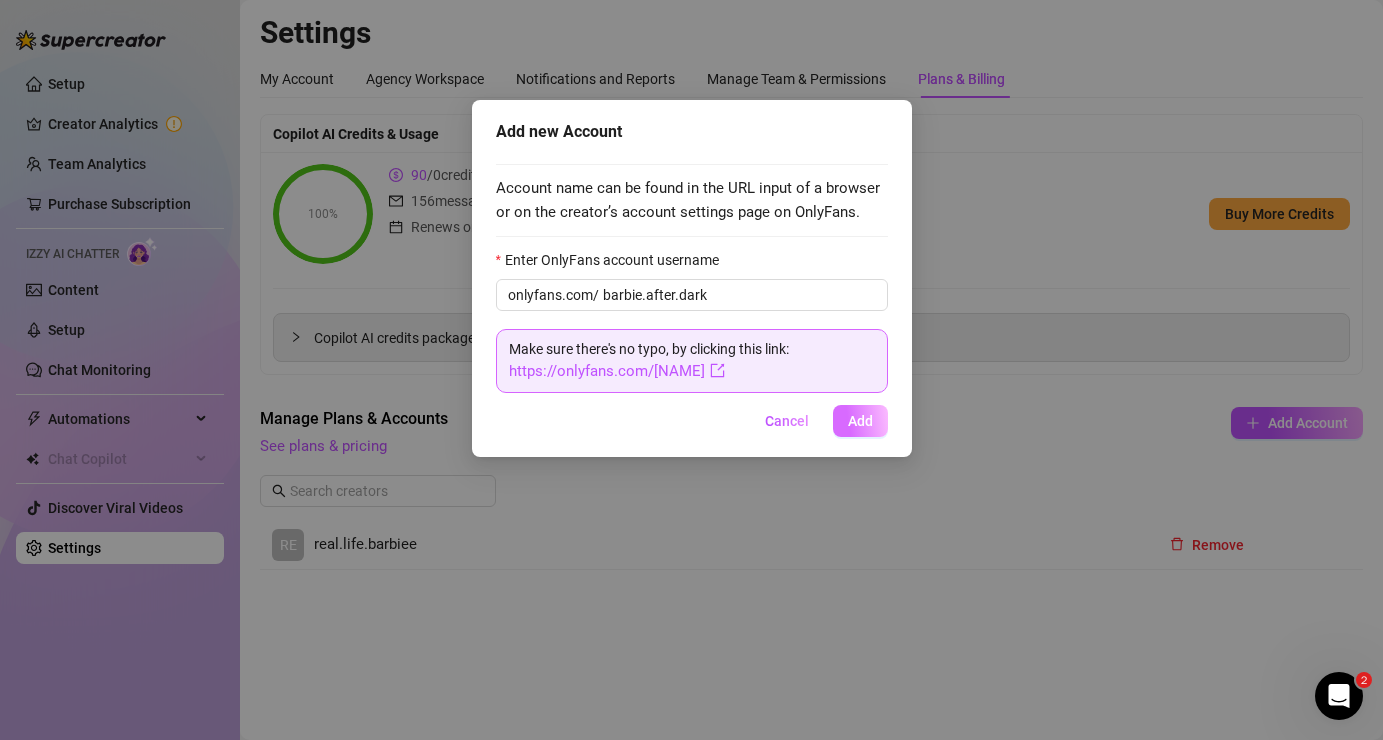 click on "Add" at bounding box center [860, 421] 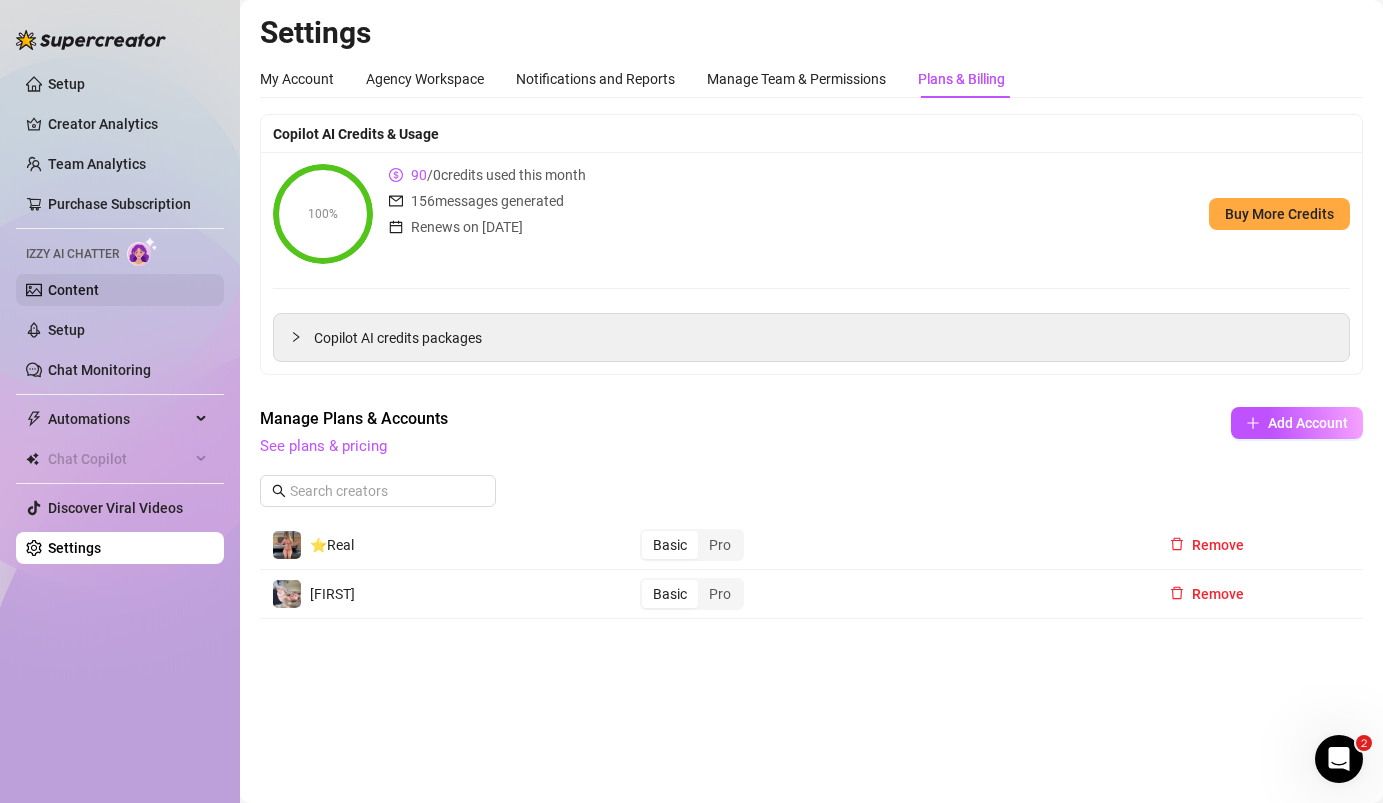 click on "Content" at bounding box center [73, 290] 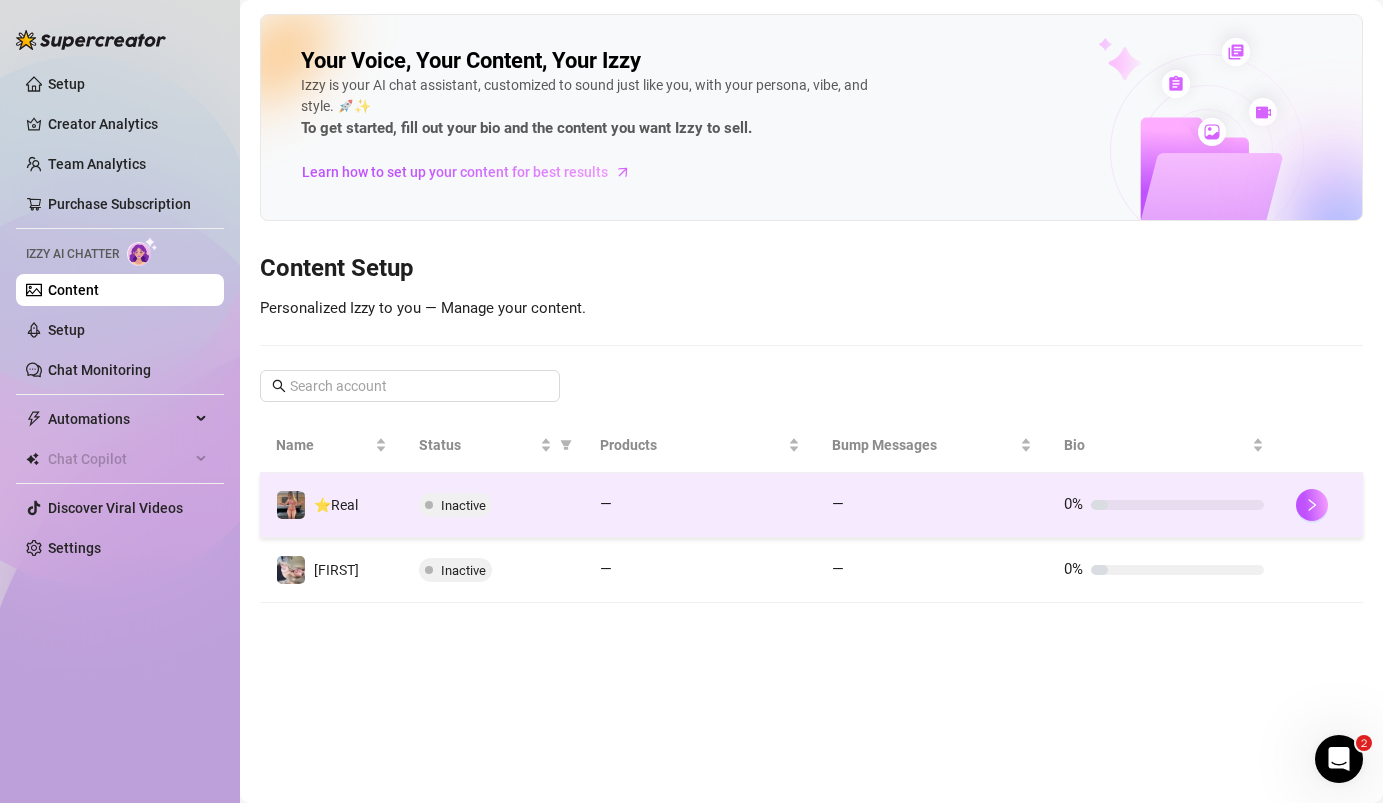 click on "Inactive" at bounding box center (463, 505) 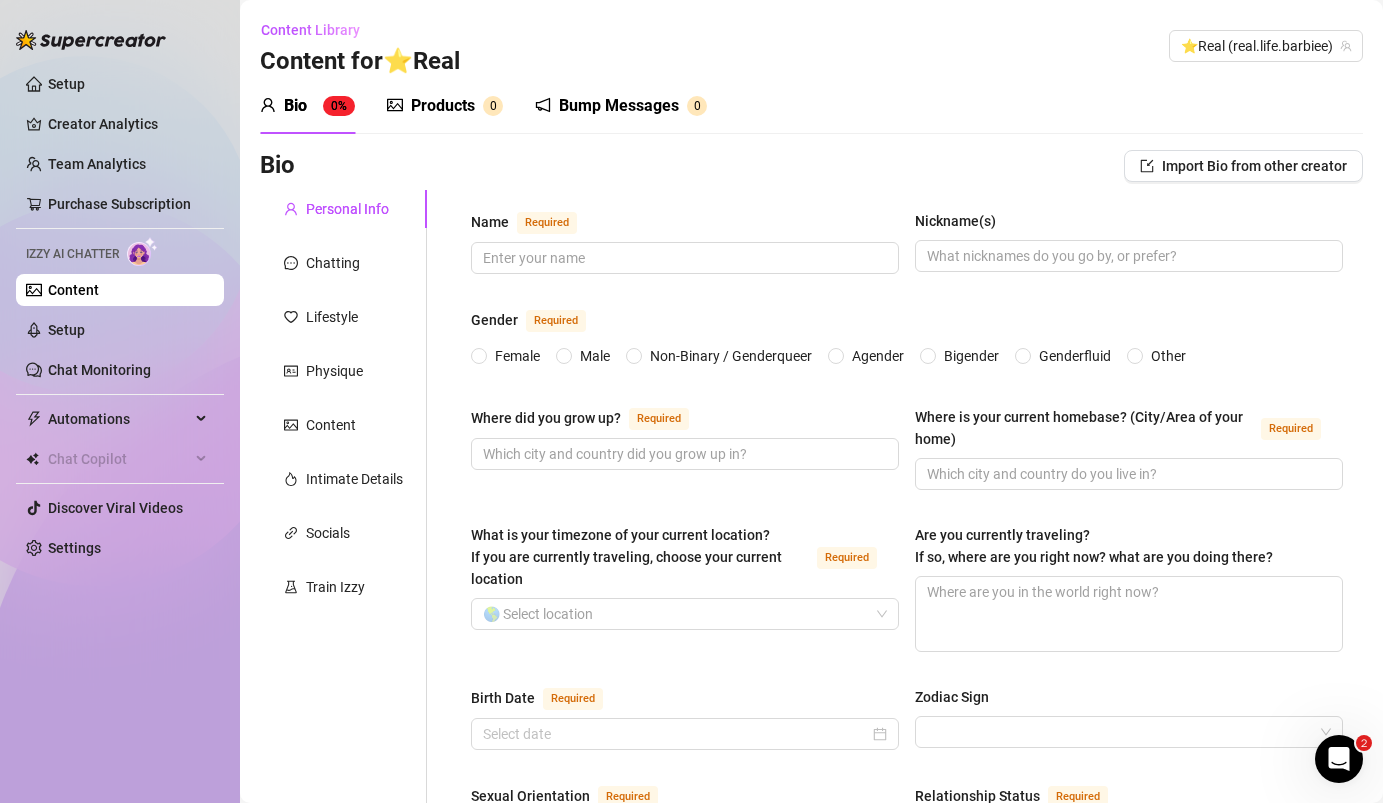 type 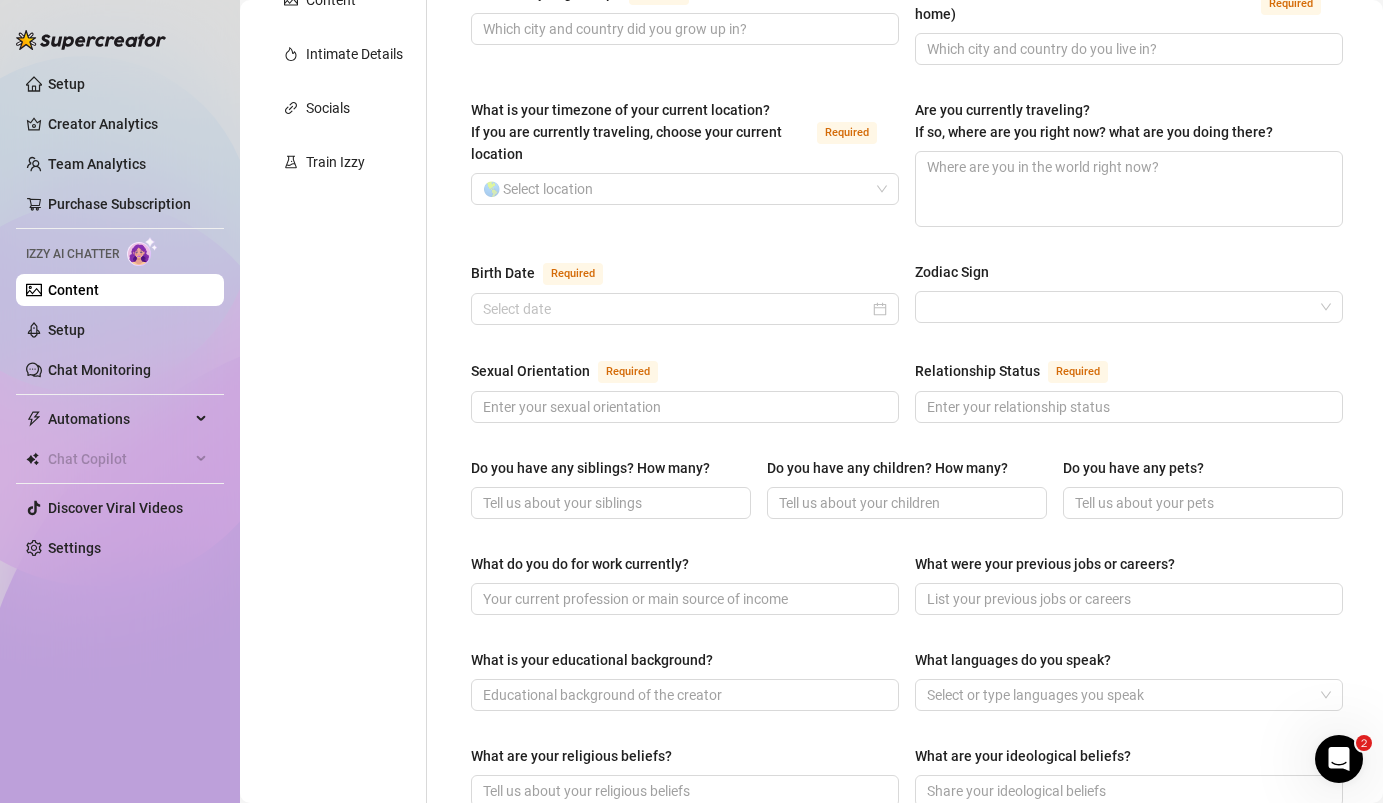 scroll, scrollTop: 0, scrollLeft: 0, axis: both 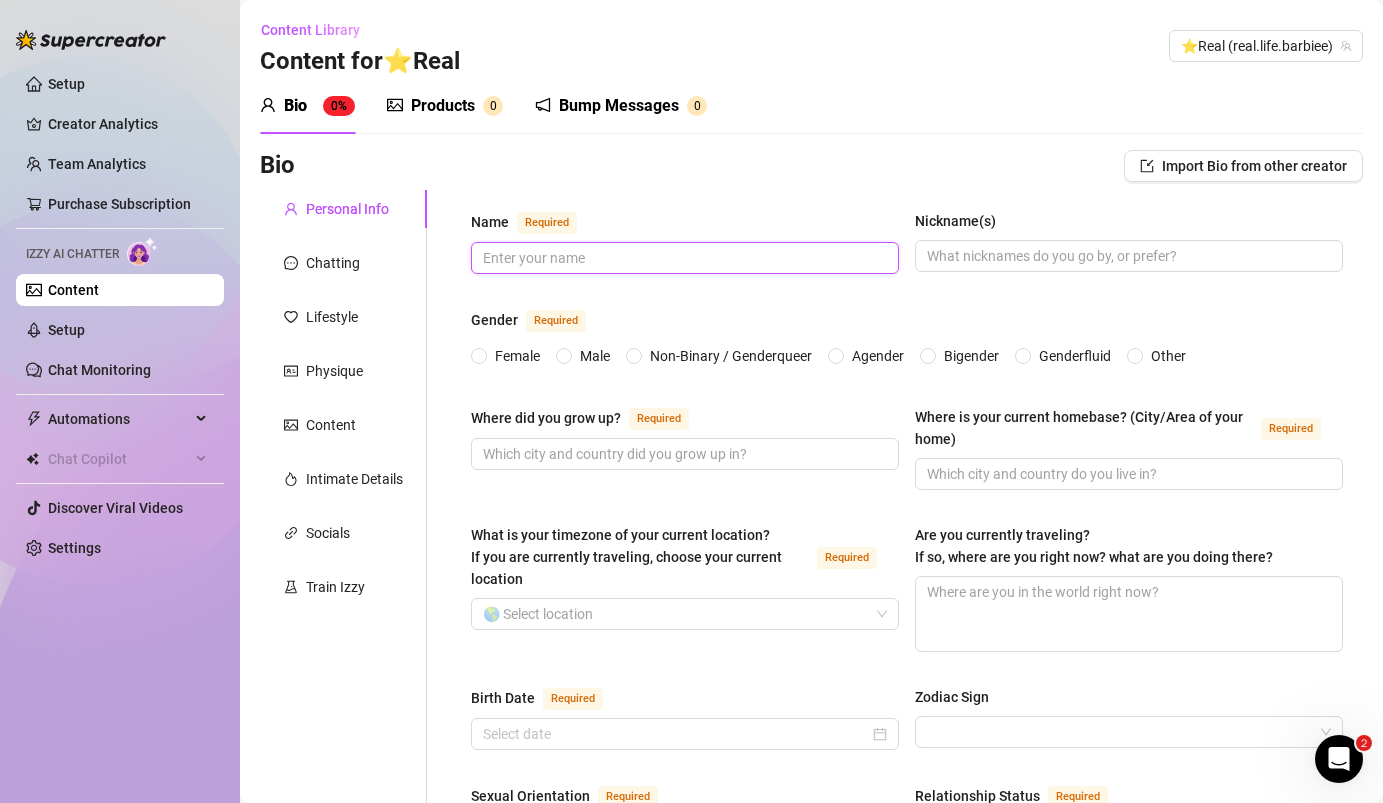 click on "Name Required" at bounding box center [683, 258] 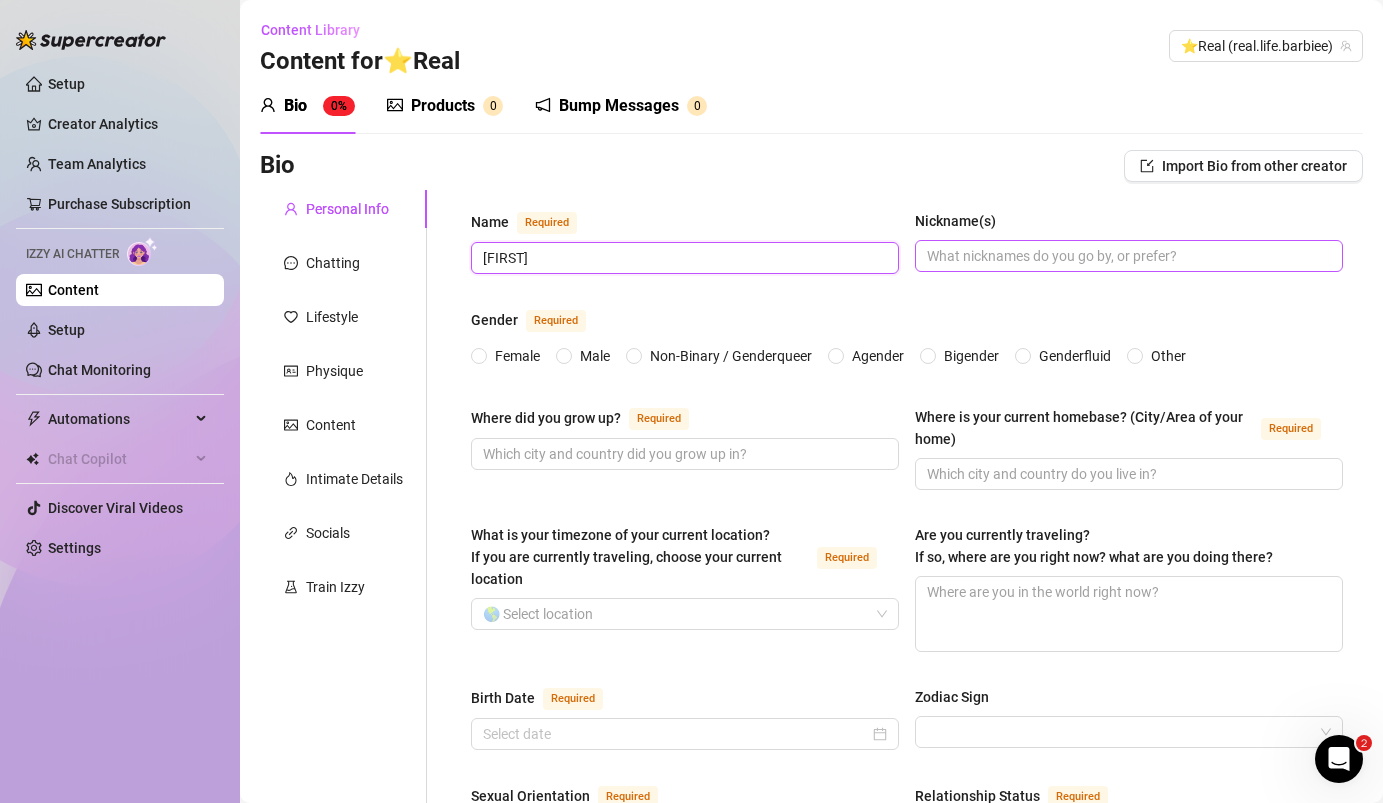 type on "[FIRST]" 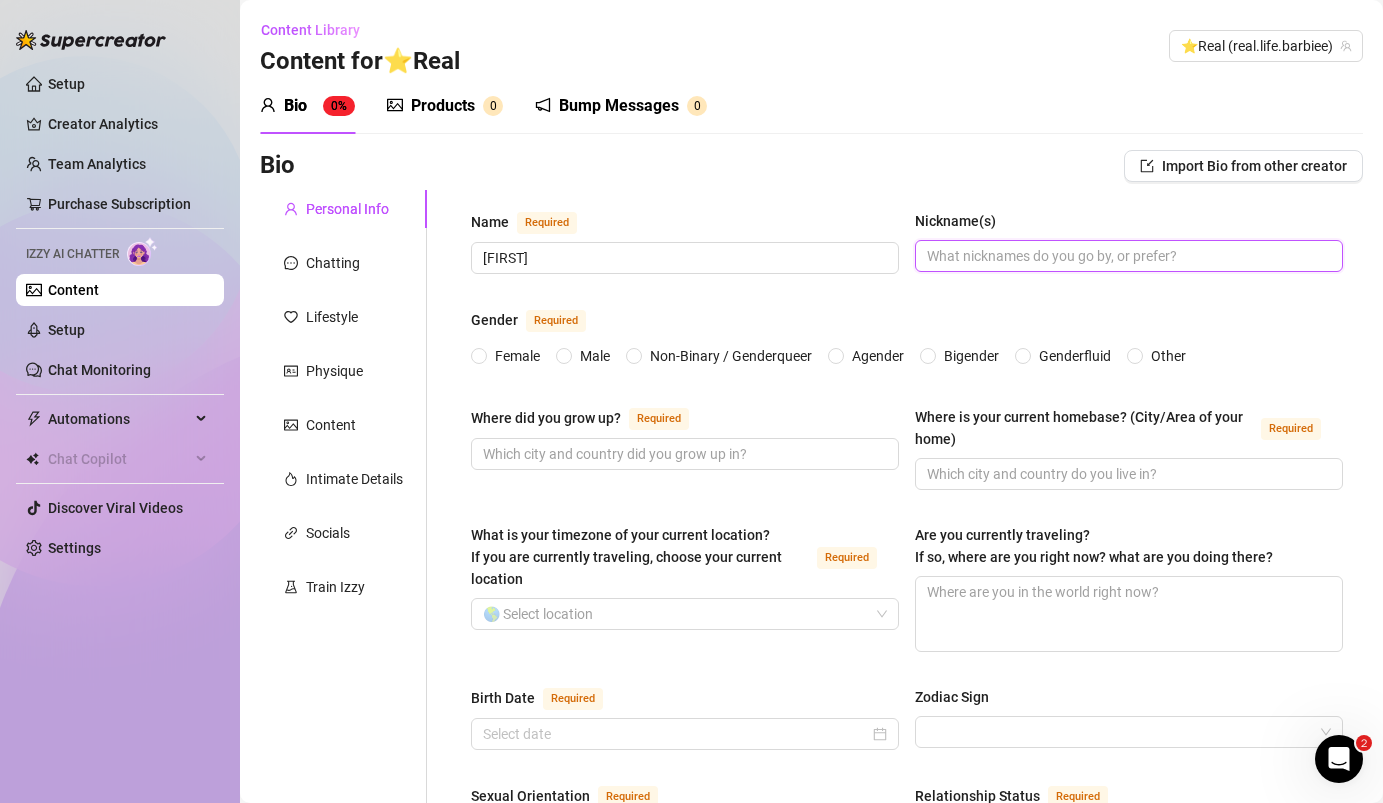 click on "Nickname(s)" at bounding box center (1127, 256) 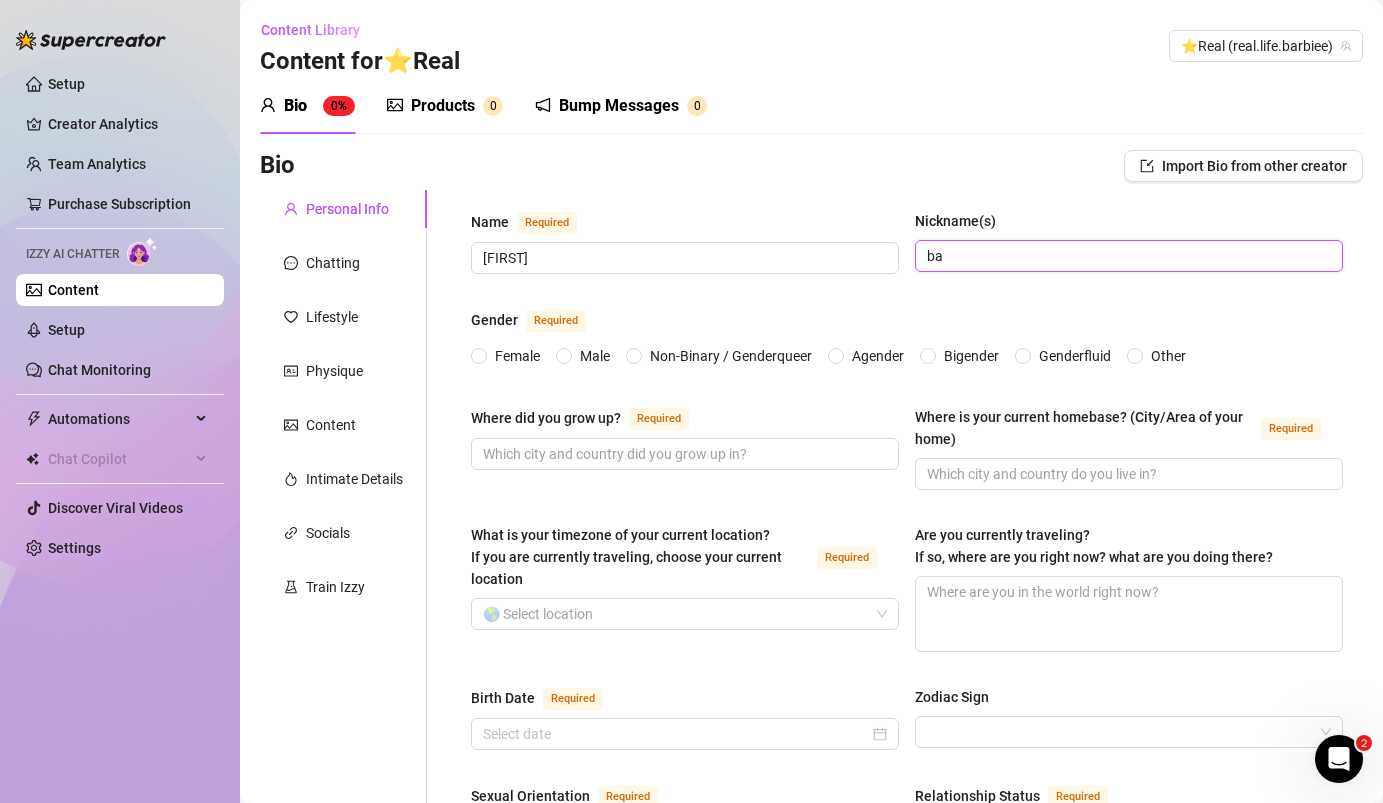 type on "b" 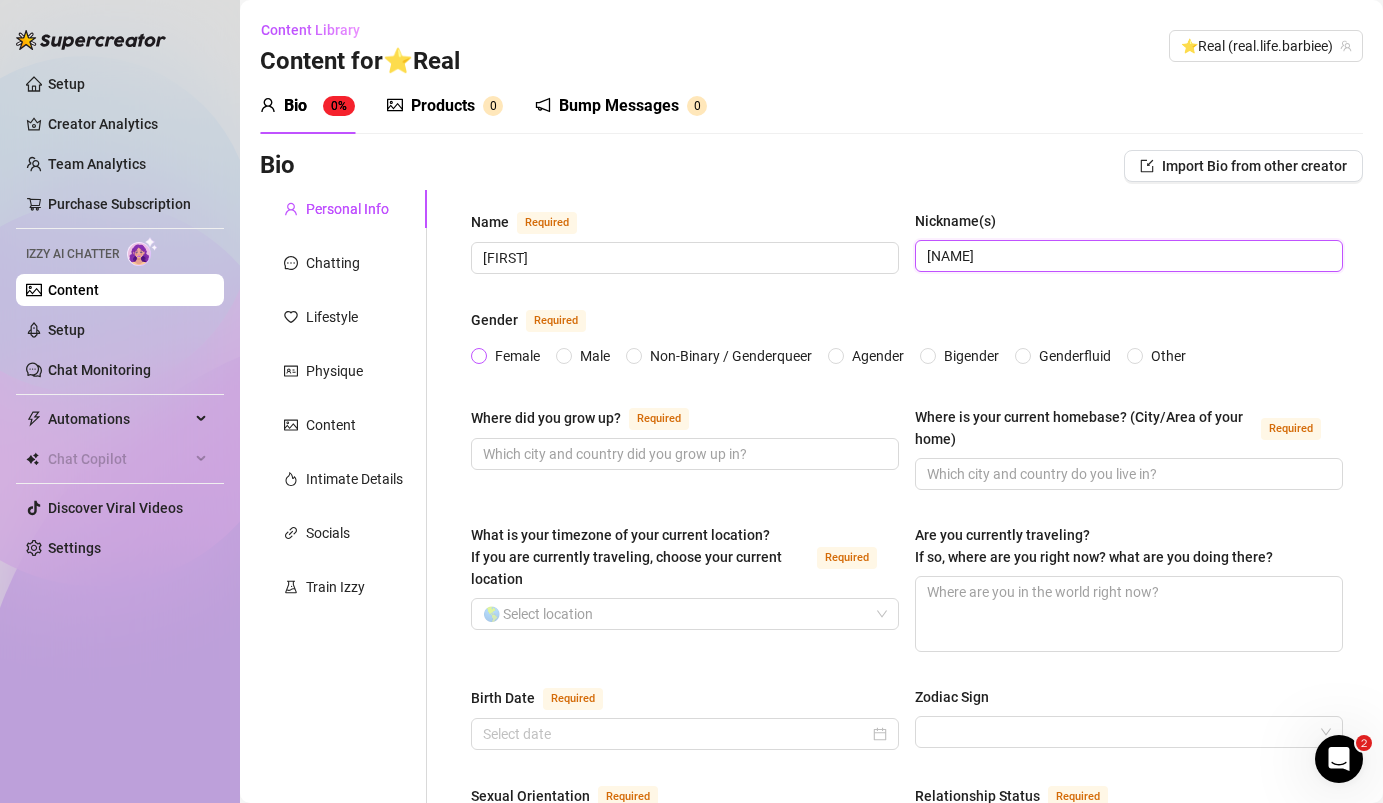 type on "[NAME]" 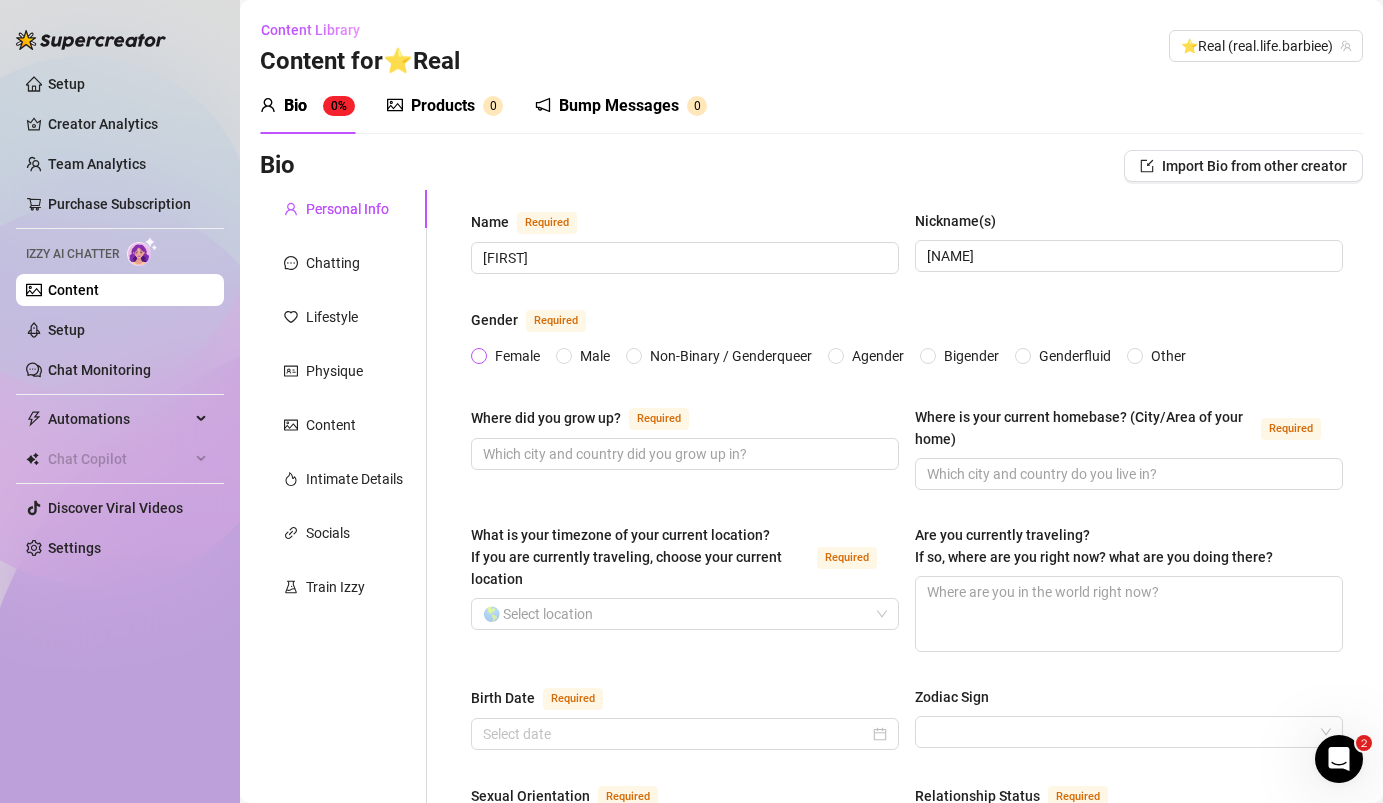 click on "Female" at bounding box center (480, 357) 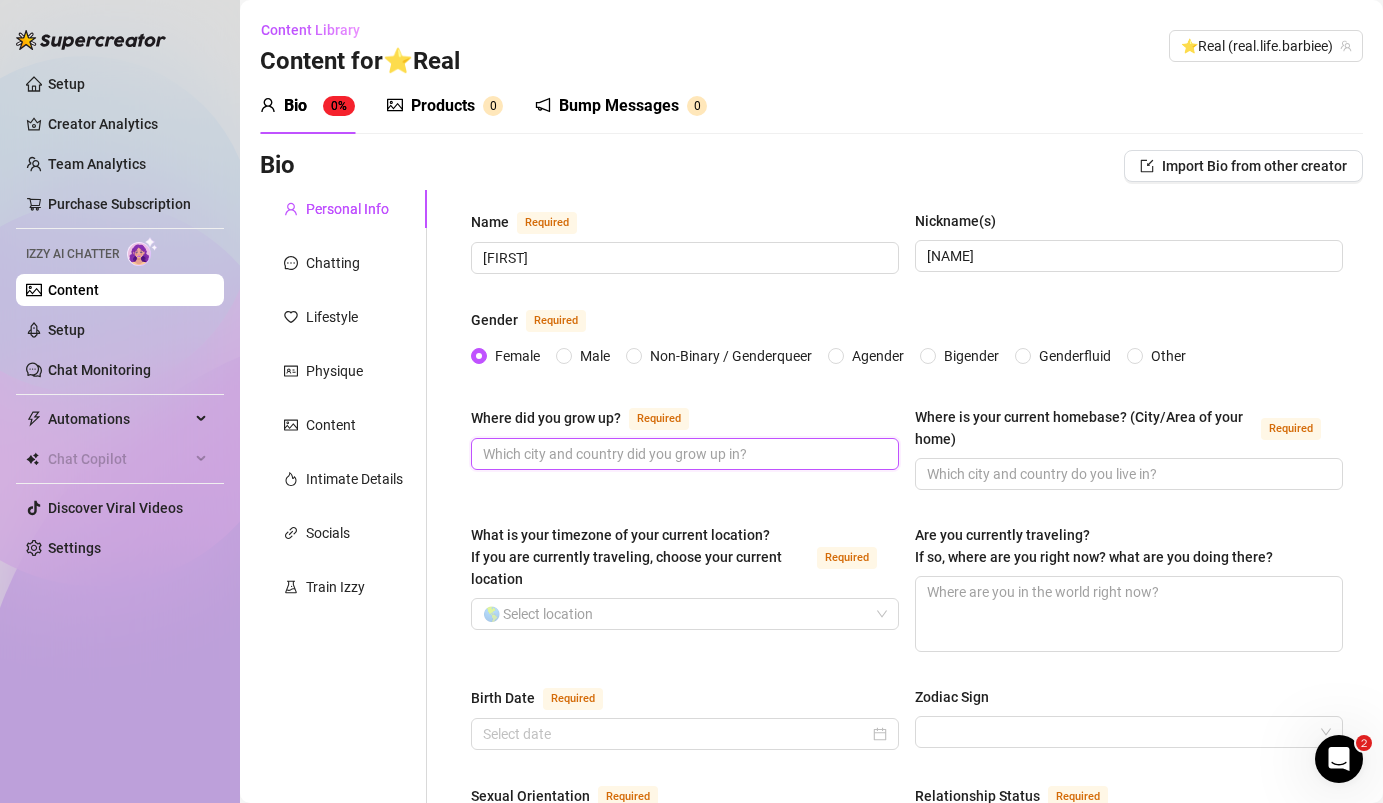 click on "Where did you grow up? Required" at bounding box center (683, 454) 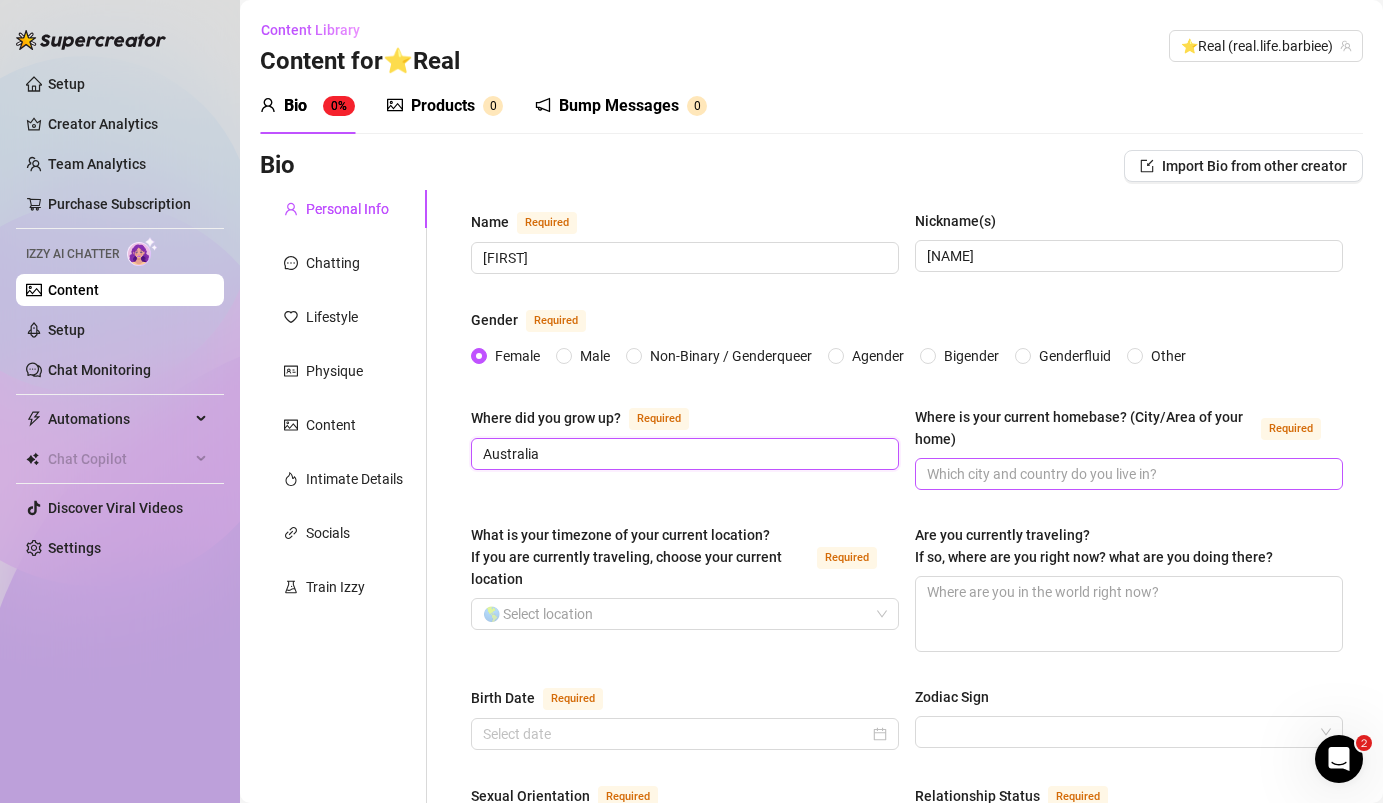 scroll, scrollTop: 69, scrollLeft: 0, axis: vertical 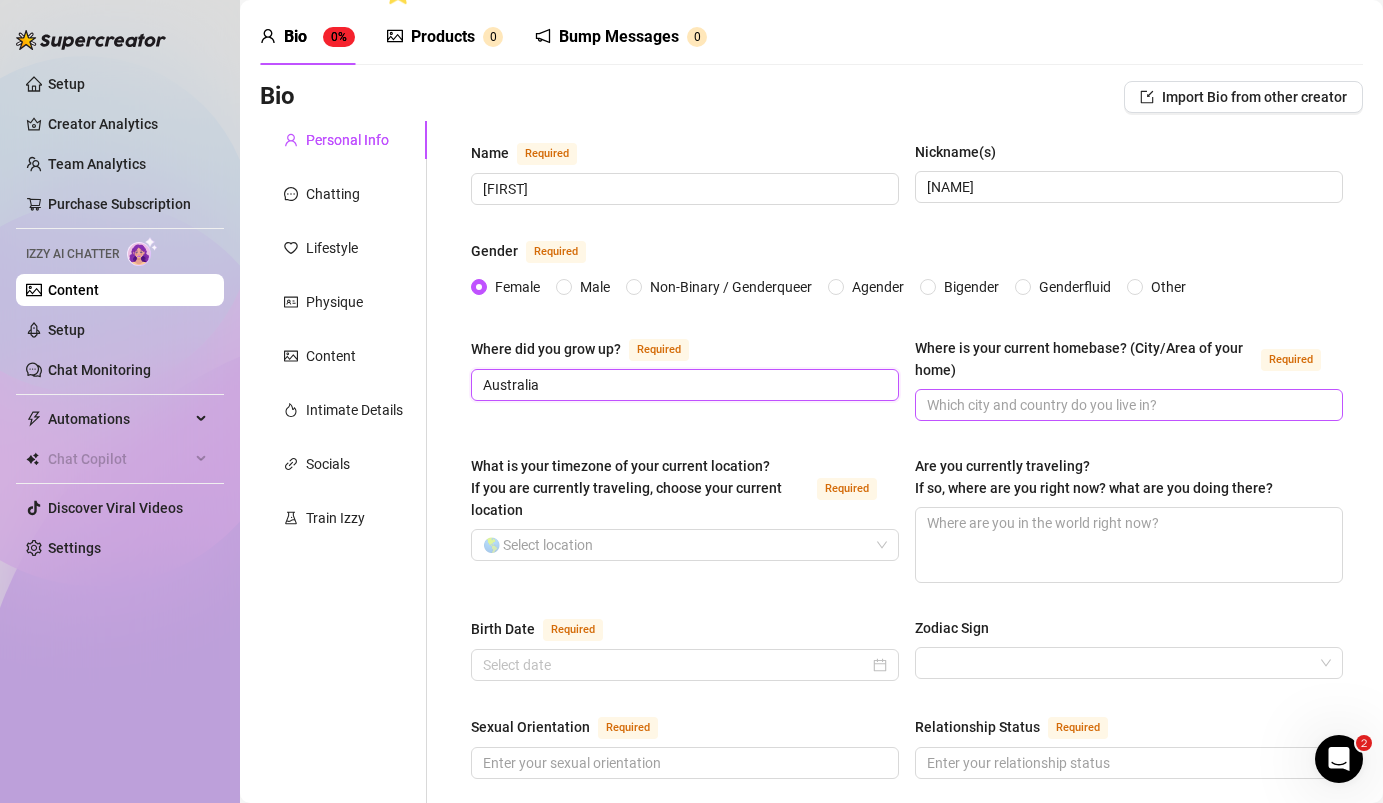 type on "Australia" 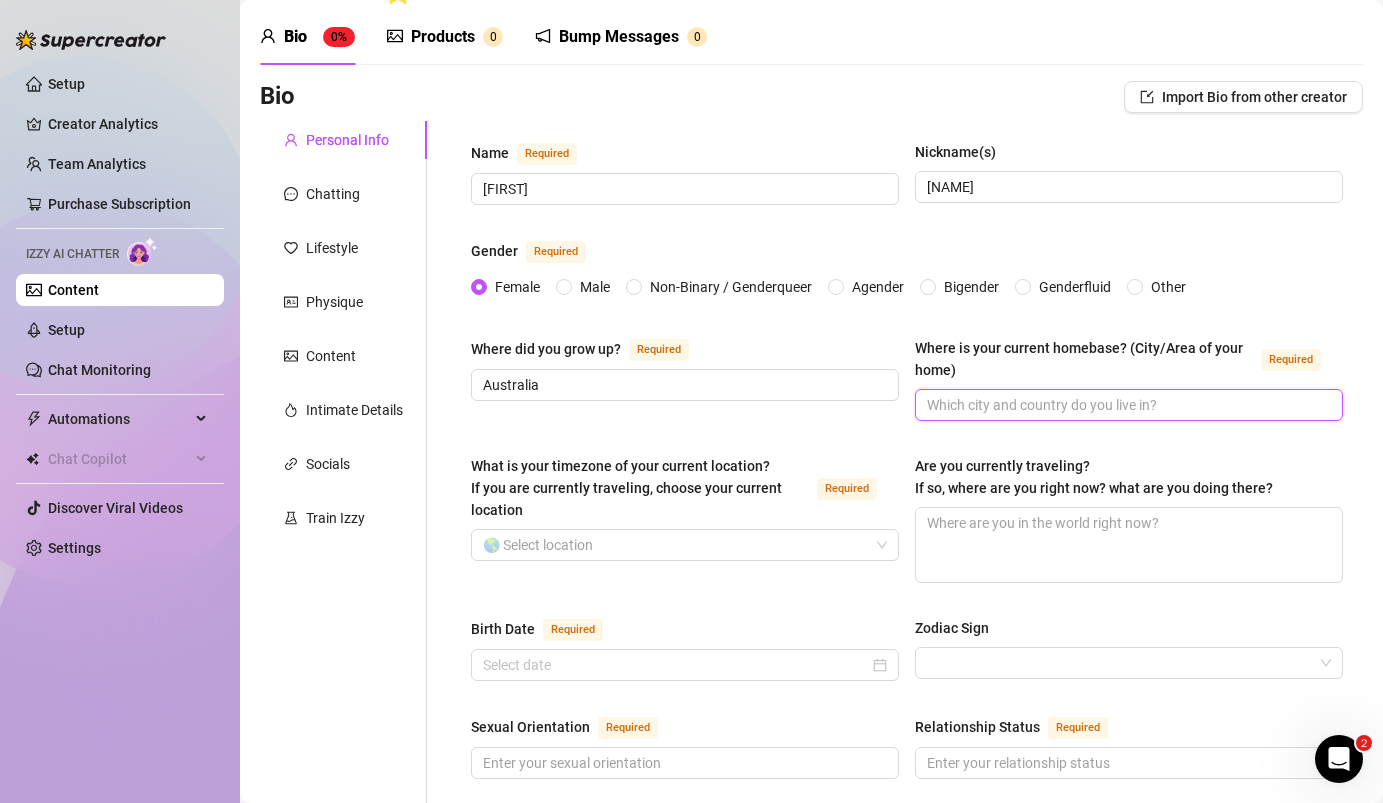 click on "Where is your current homebase? (City/Area of your home) Required" at bounding box center [1127, 405] 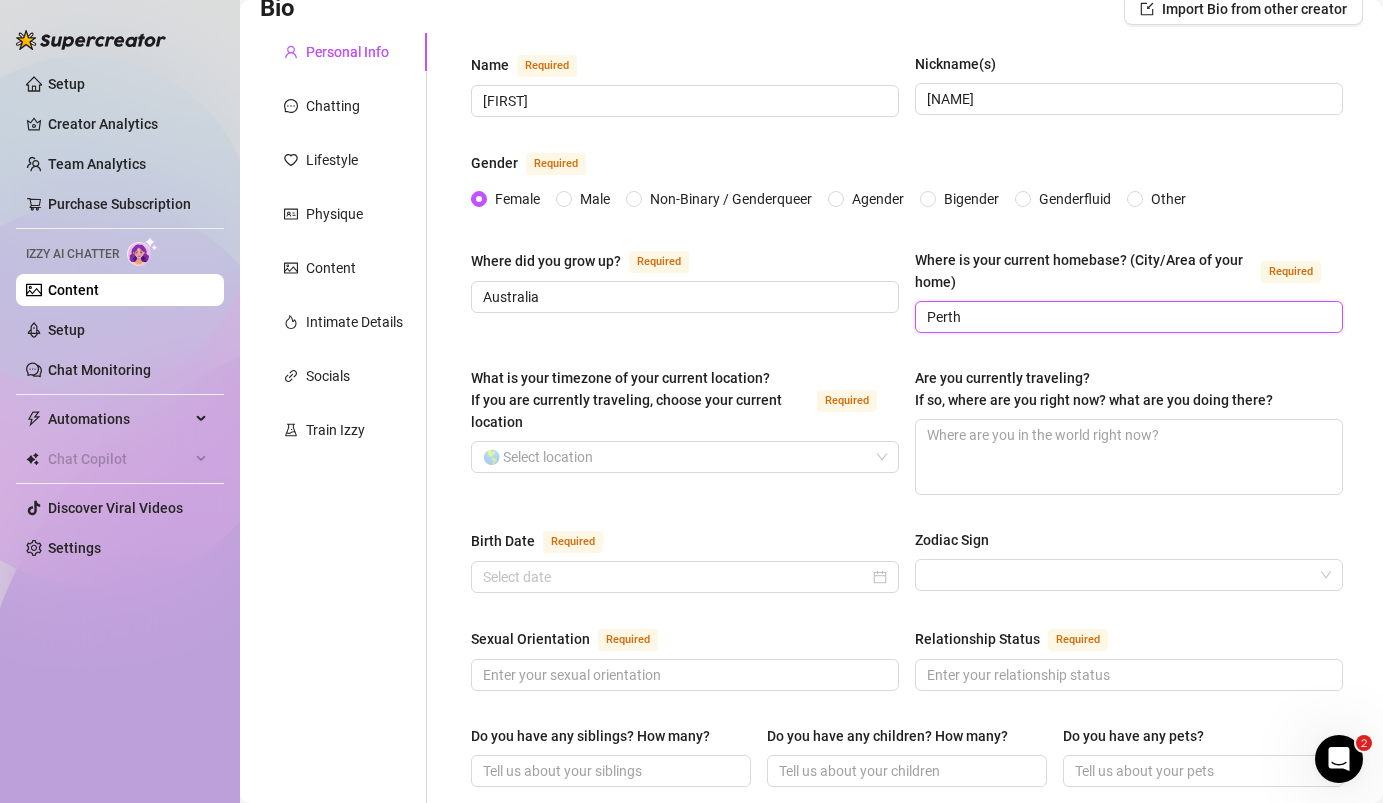 scroll, scrollTop: 175, scrollLeft: 0, axis: vertical 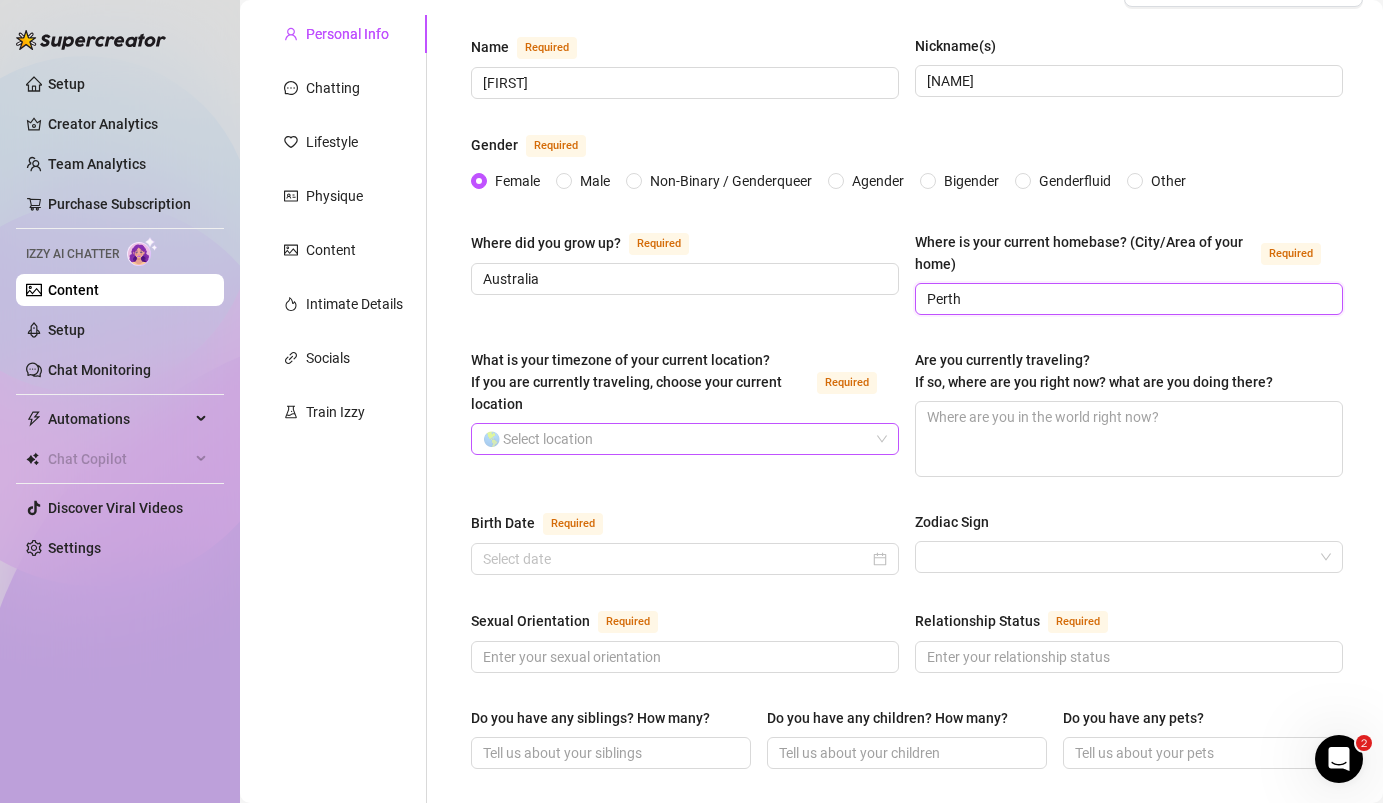 type on "Perth" 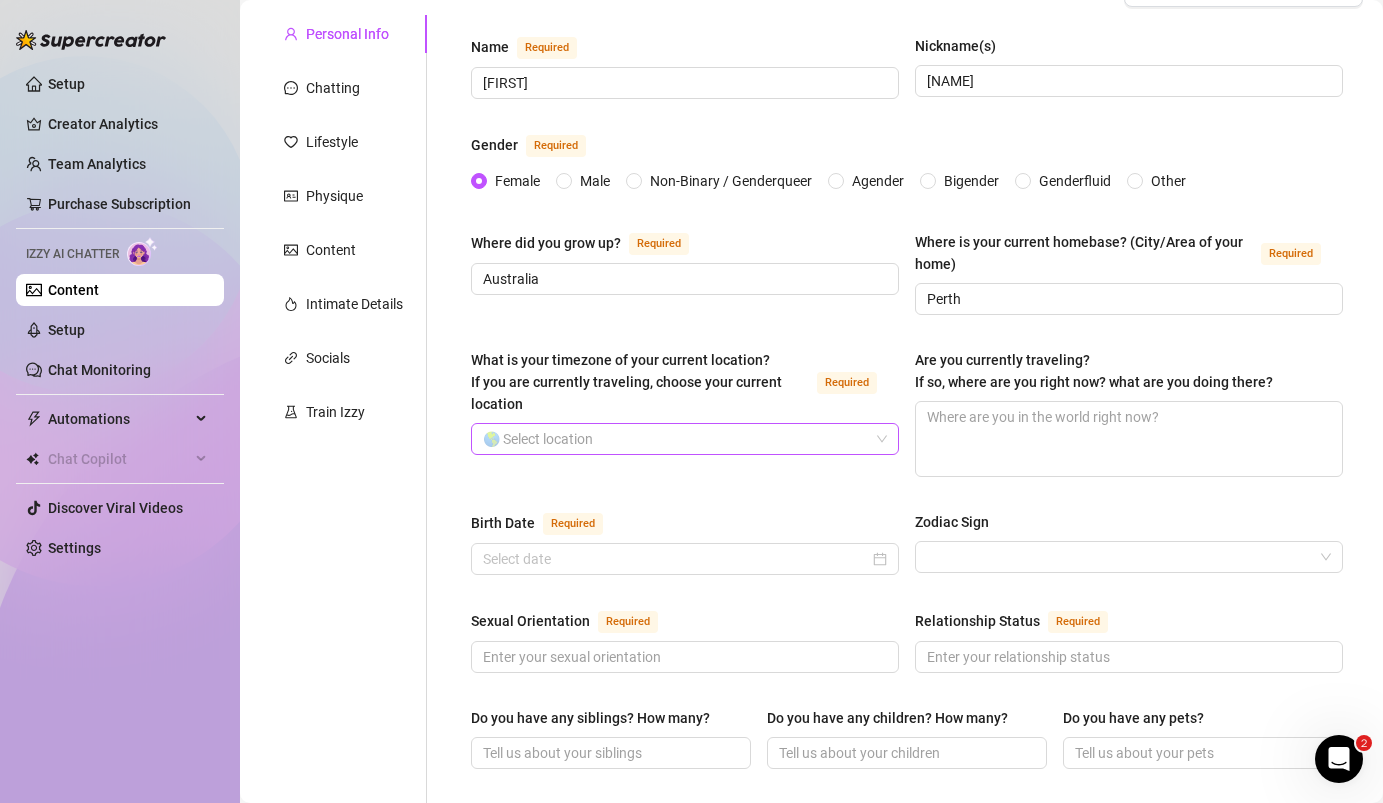 click on "What is your timezone of your current location? If you are currently traveling, choose your current location Required" at bounding box center (676, 439) 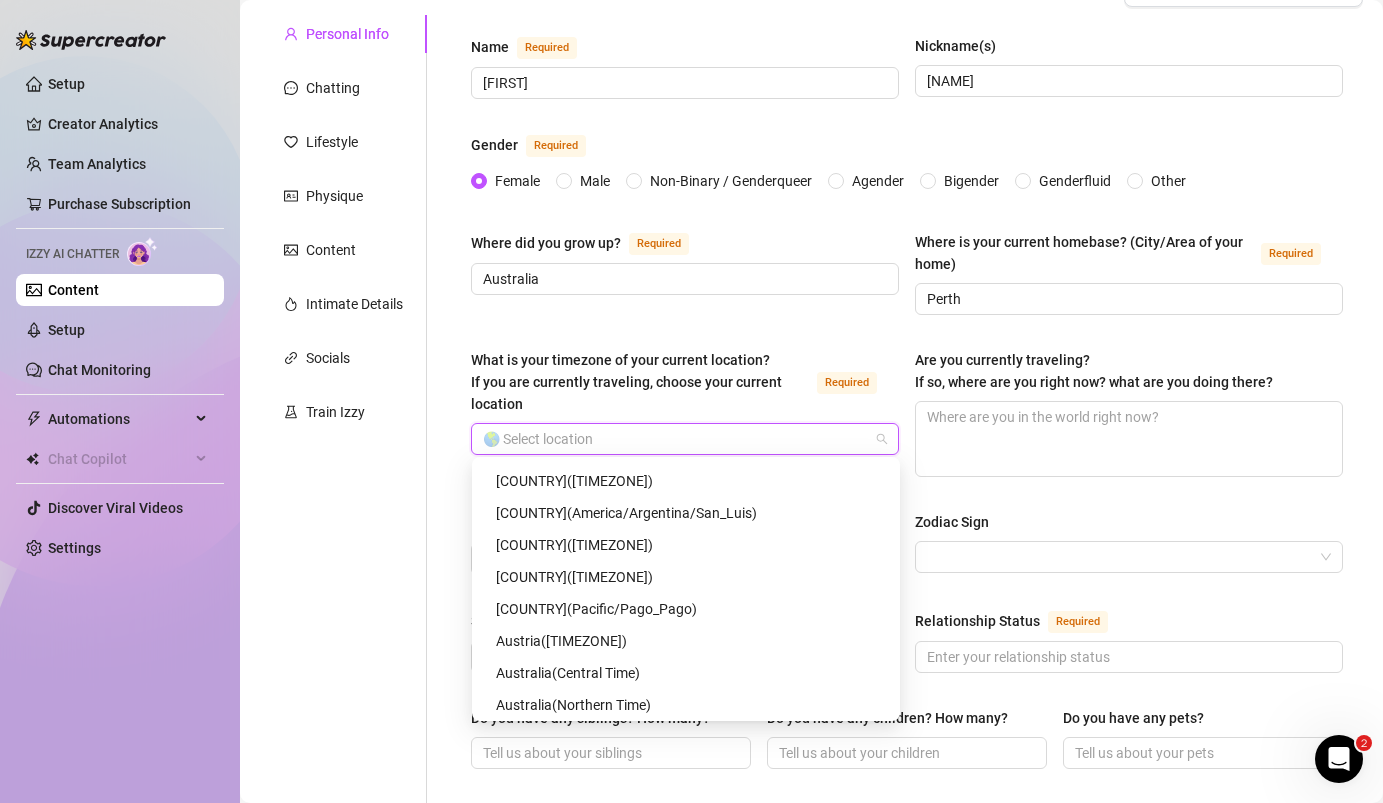 scroll, scrollTop: 525, scrollLeft: 0, axis: vertical 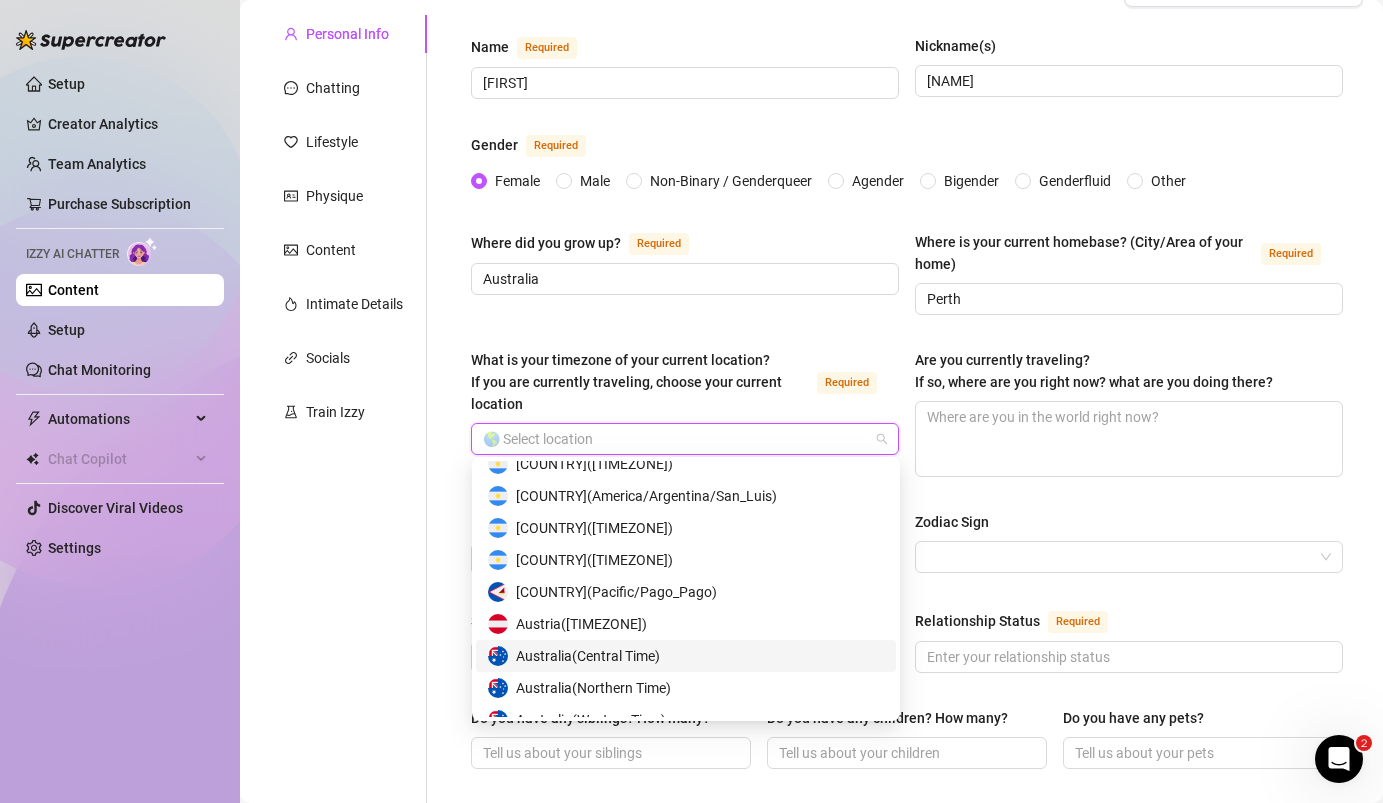 click on "[COUNTRY]  ( Central Time )" at bounding box center [686, 656] 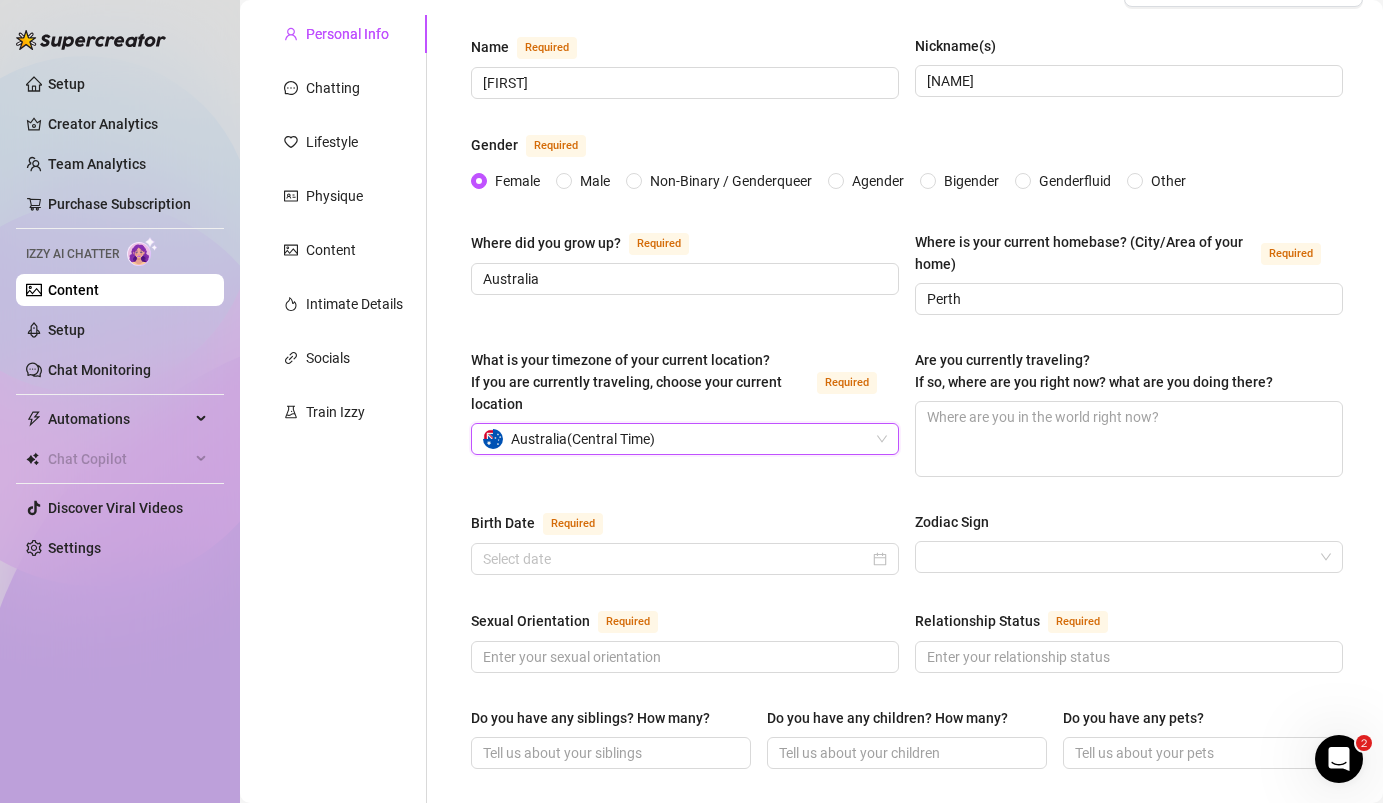 scroll, scrollTop: 0, scrollLeft: 0, axis: both 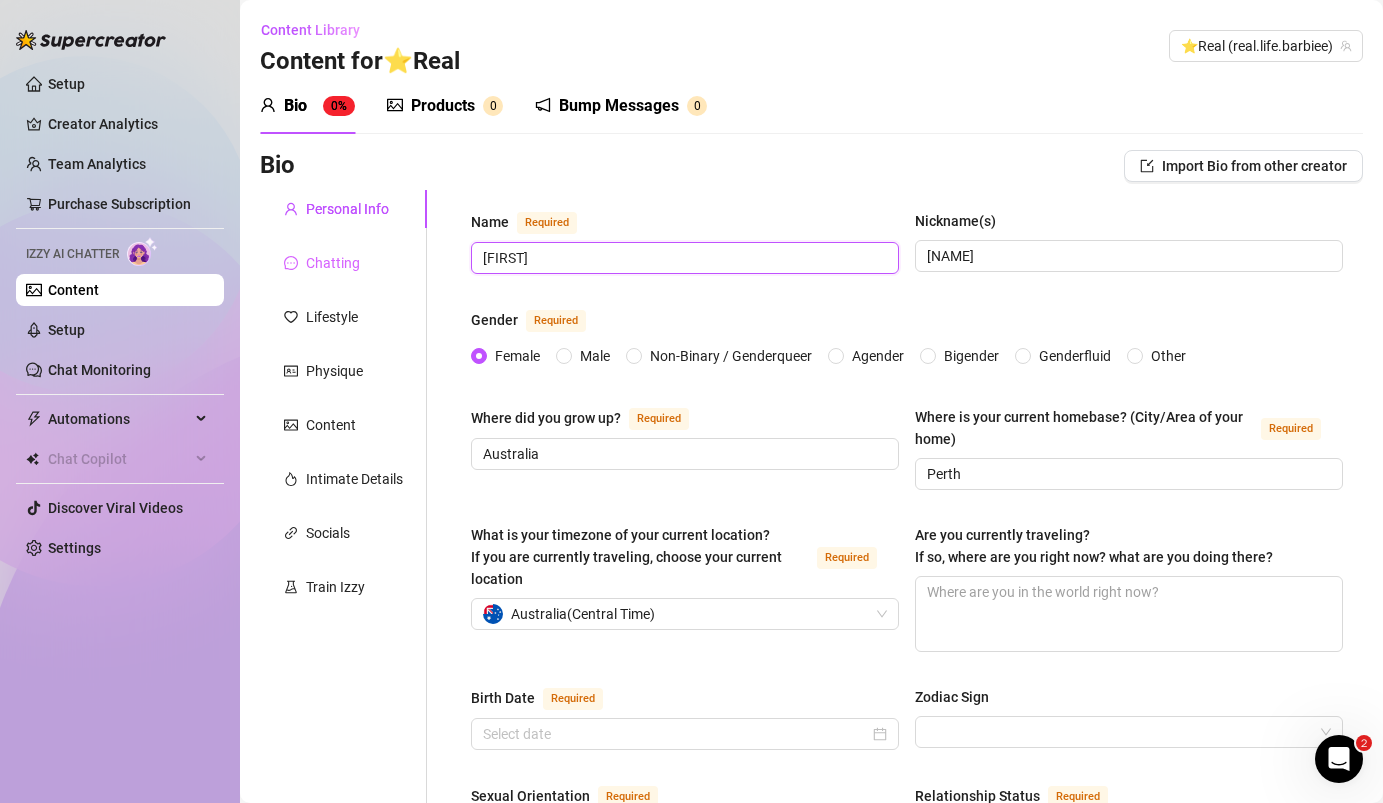 drag, startPoint x: 569, startPoint y: 256, endPoint x: 366, endPoint y: 243, distance: 203.41583 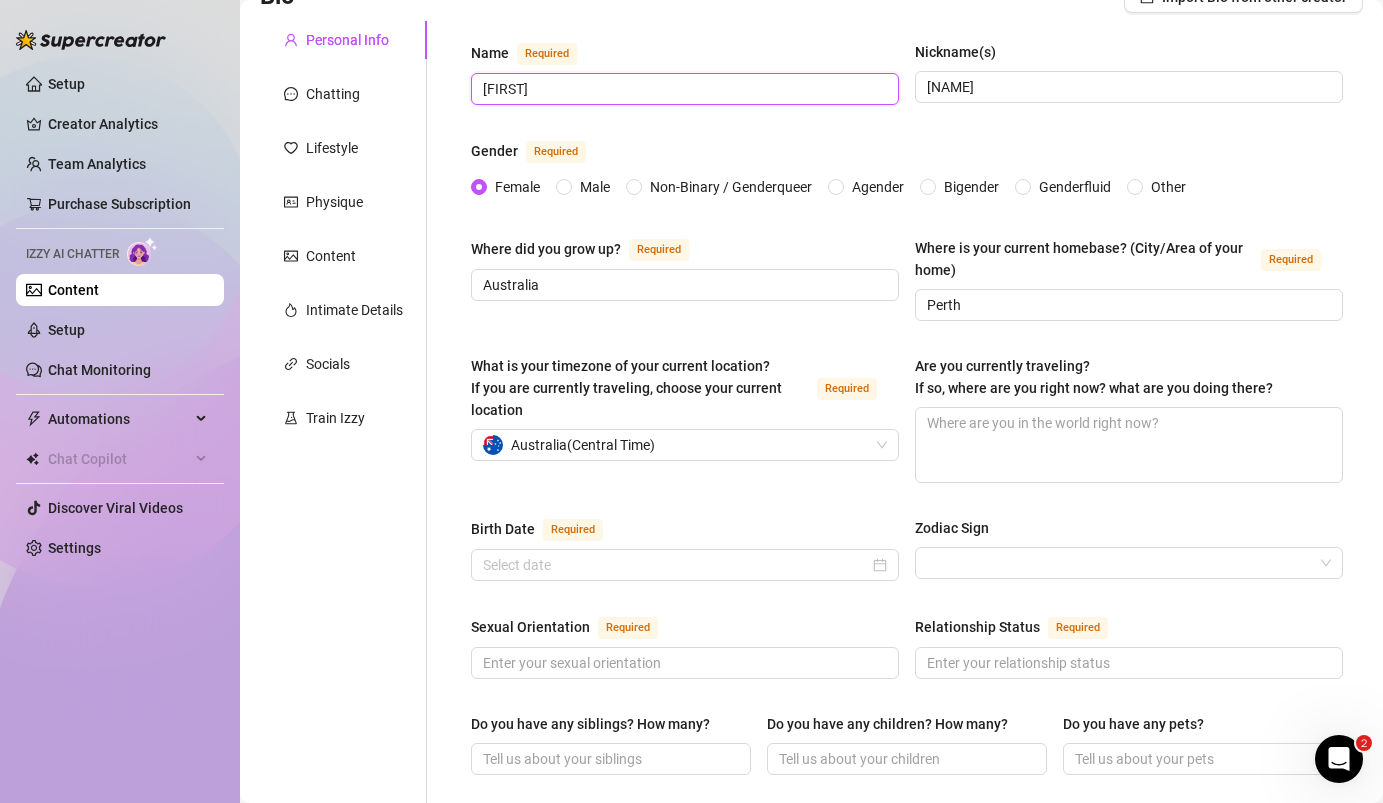 scroll, scrollTop: 199, scrollLeft: 0, axis: vertical 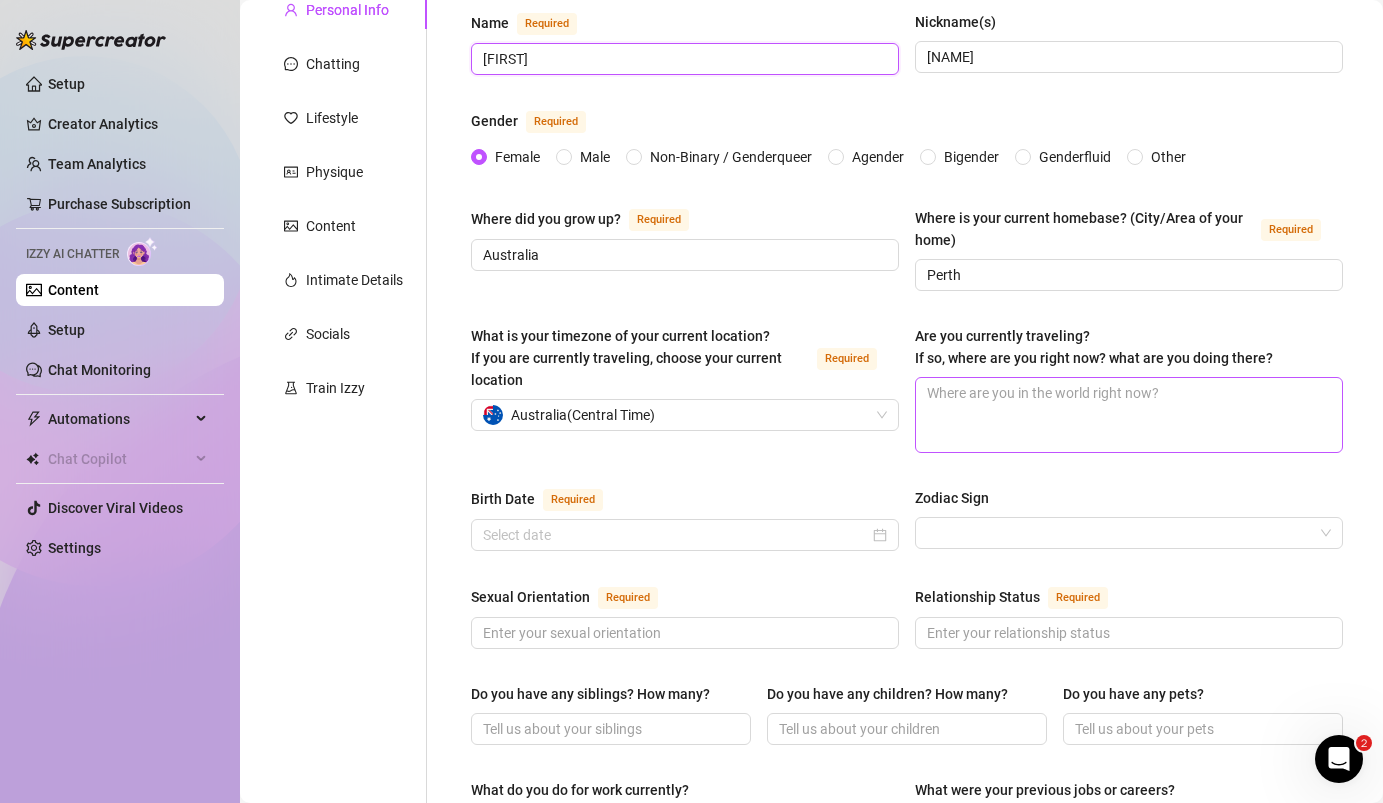 type on "[FIRST]" 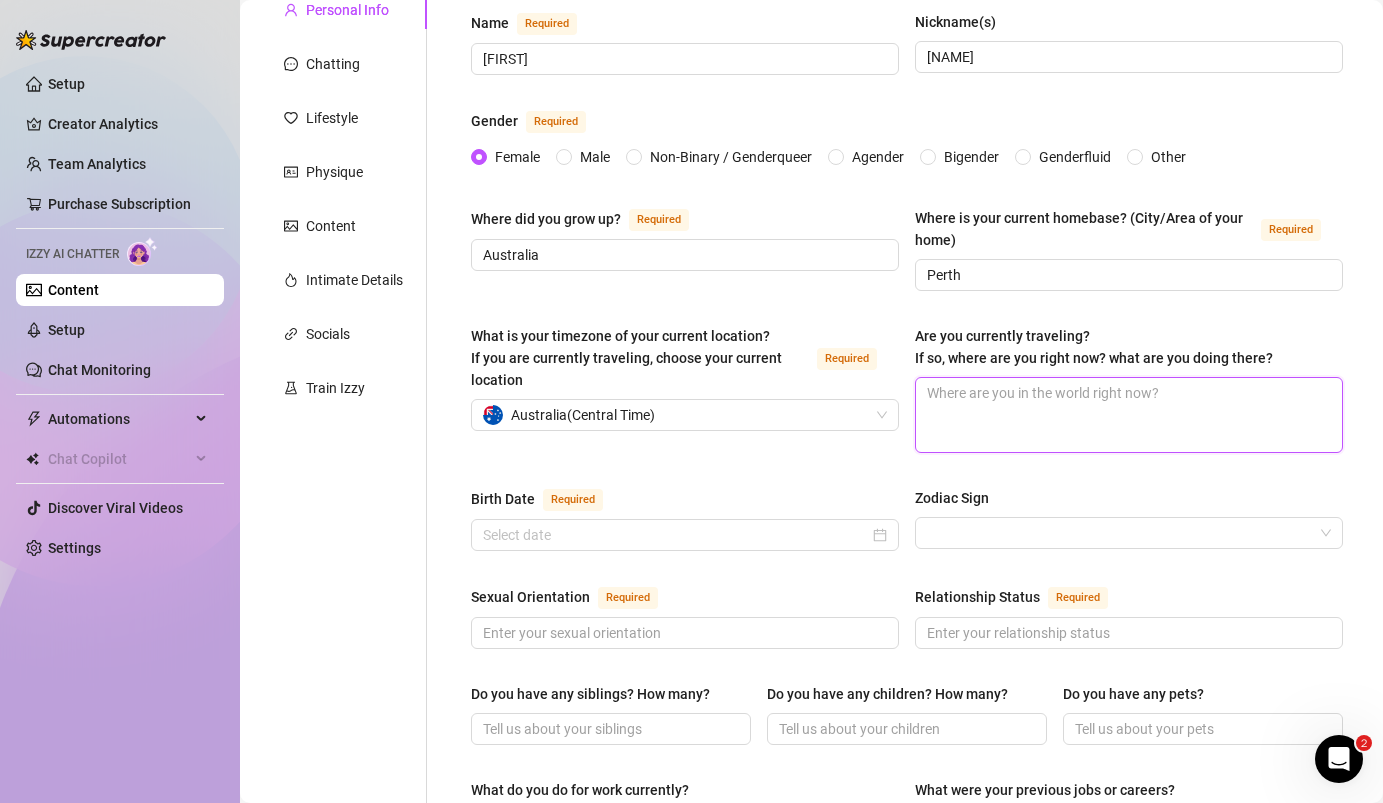 click on "Are you currently traveling? If so, where are you right now? what are you doing there?" at bounding box center [1129, 415] 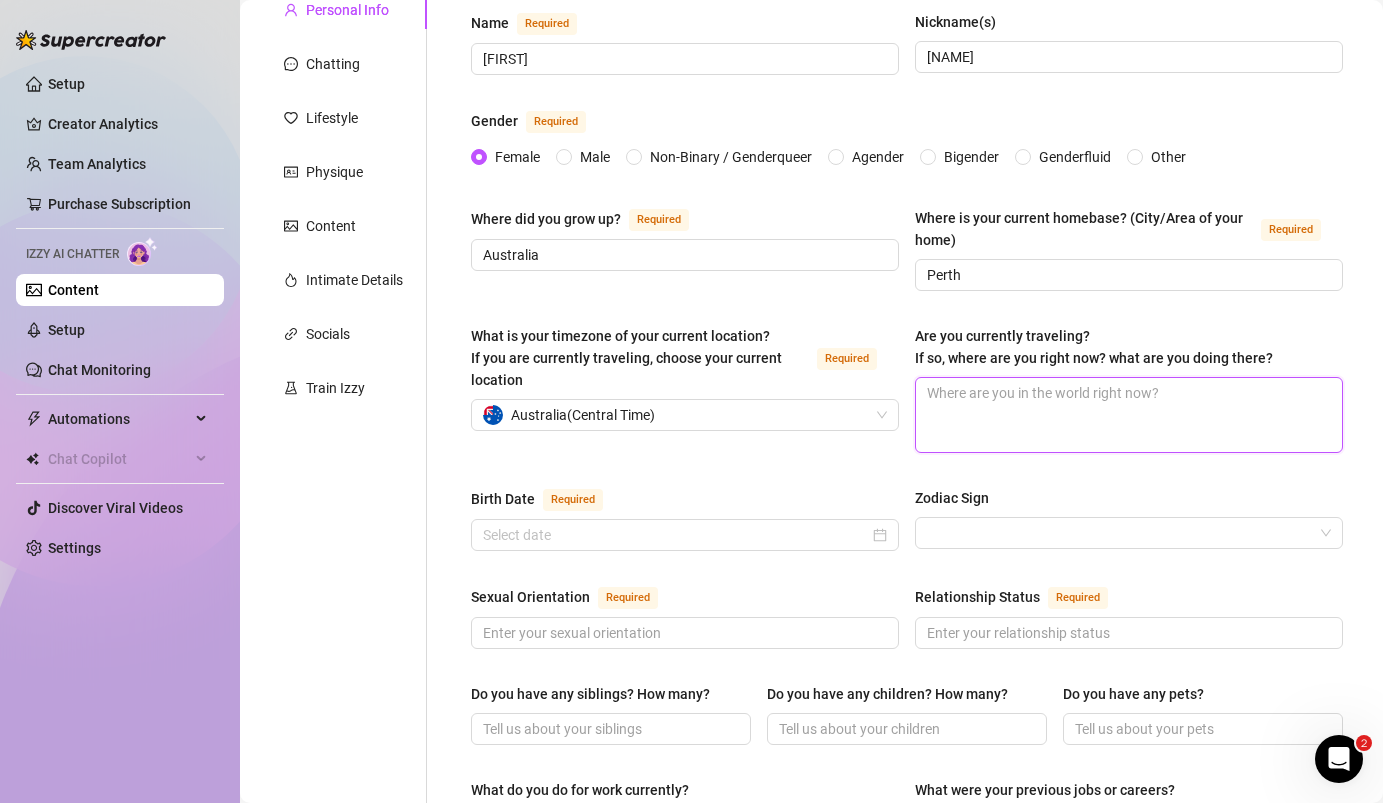 type 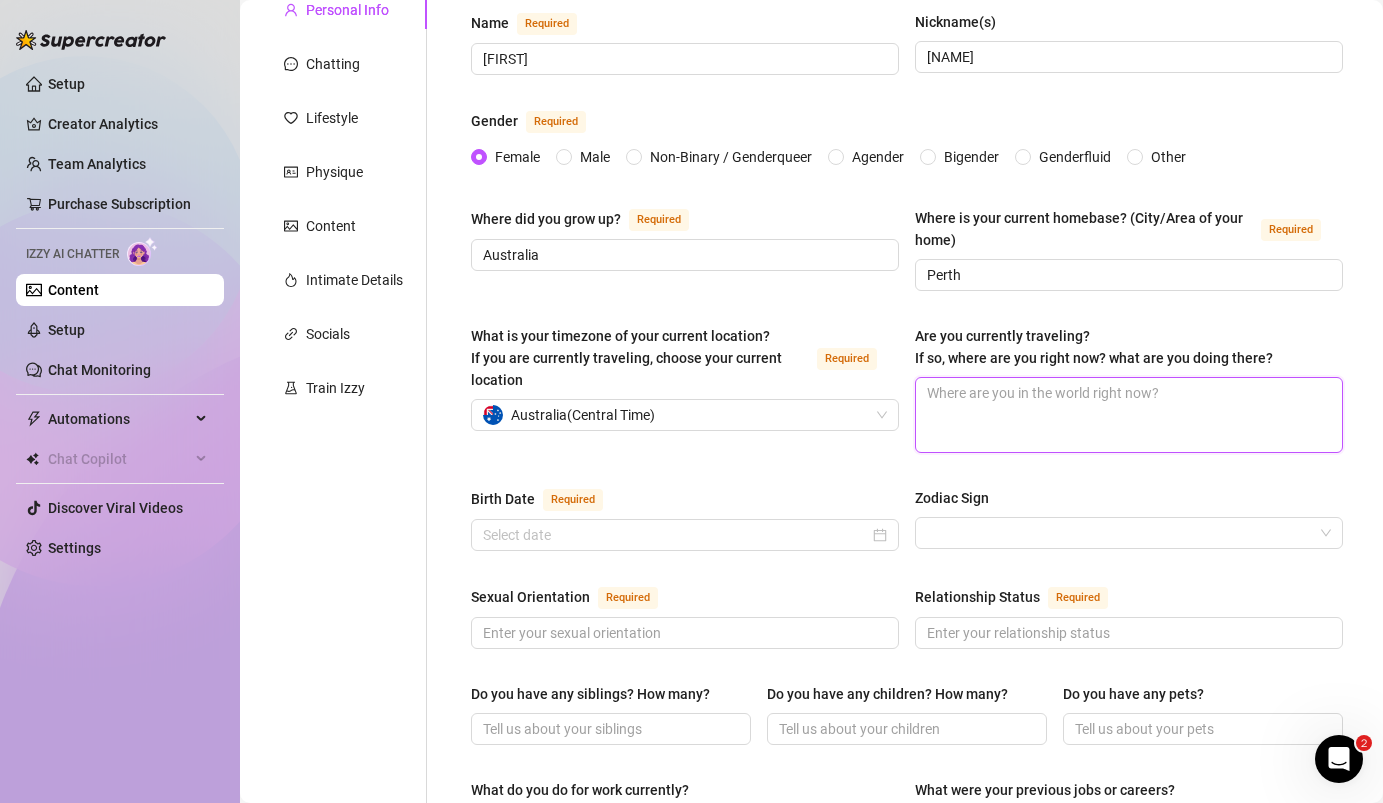type on "n" 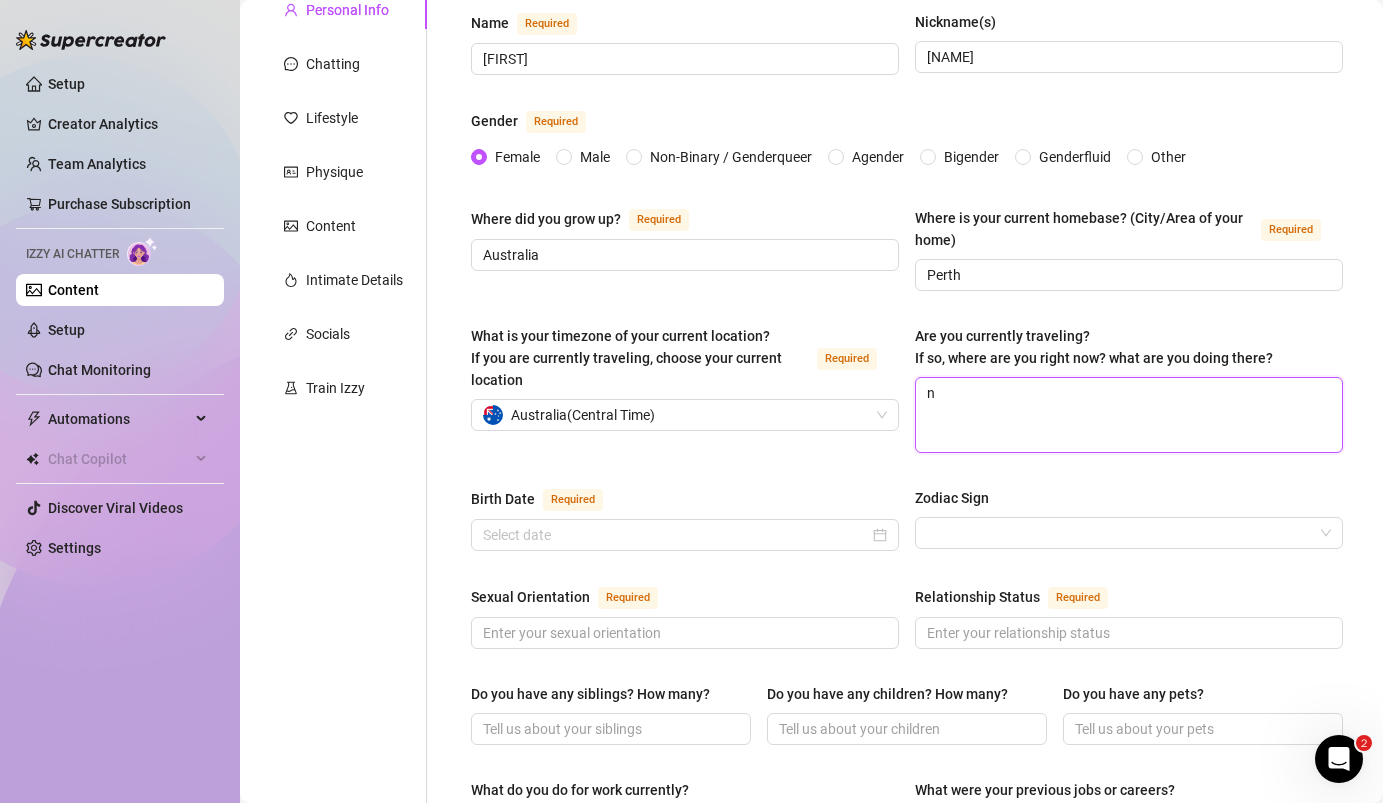type 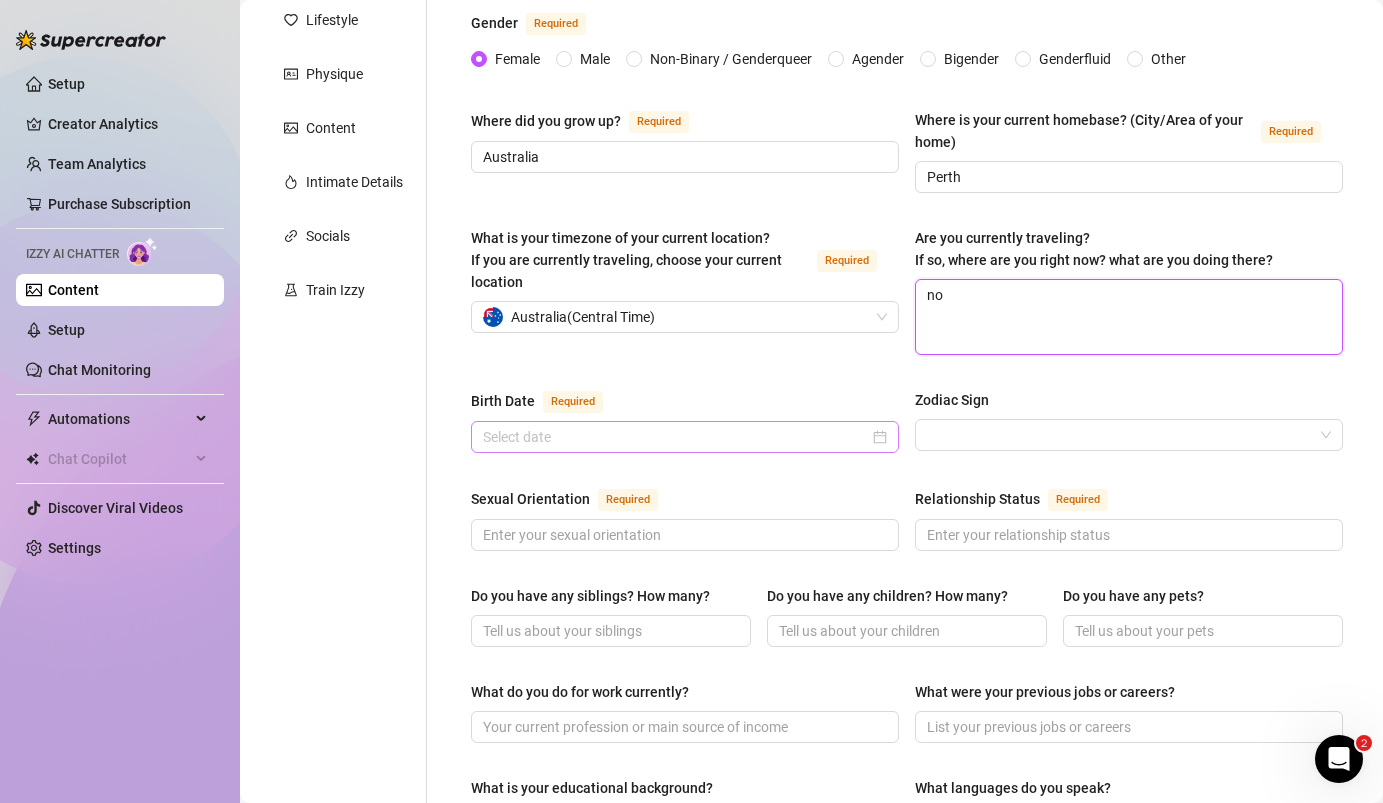 scroll, scrollTop: 305, scrollLeft: 0, axis: vertical 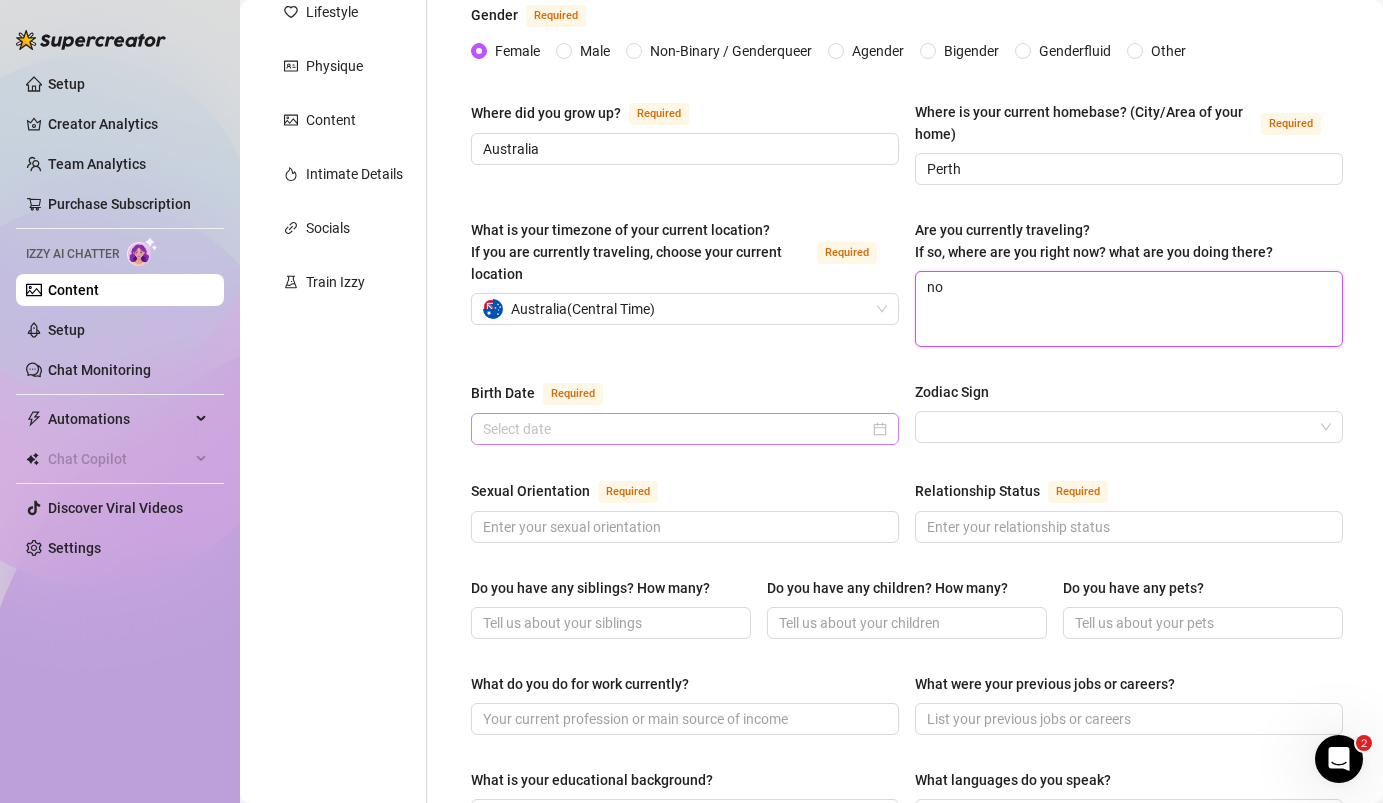 type on "no" 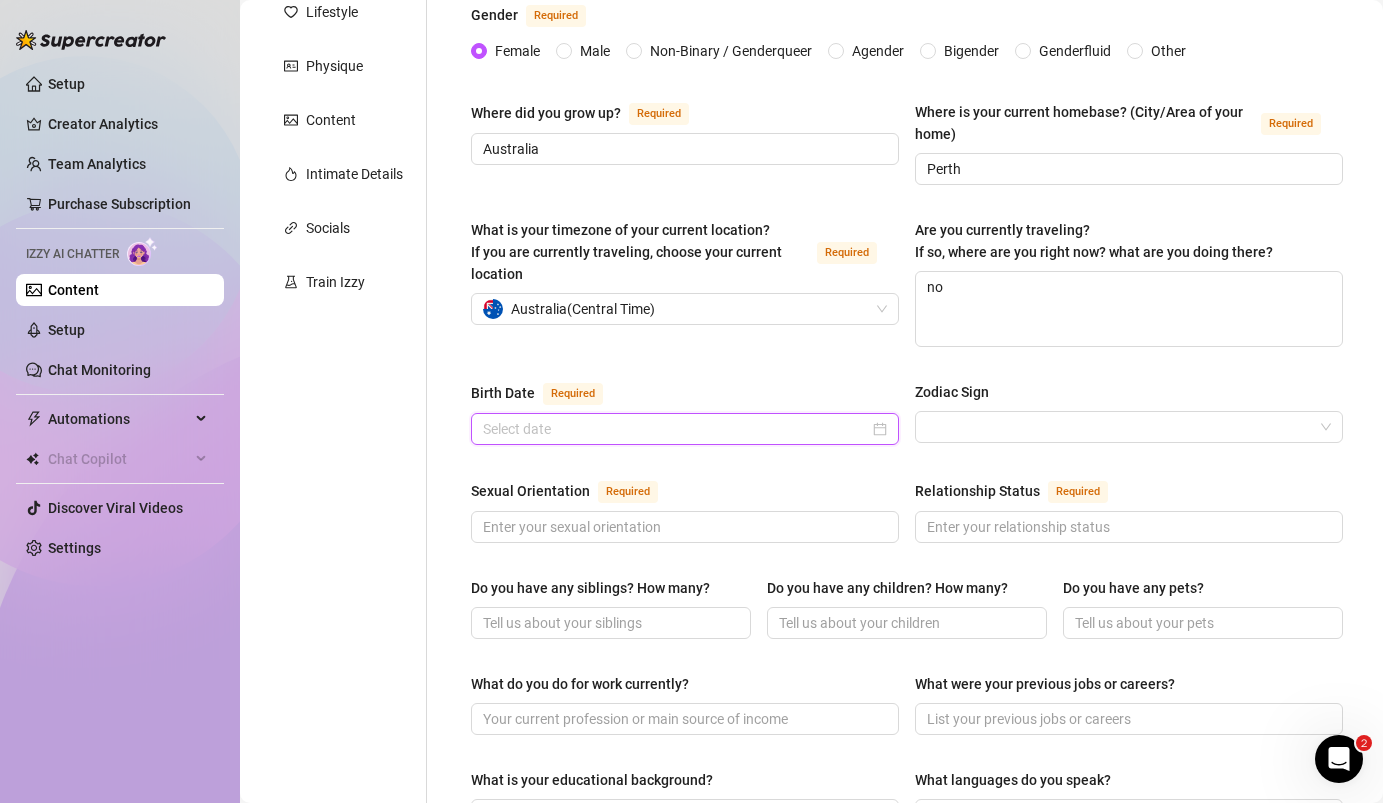 click on "Birth Date Required" at bounding box center [676, 429] 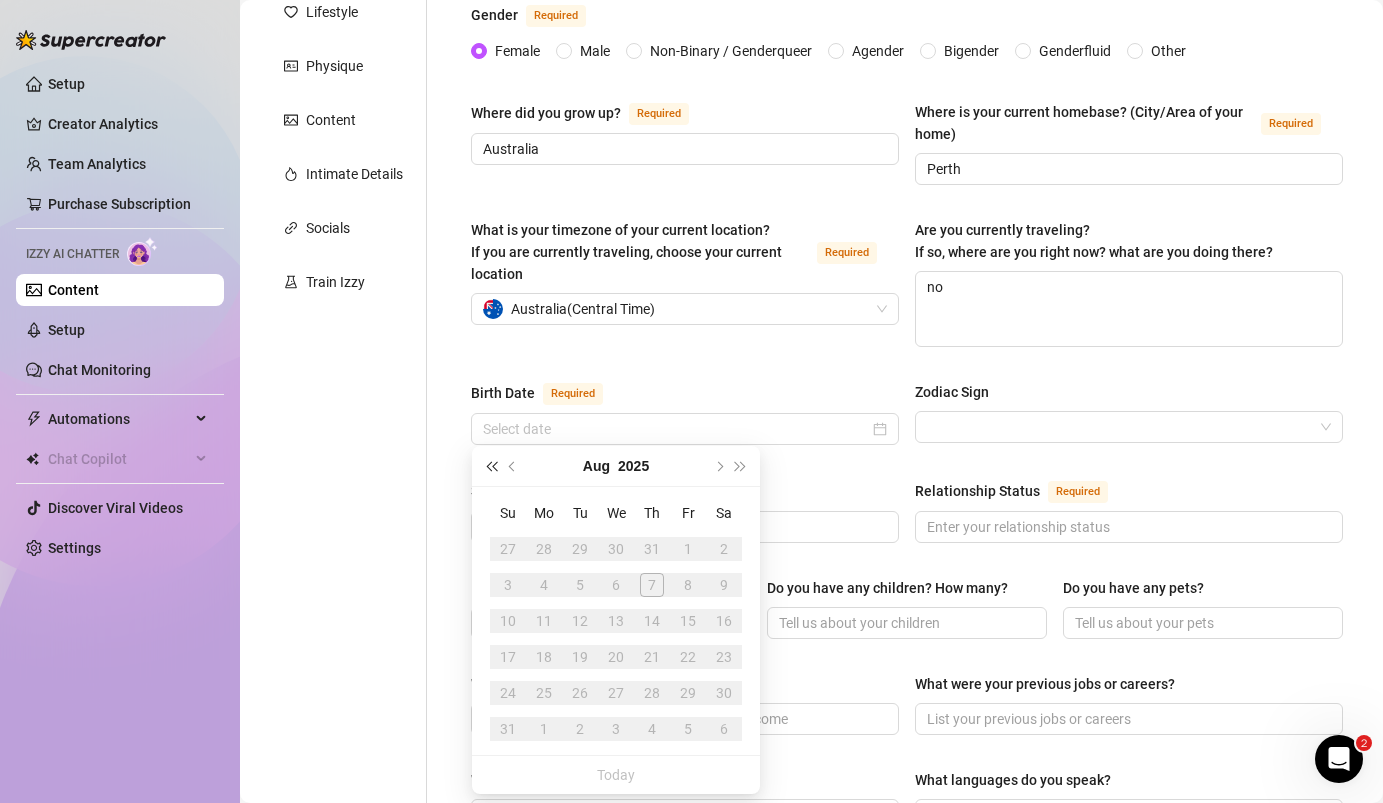 click at bounding box center (491, 466) 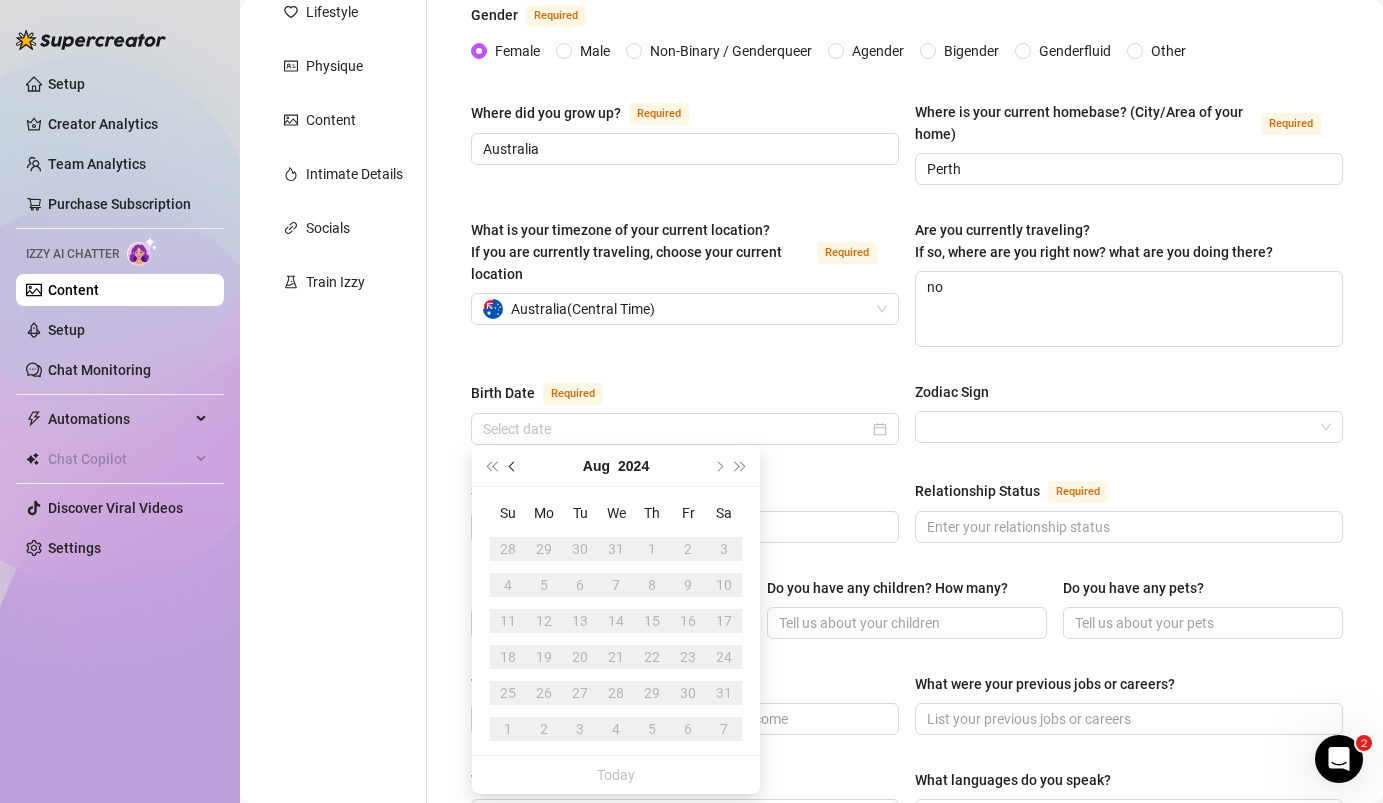 click at bounding box center (513, 466) 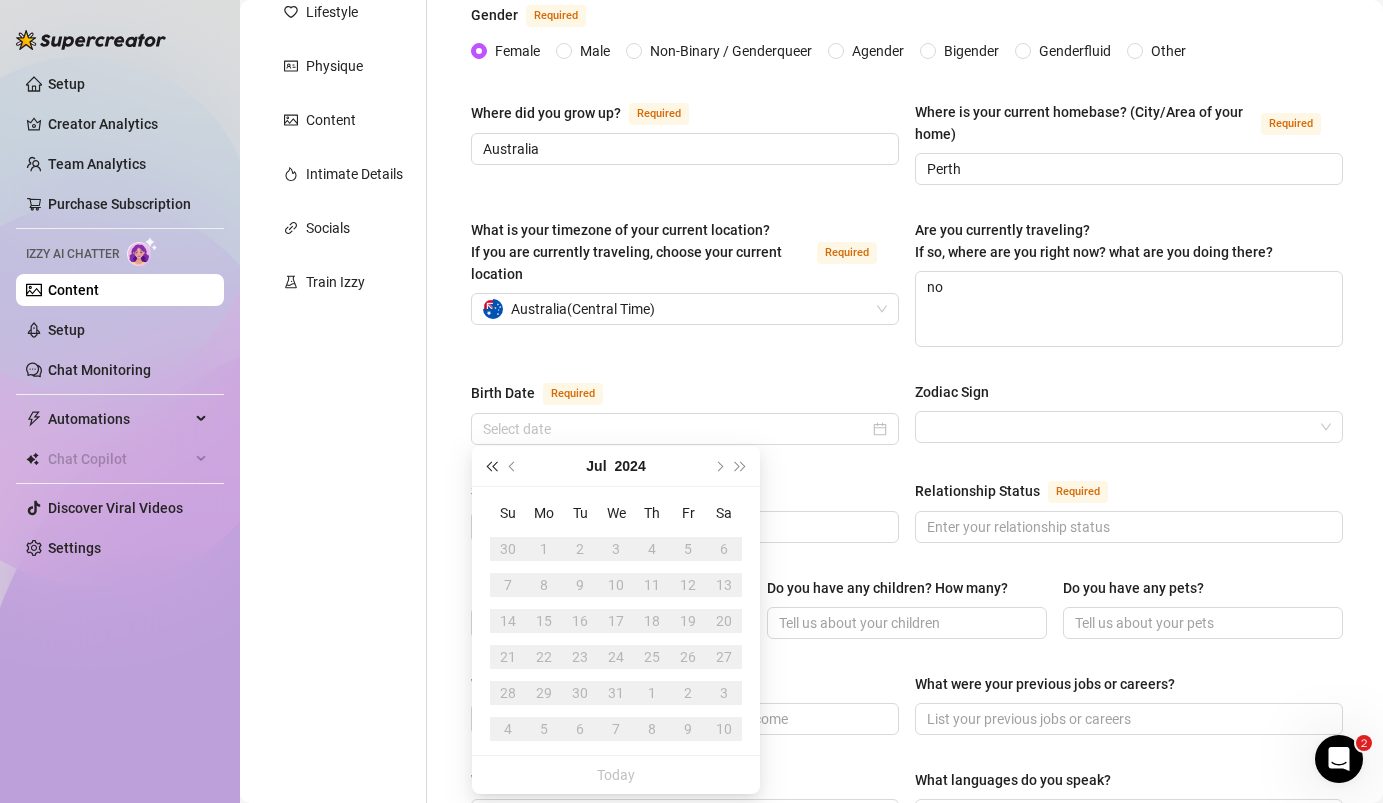 click at bounding box center [491, 466] 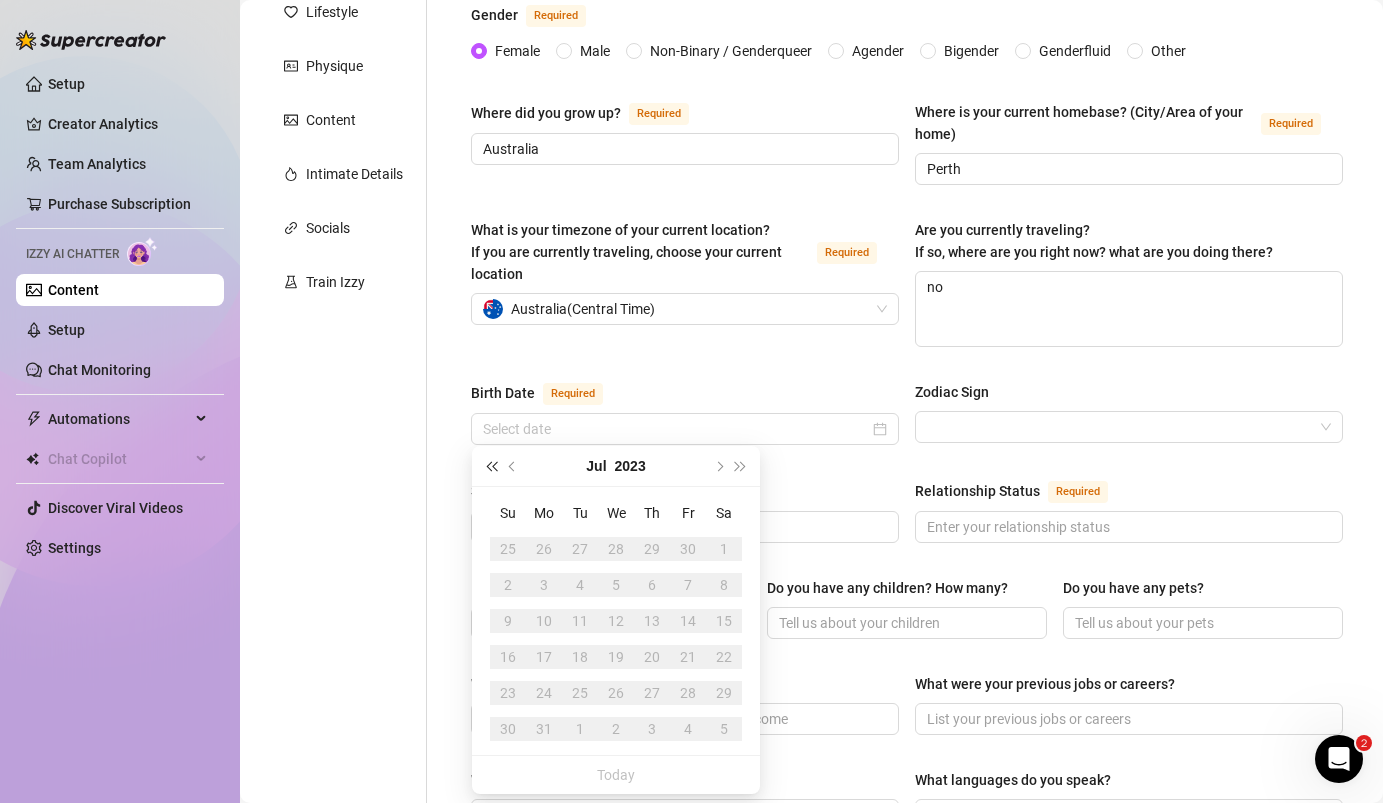 click at bounding box center [491, 466] 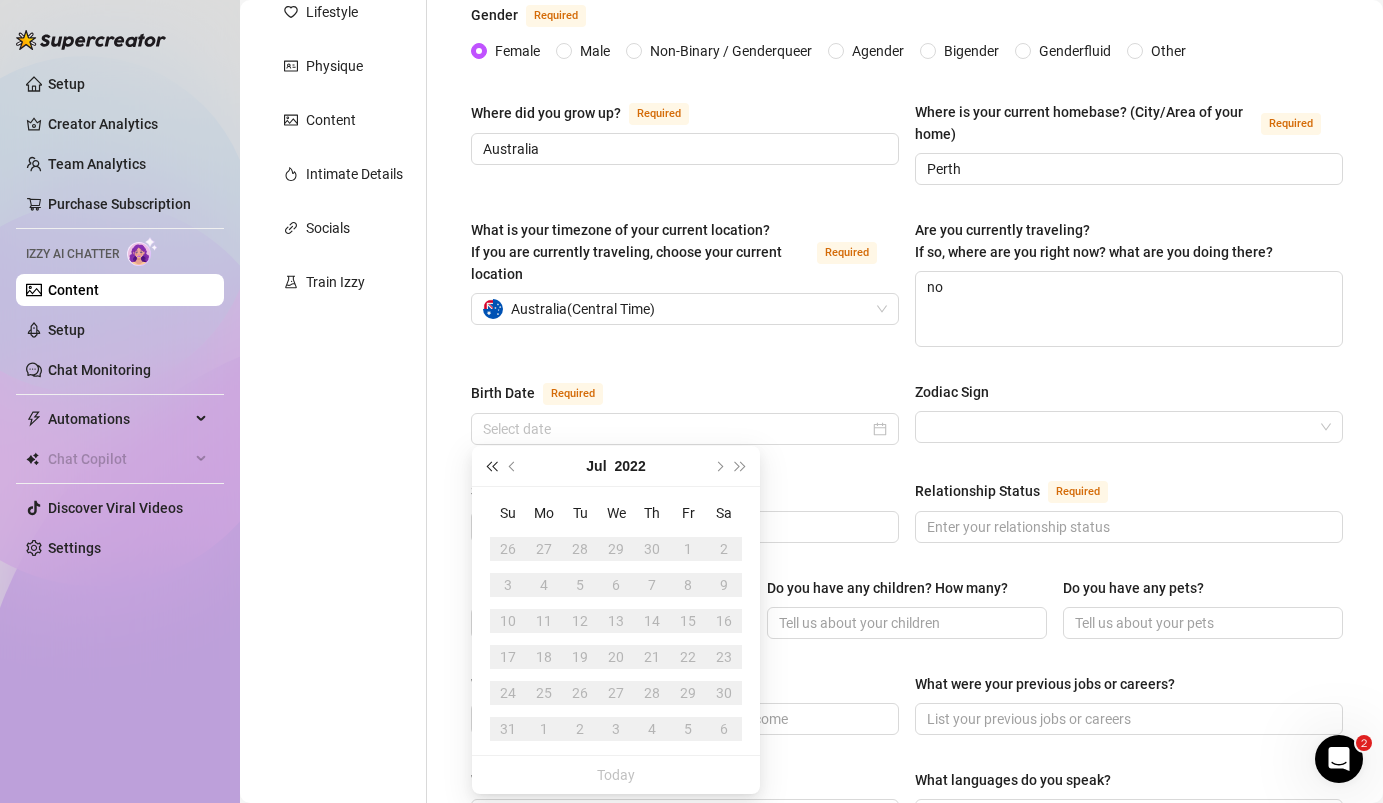 click at bounding box center [491, 466] 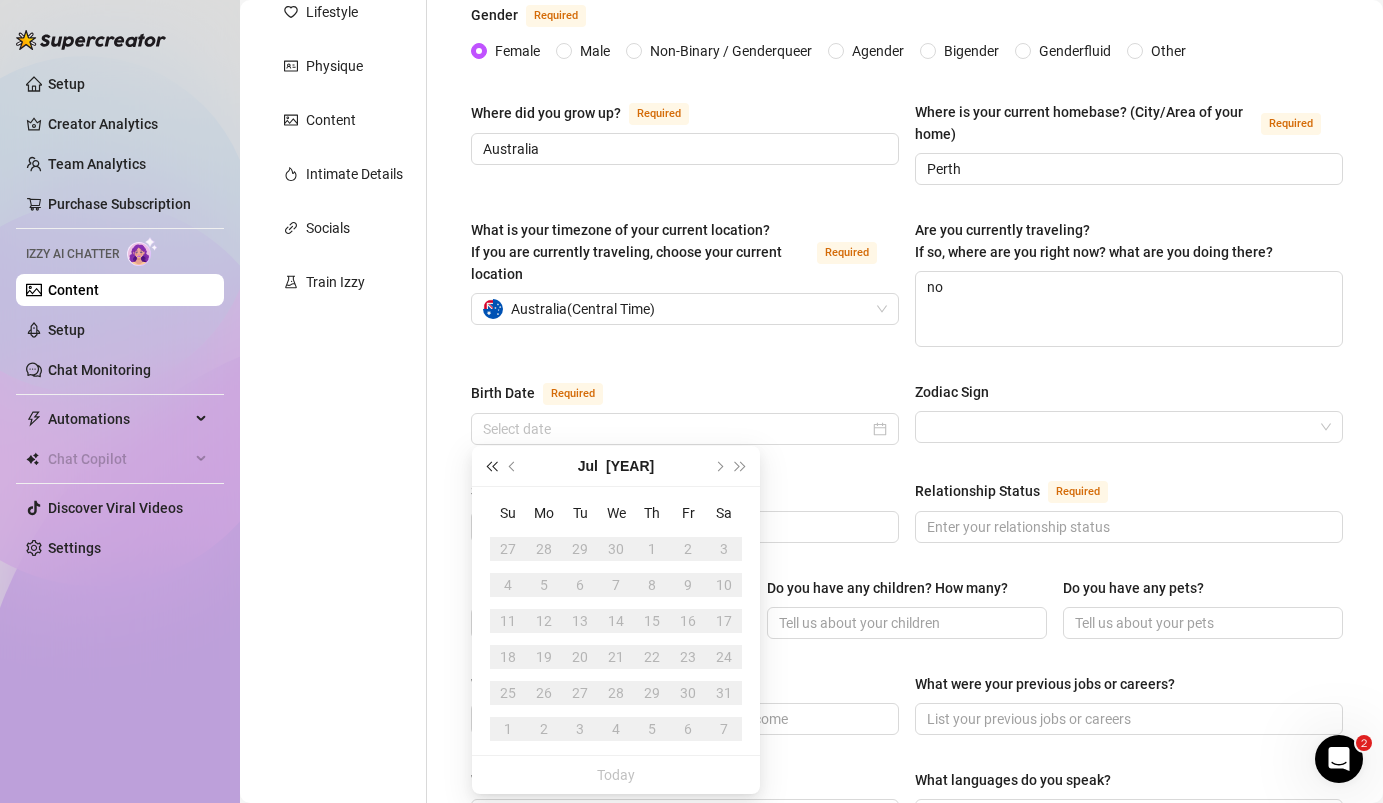 click at bounding box center [491, 466] 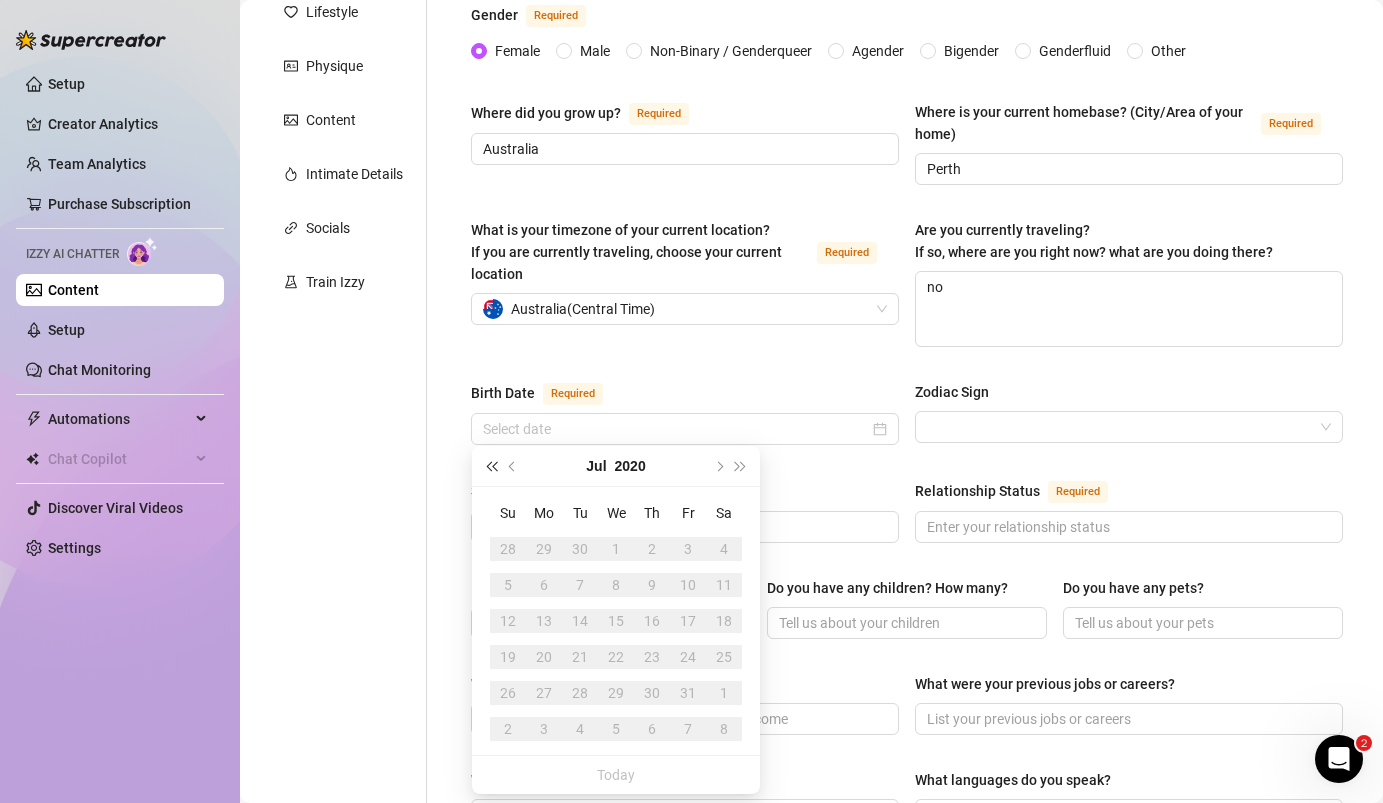 click at bounding box center [491, 466] 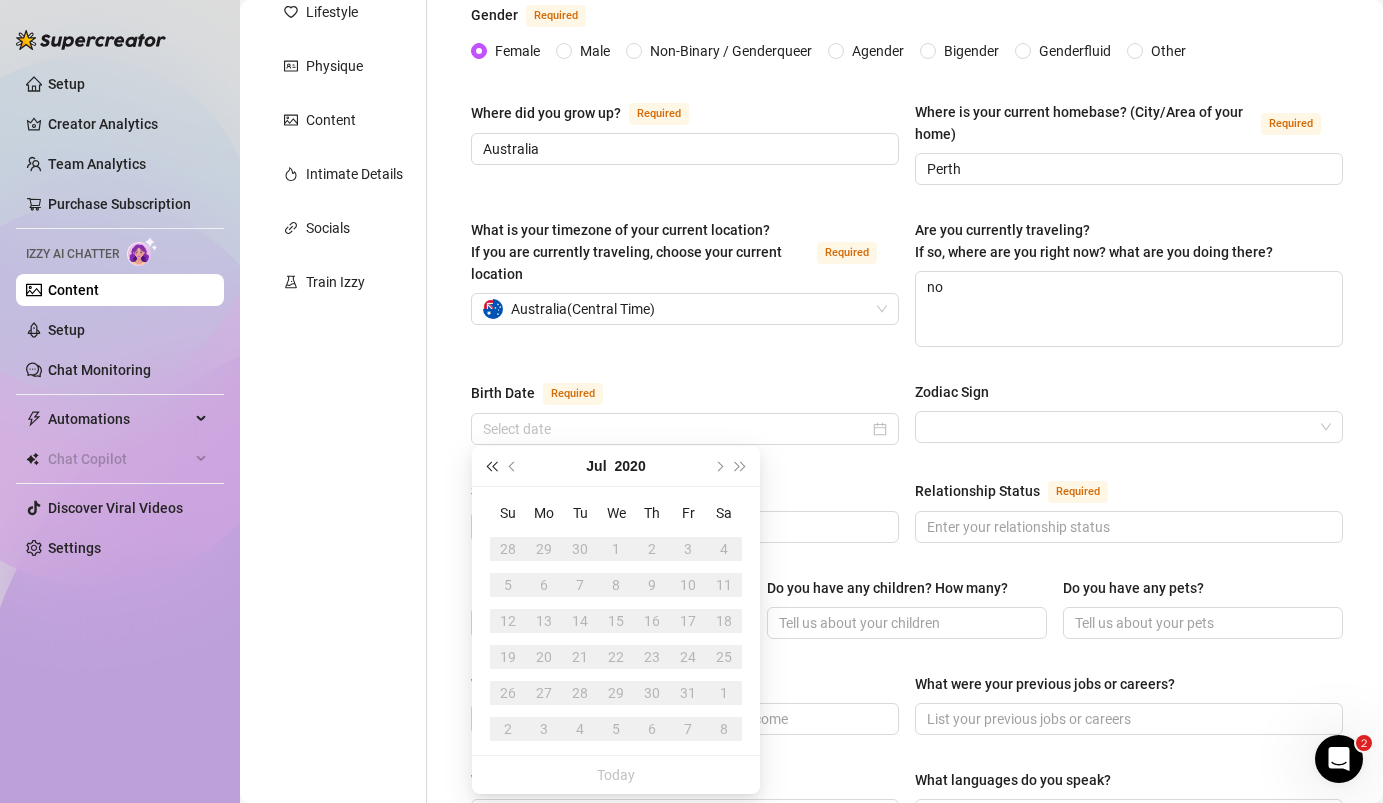 click at bounding box center (491, 466) 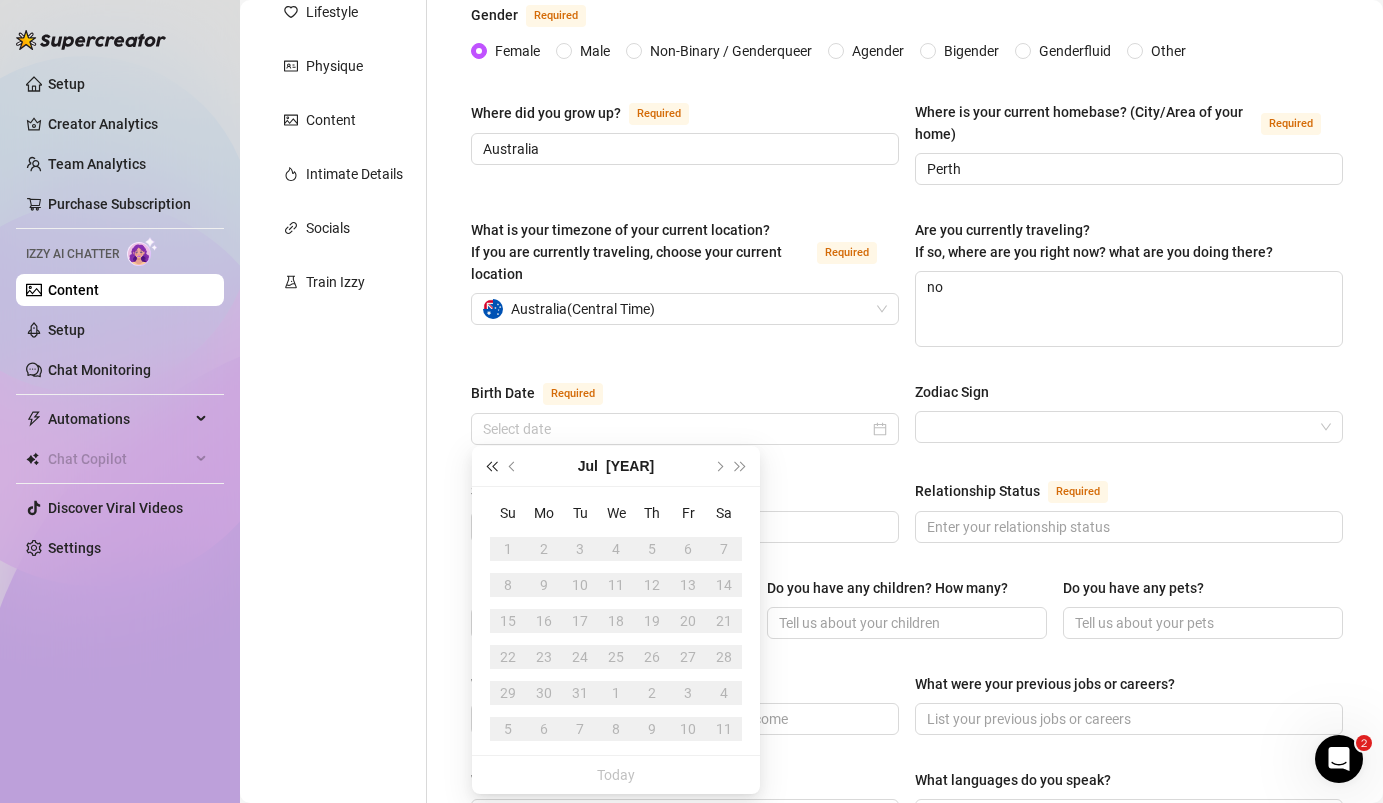 click at bounding box center [491, 466] 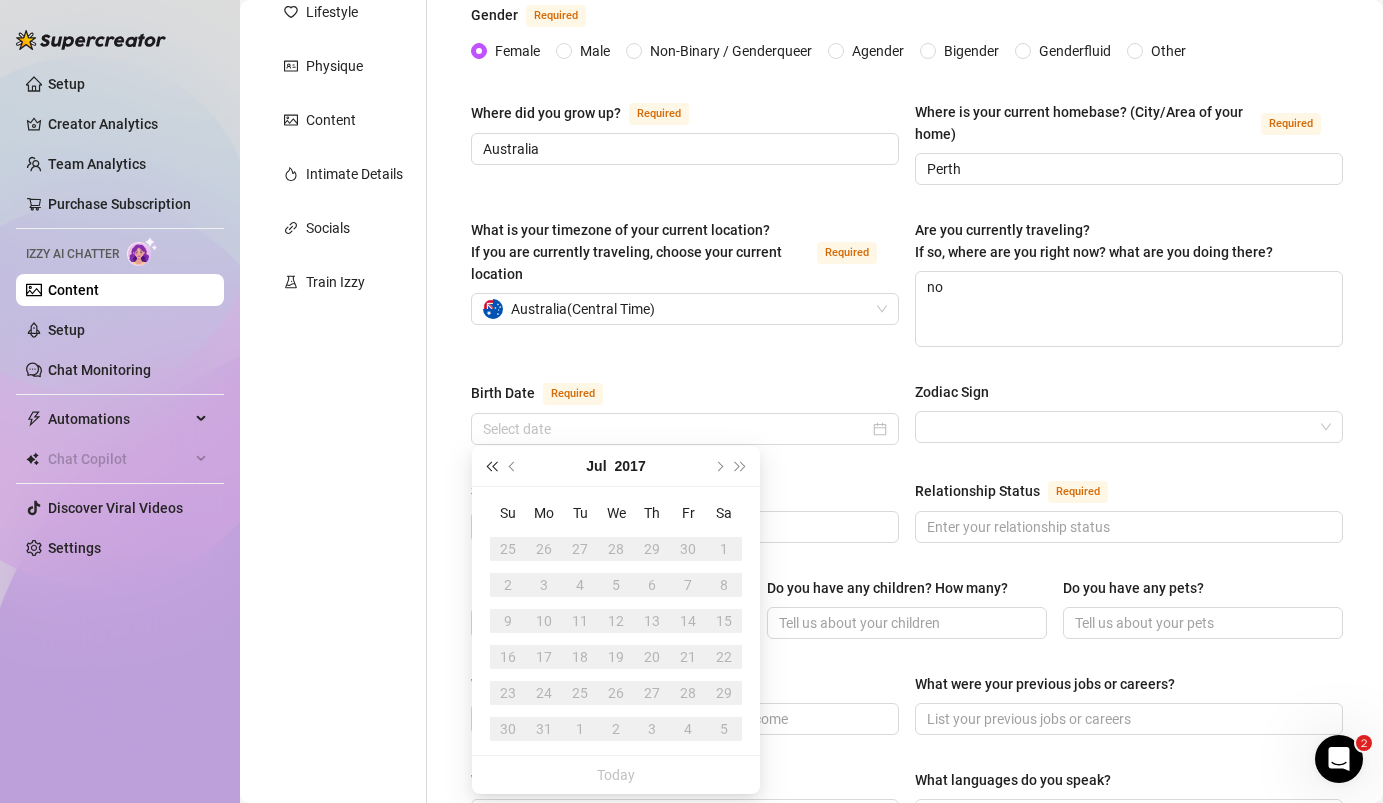 click at bounding box center (491, 466) 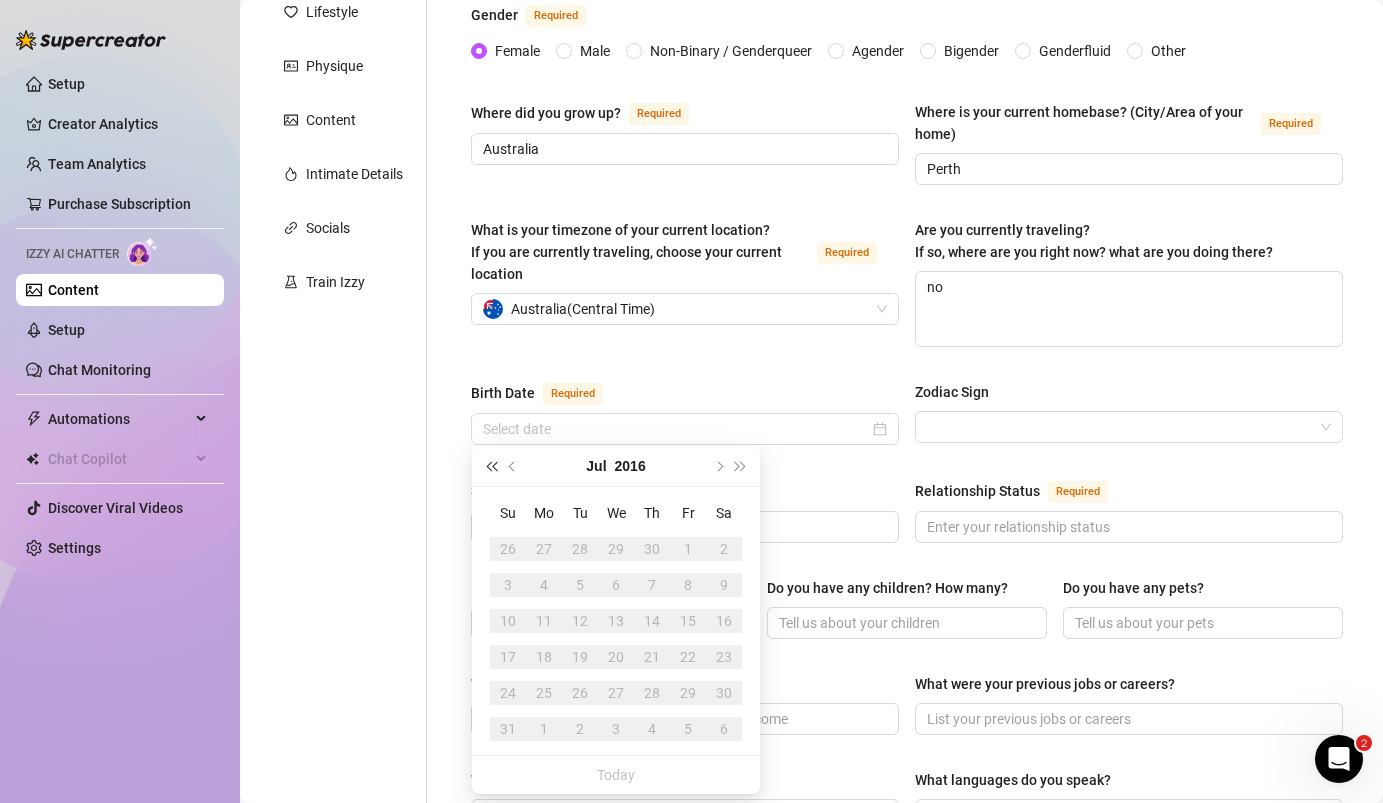 click at bounding box center [491, 466] 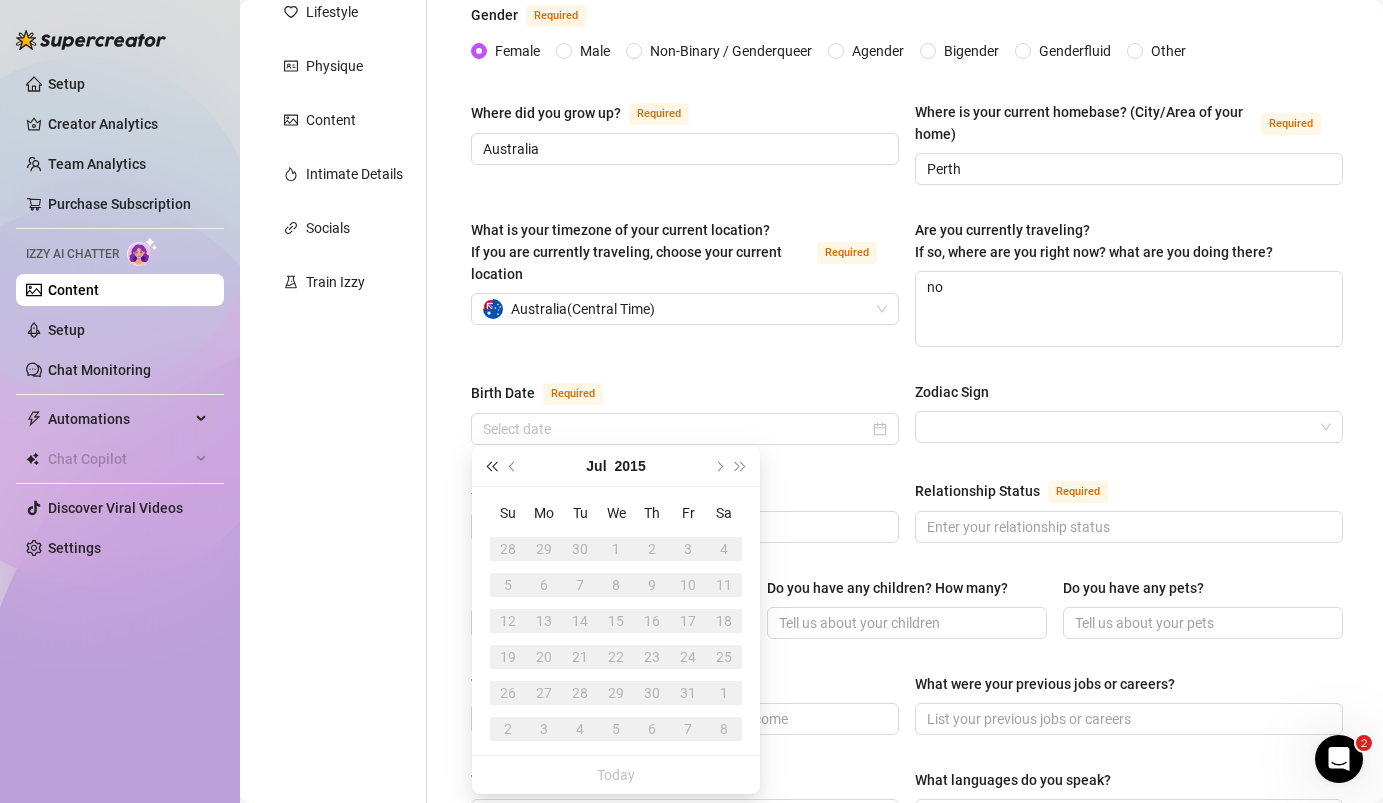 click at bounding box center [491, 466] 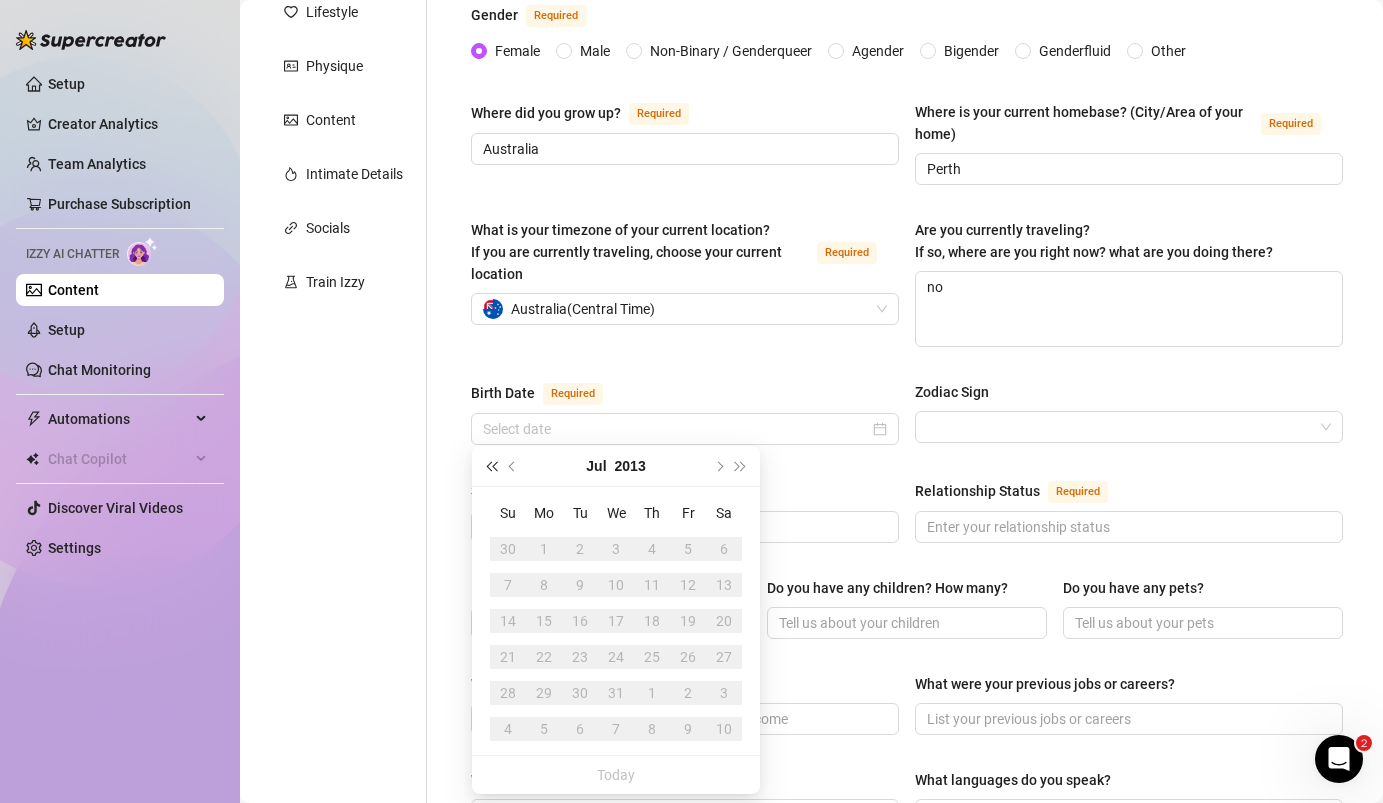 click at bounding box center (491, 466) 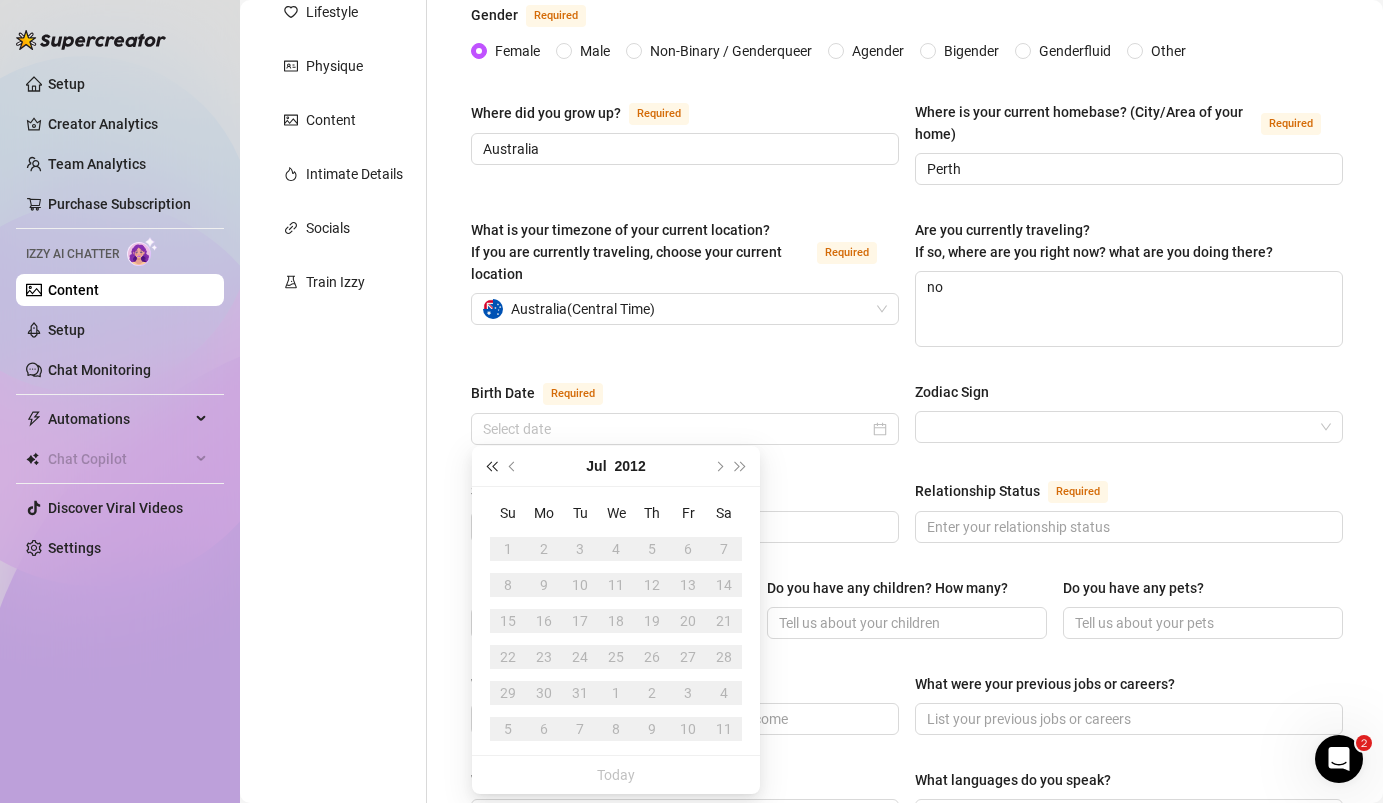 click at bounding box center (491, 466) 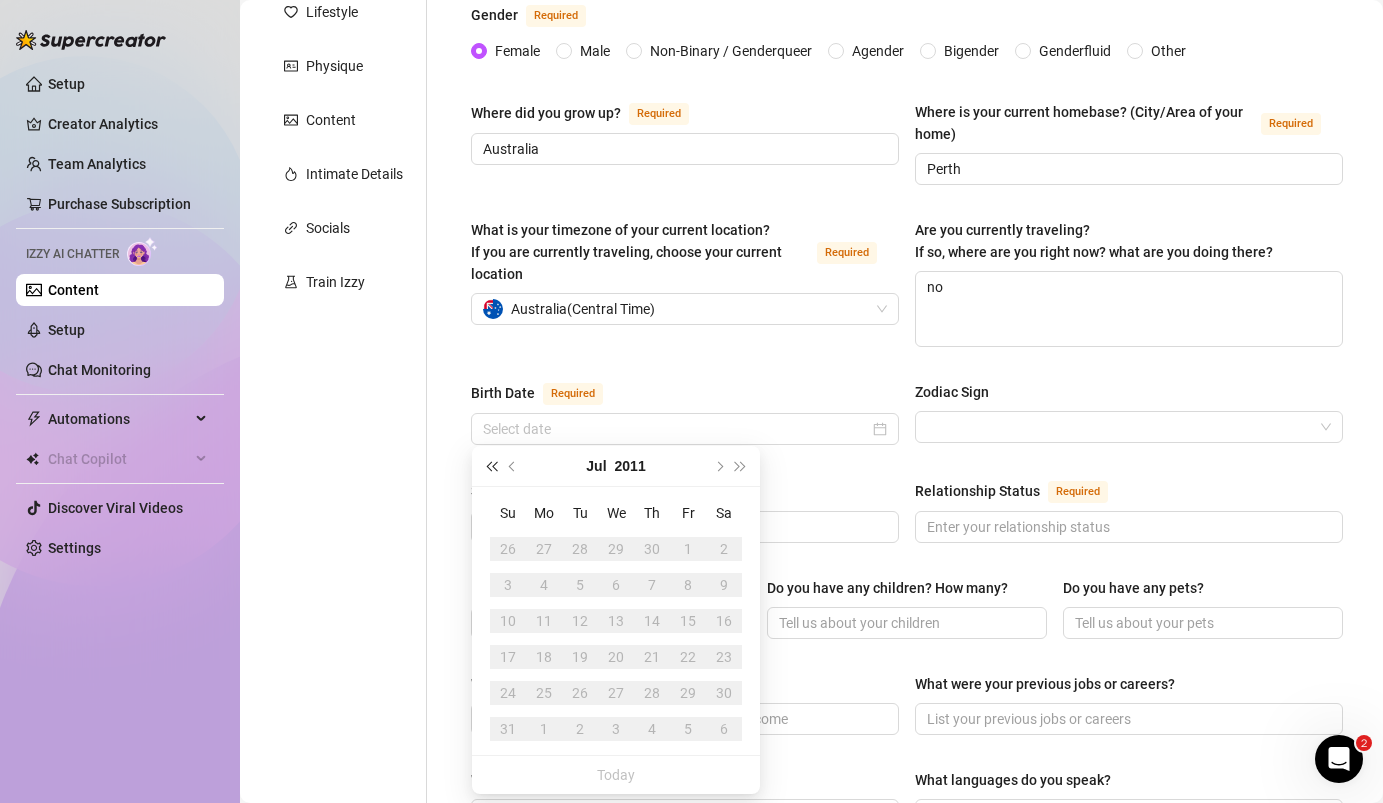 click at bounding box center [491, 466] 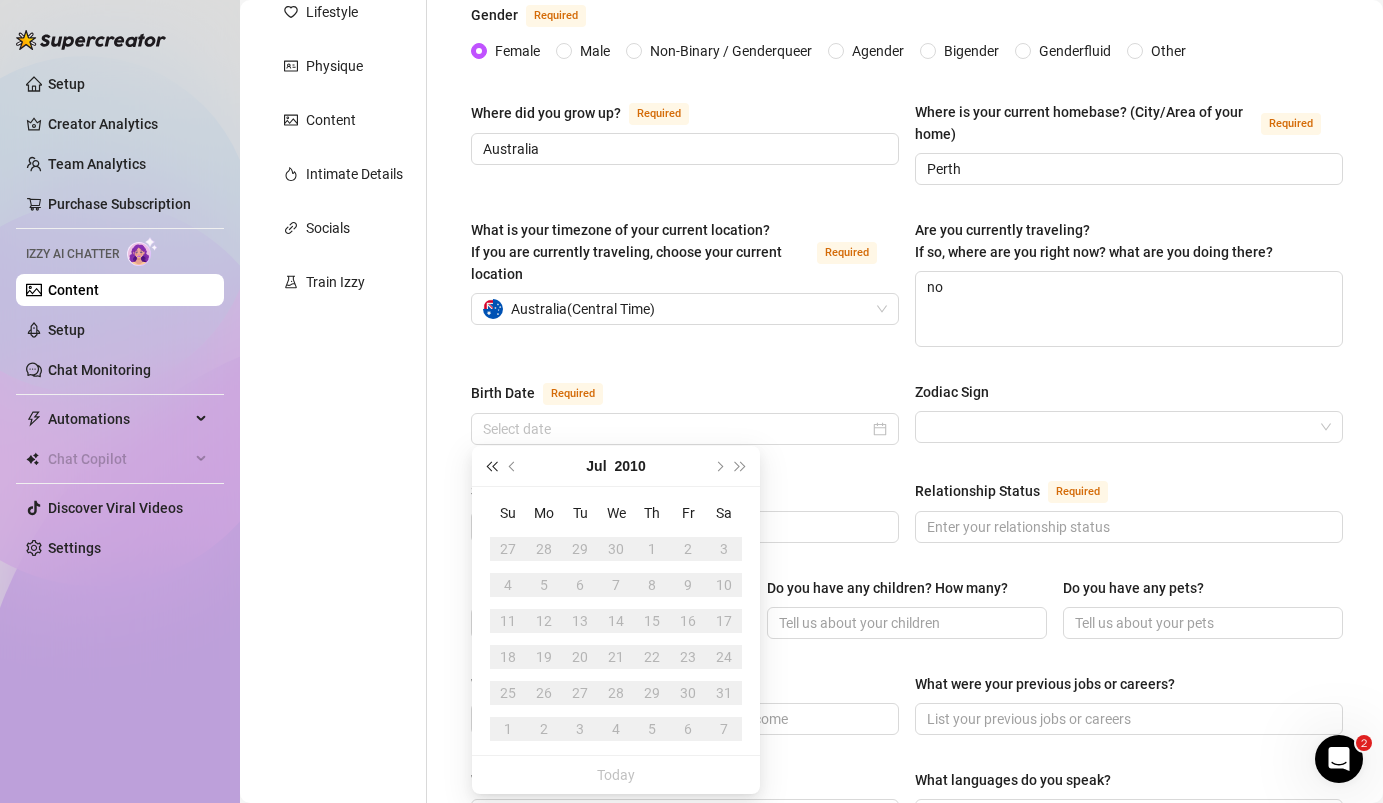 click at bounding box center [491, 466] 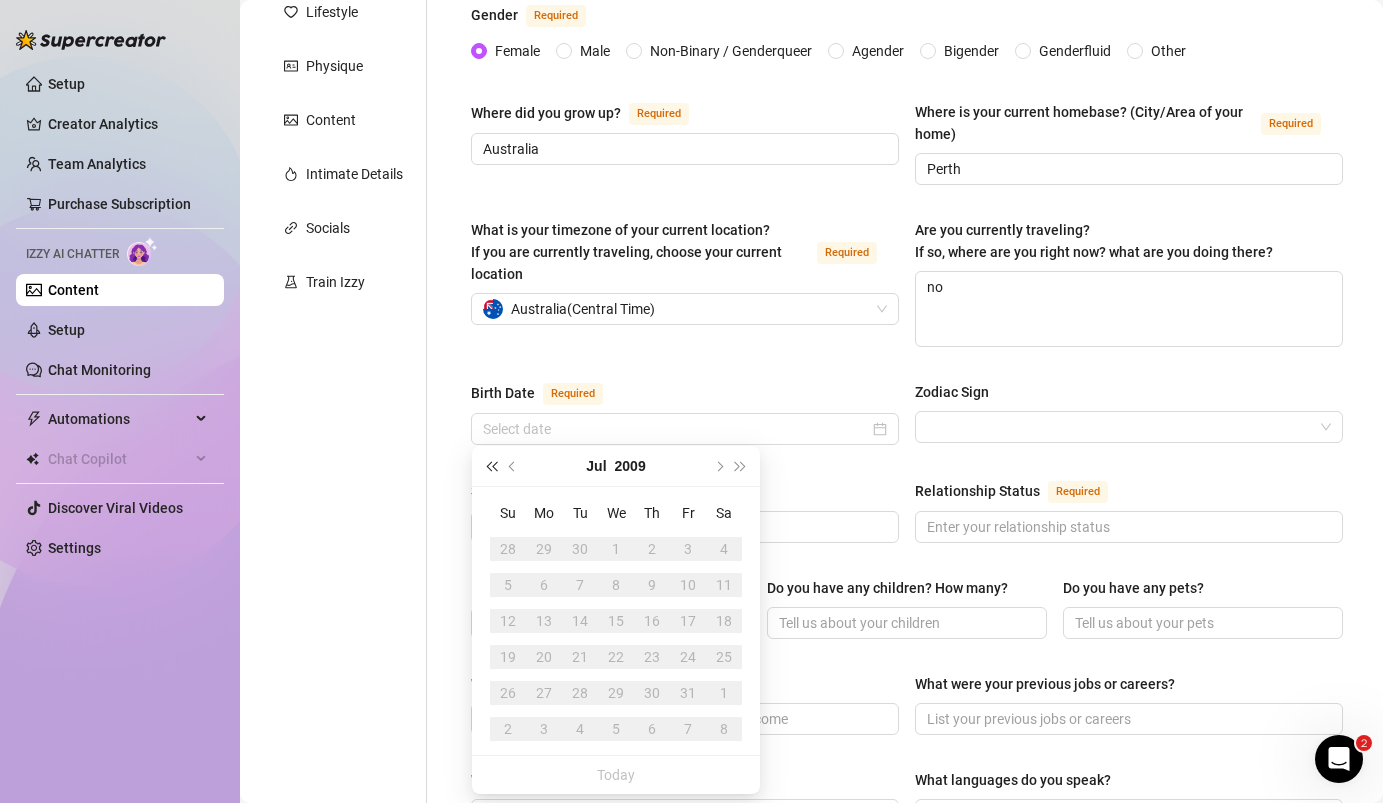 click at bounding box center (491, 466) 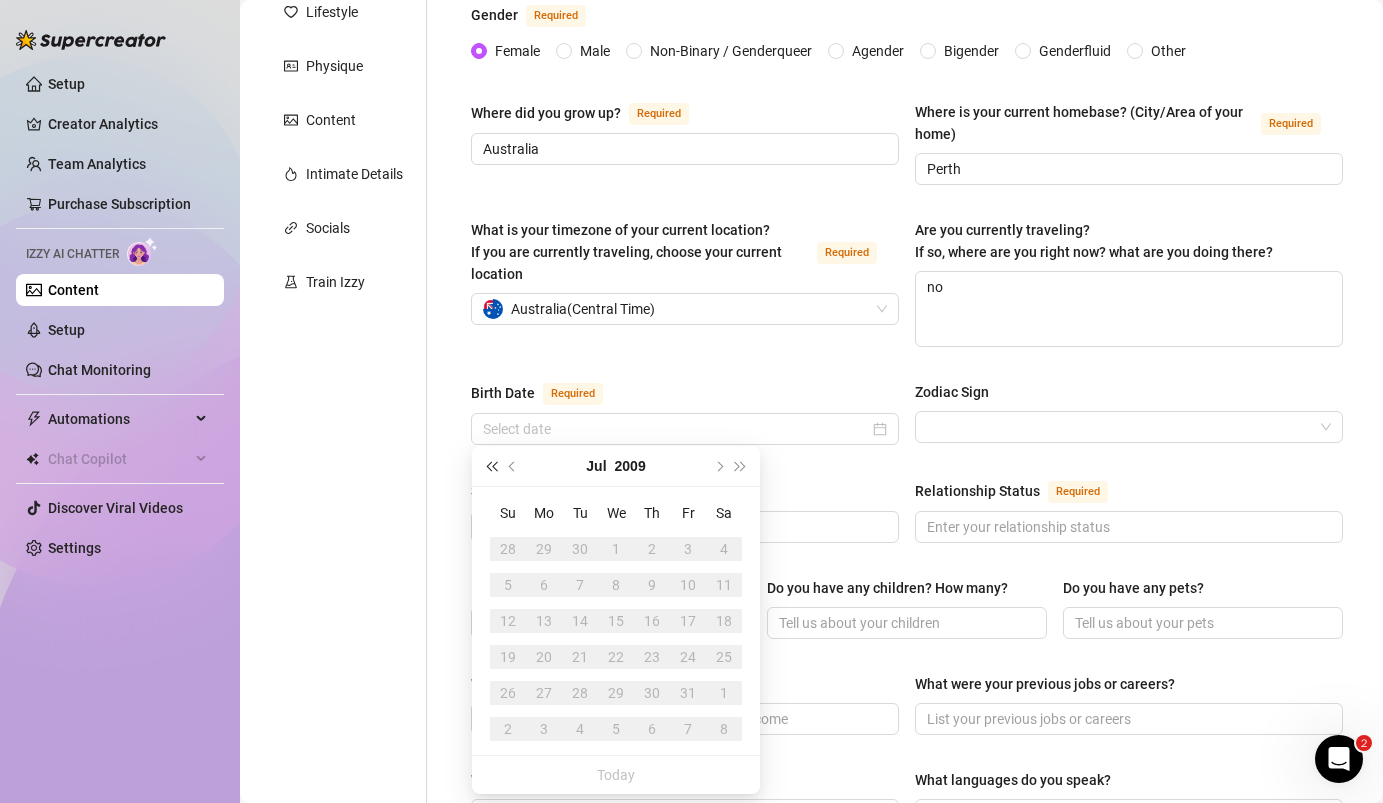 click at bounding box center (491, 466) 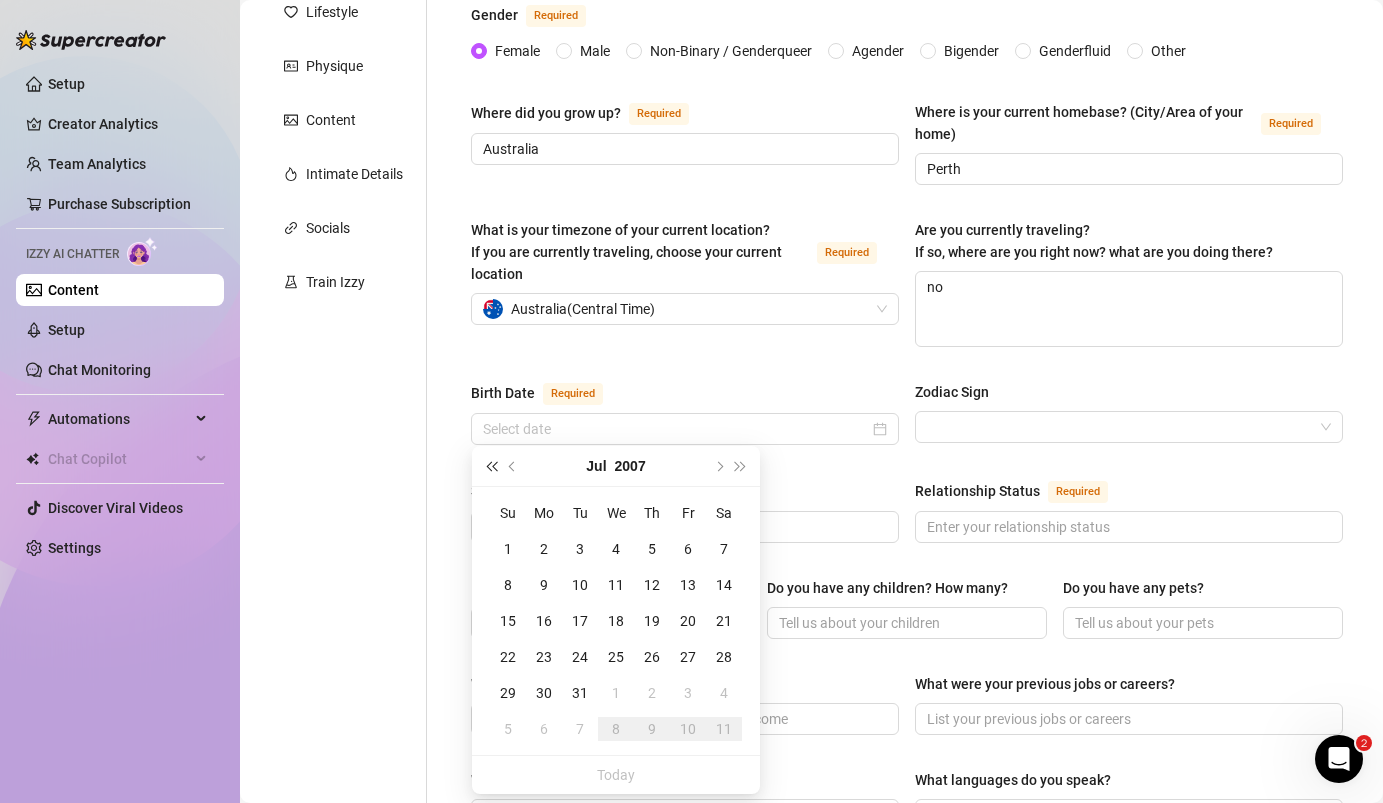 click at bounding box center (491, 466) 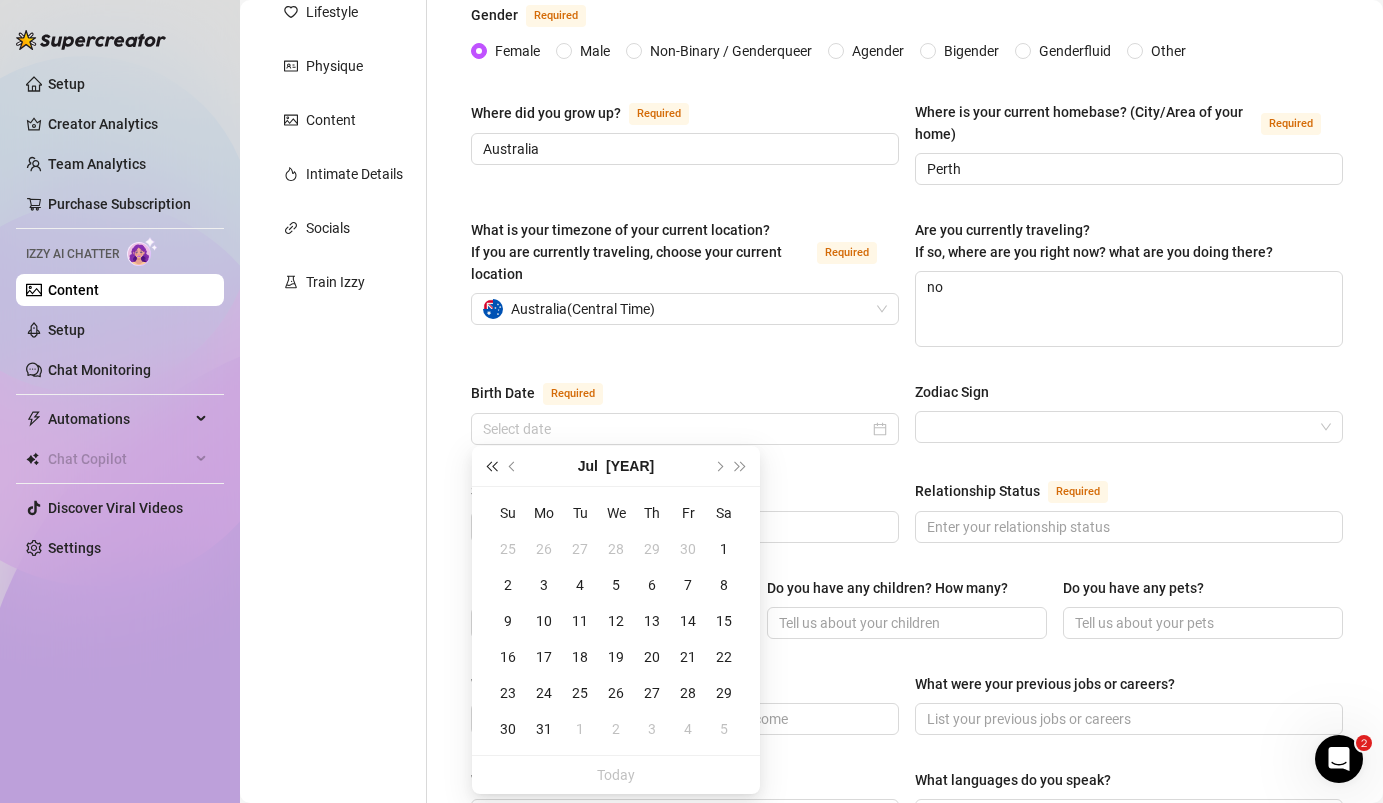 click at bounding box center (491, 466) 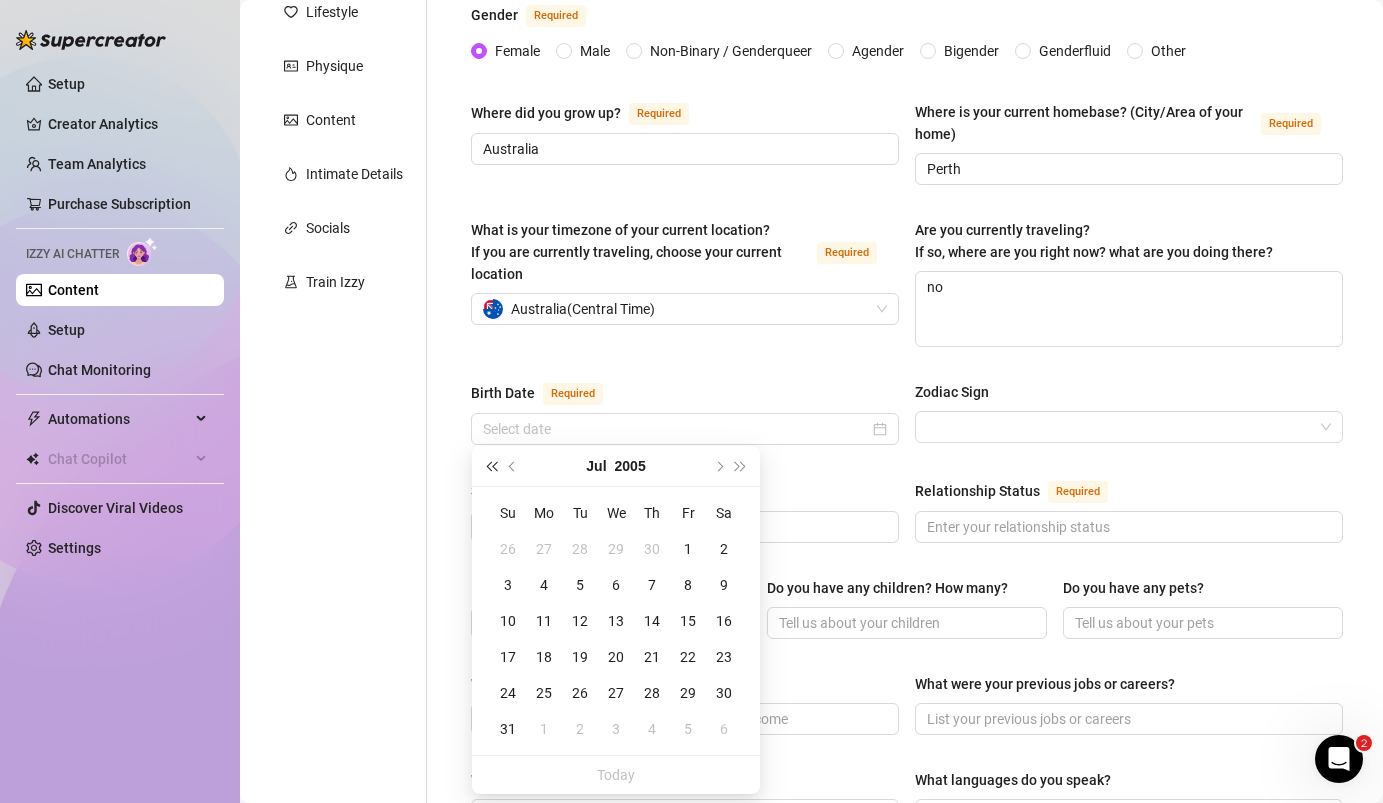 click at bounding box center [491, 466] 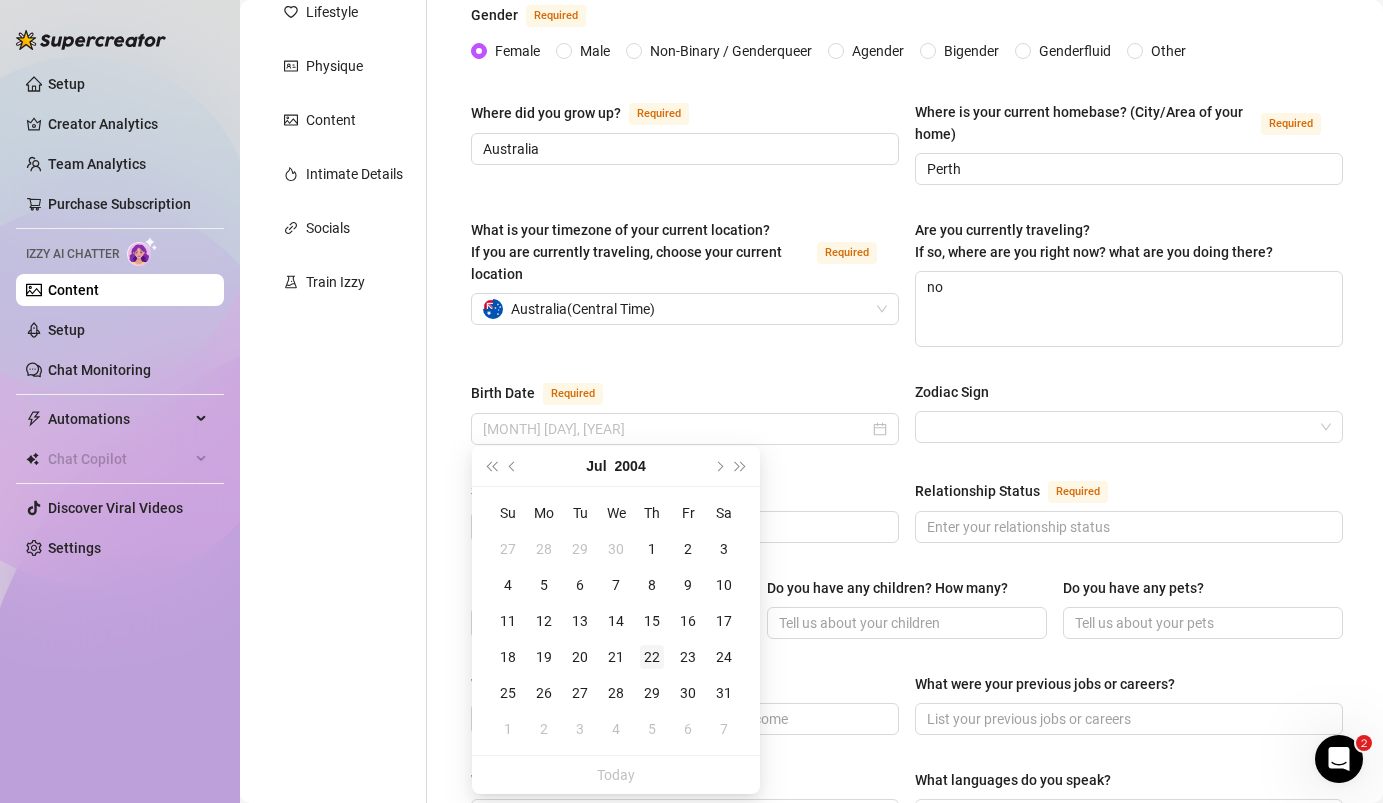 type on "[DATE]" 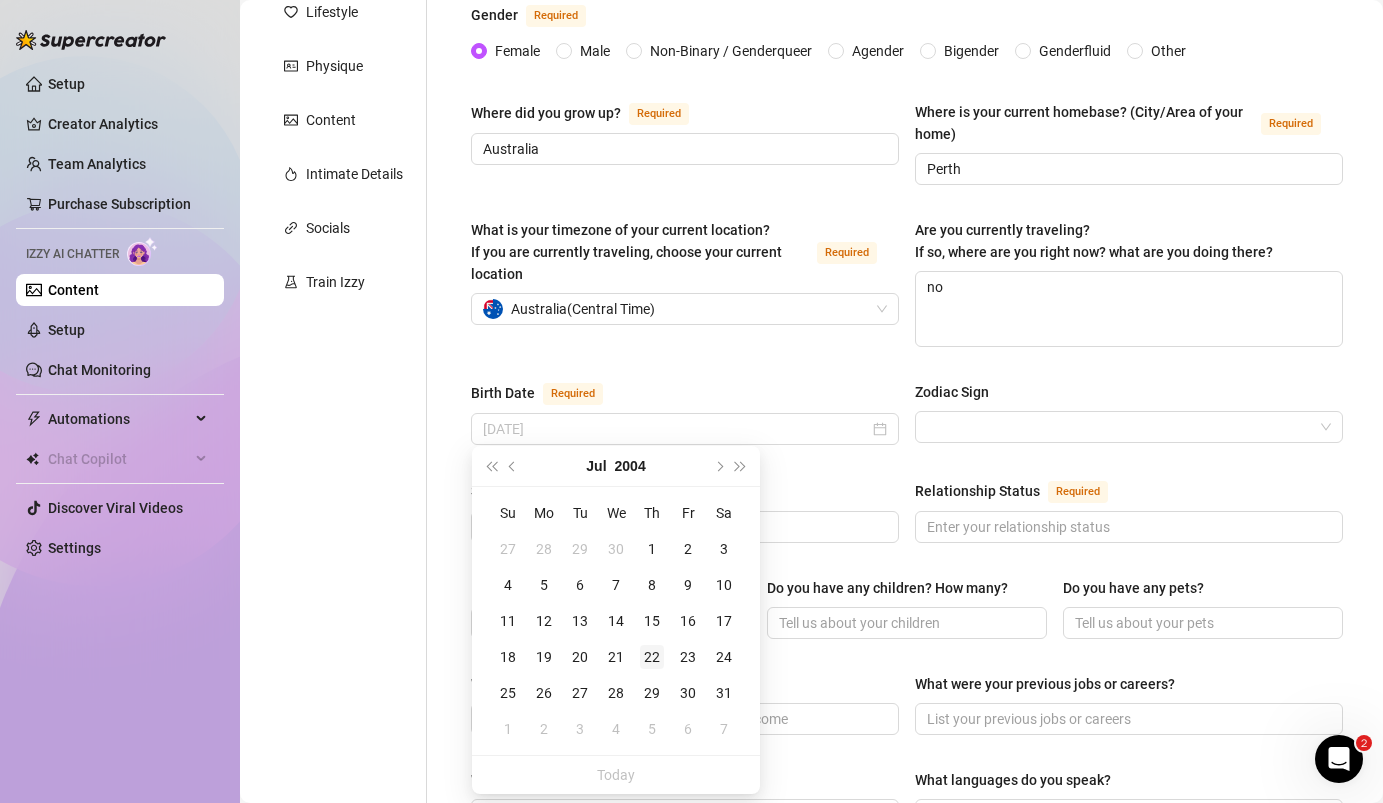 click on "22" at bounding box center (652, 657) 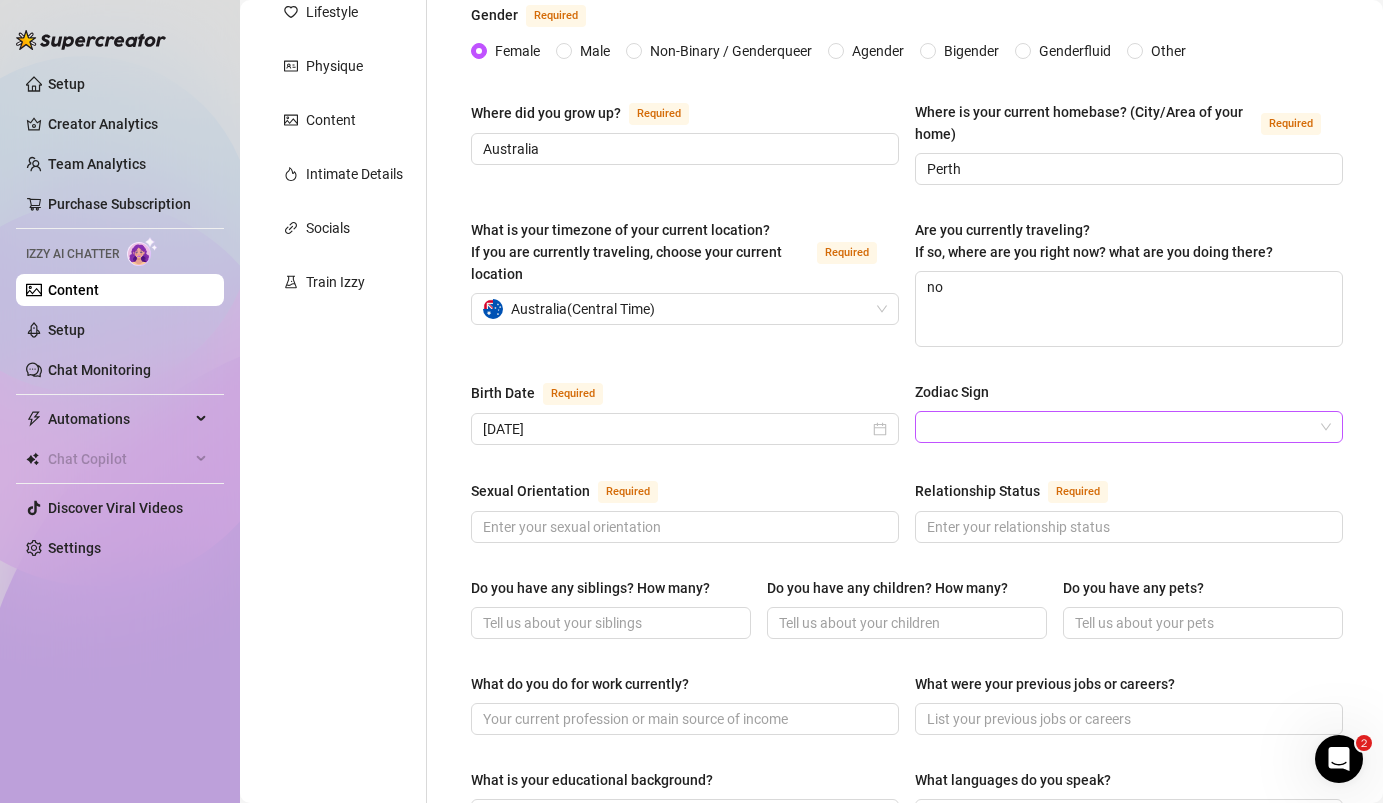 click on "Zodiac Sign" at bounding box center [1120, 427] 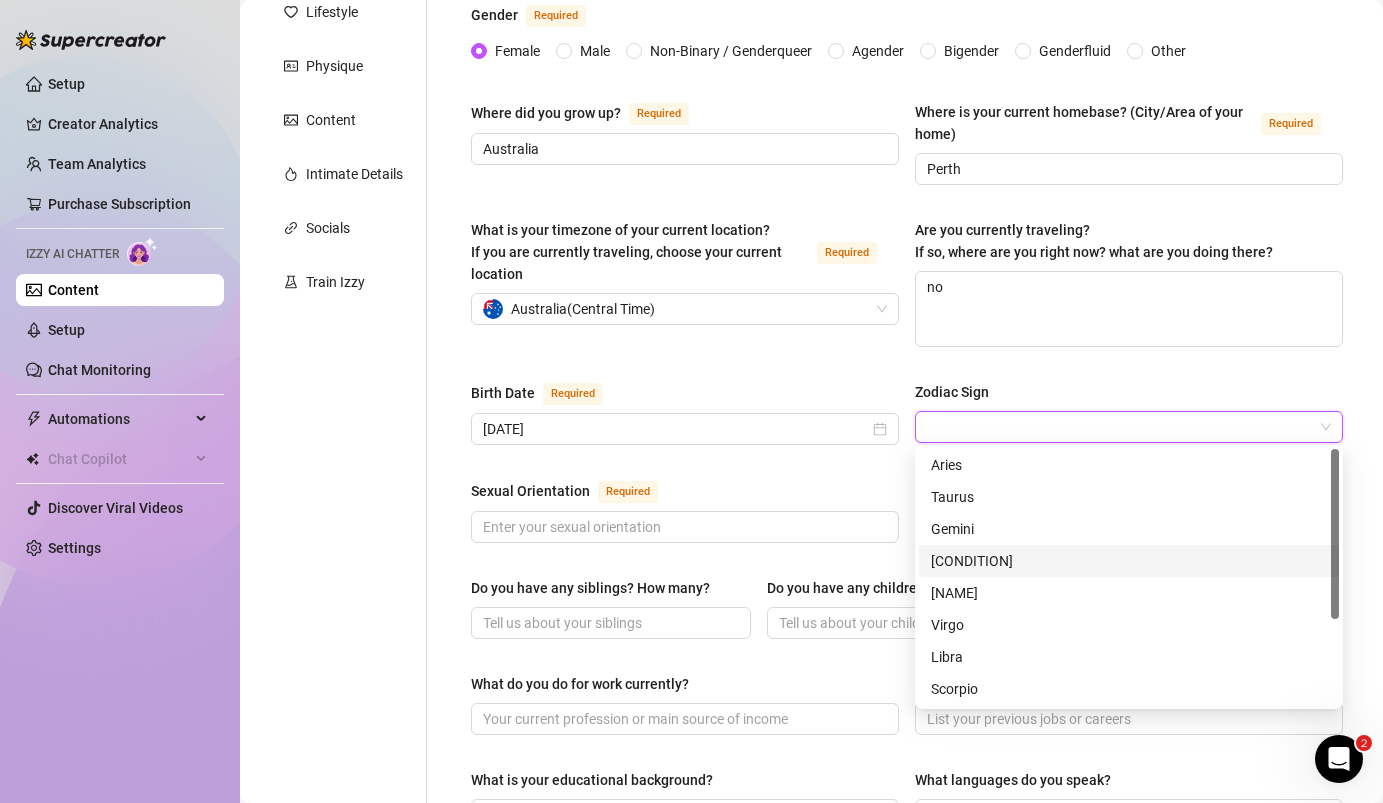 click on "[CONDITION]" at bounding box center (1129, 561) 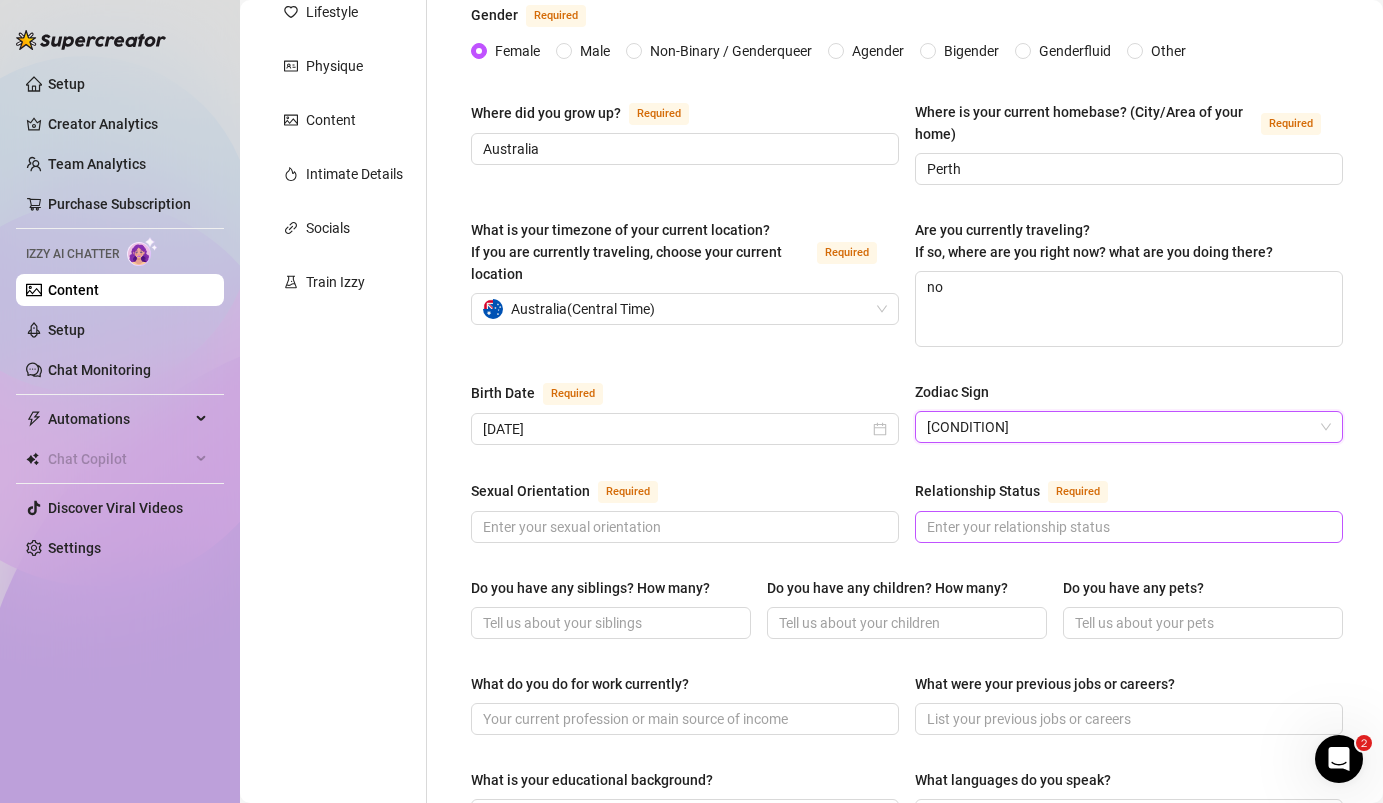 click at bounding box center [1129, 527] 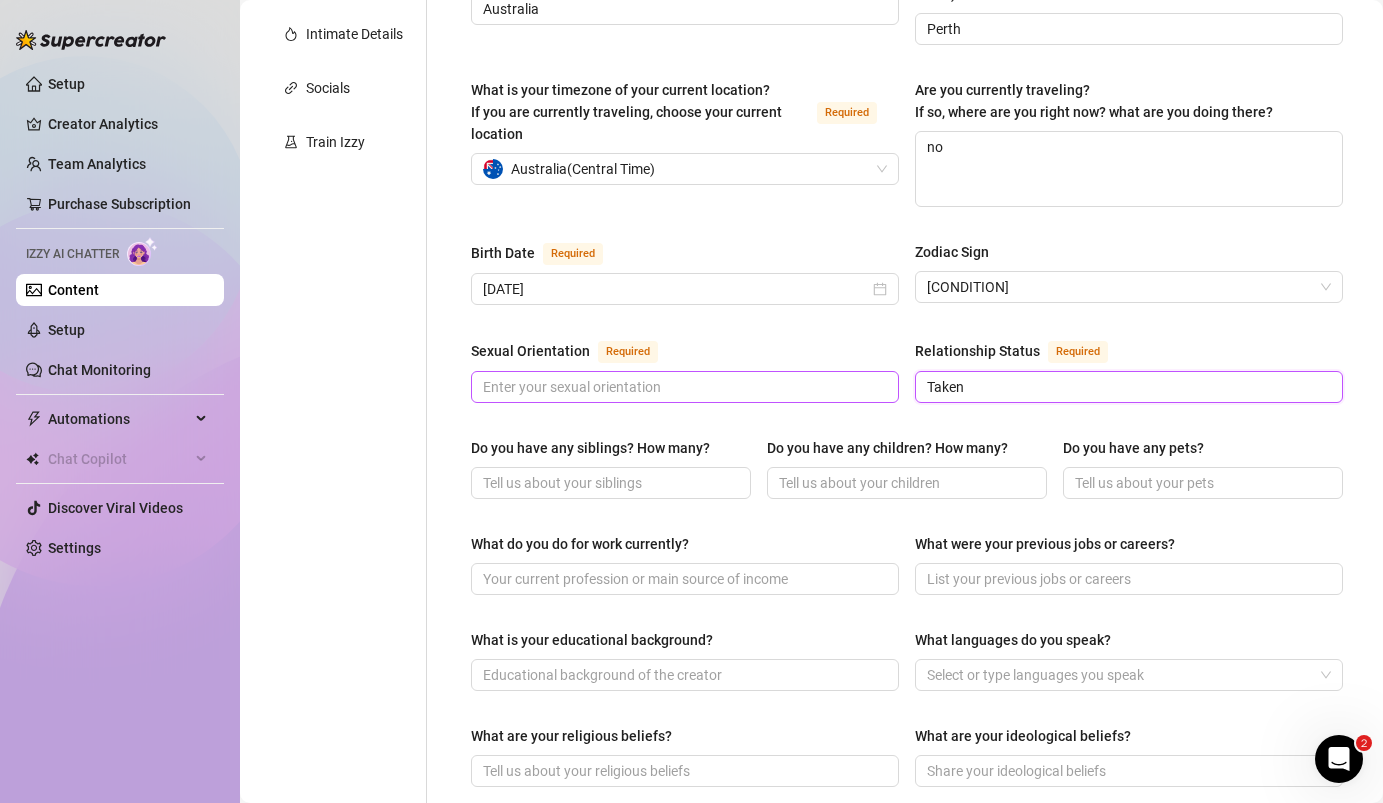 scroll, scrollTop: 475, scrollLeft: 0, axis: vertical 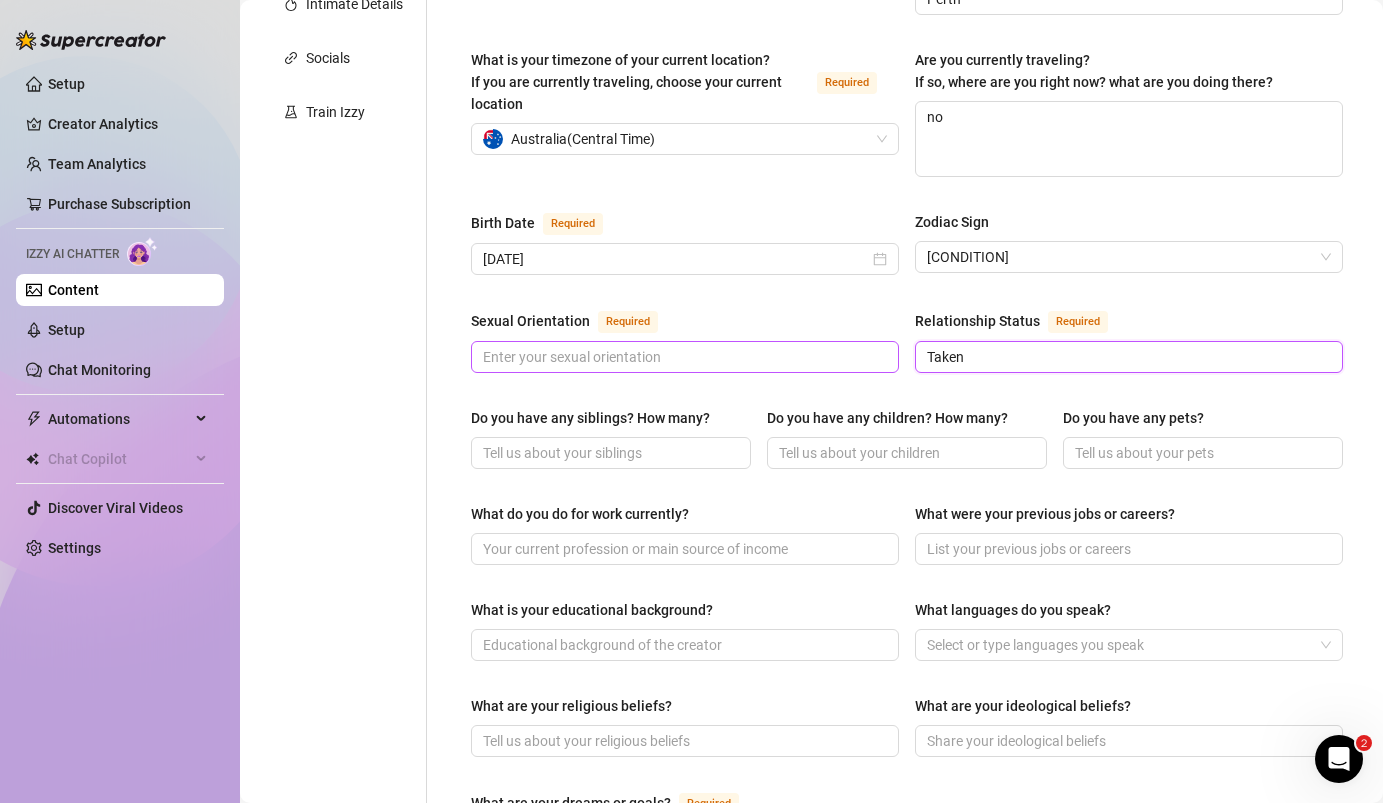 type on "Taken" 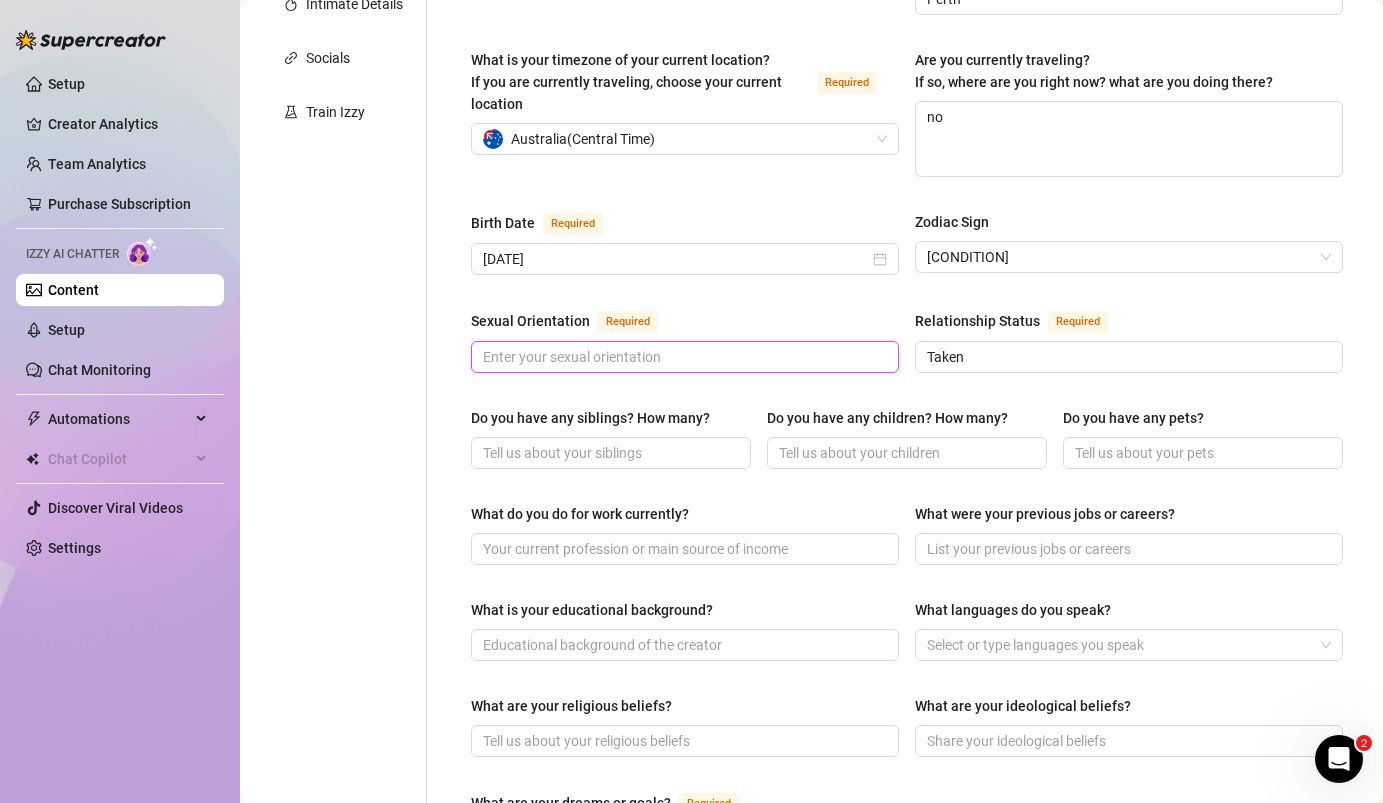 click on "Sexual Orientation Required" at bounding box center (683, 357) 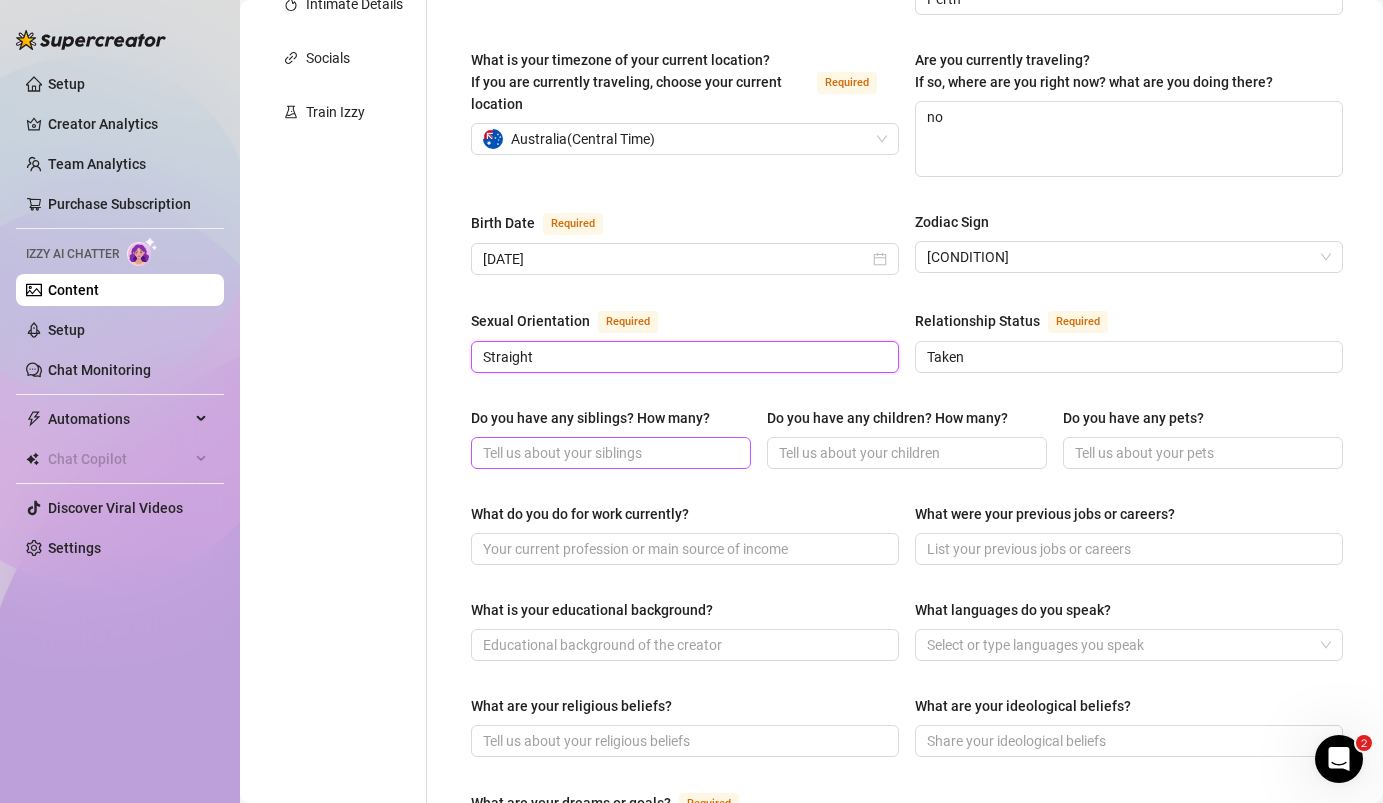 type on "Straight" 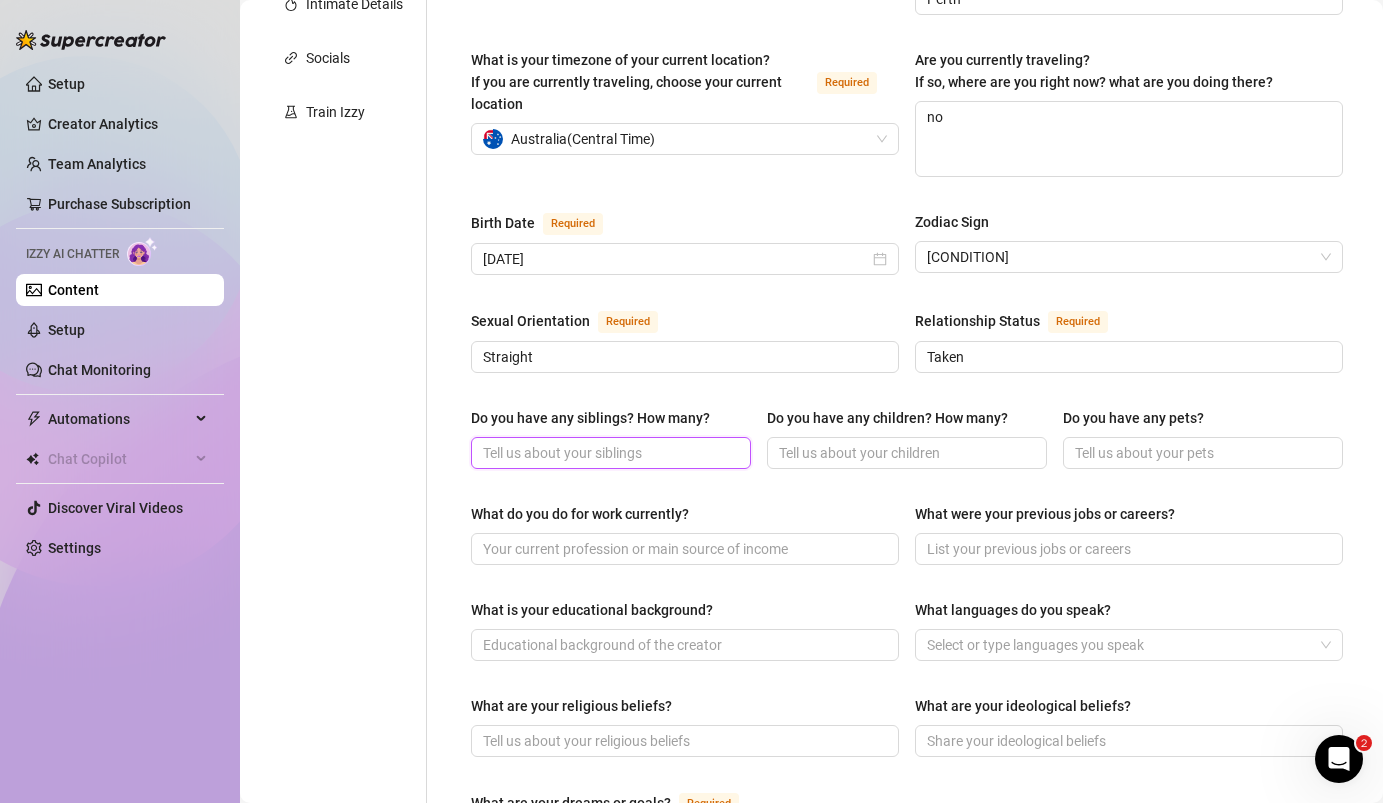 click on "Do you have any siblings? How many?" at bounding box center (609, 453) 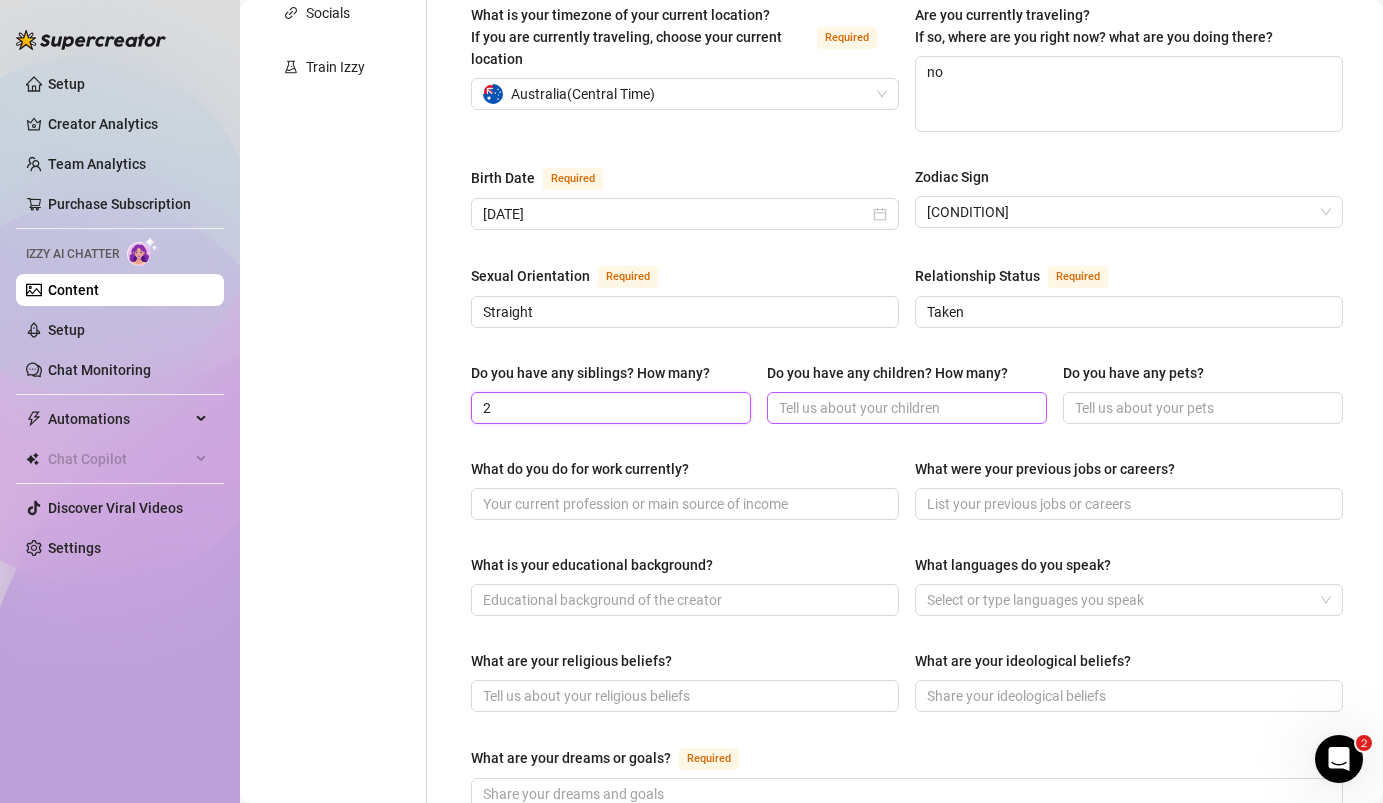 type on "2" 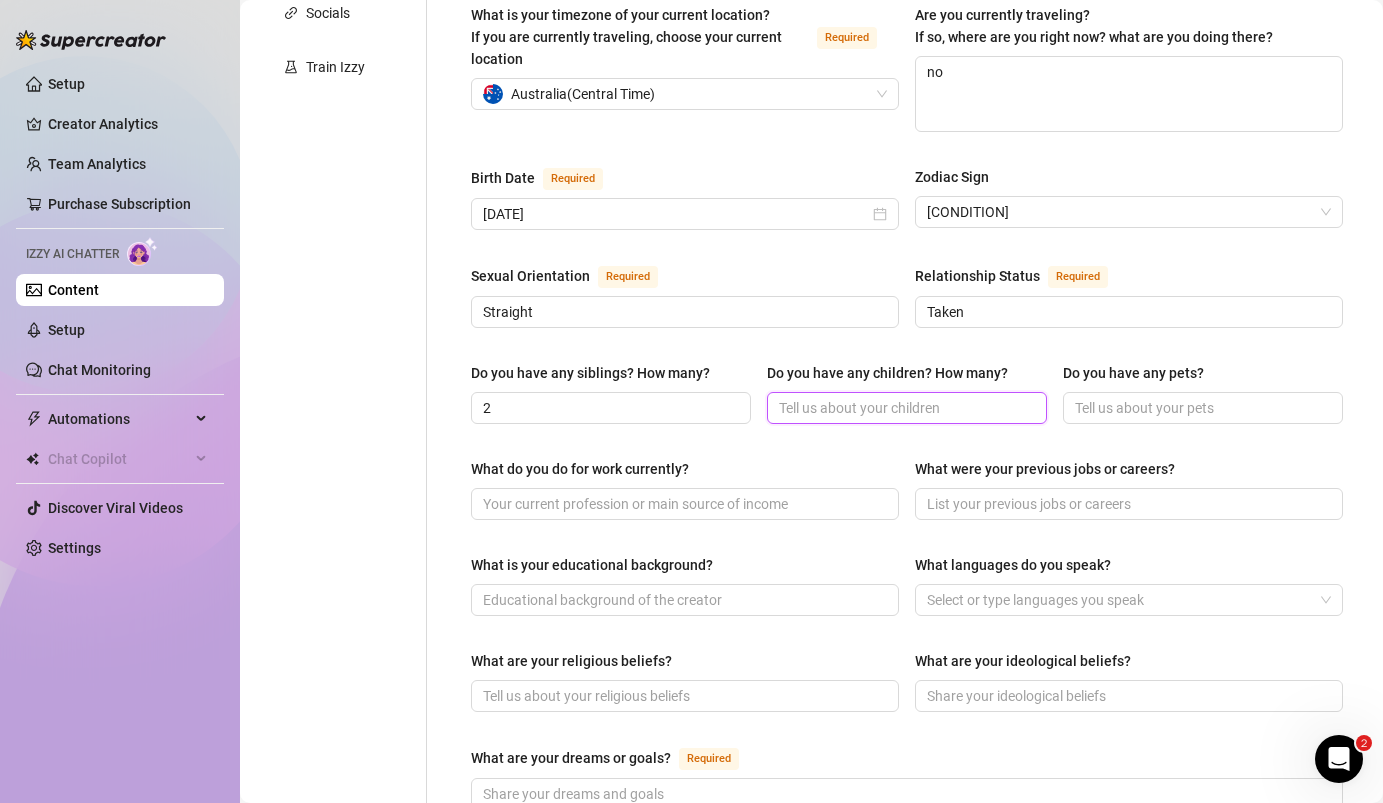 click on "Do you have any children? How many?" at bounding box center [905, 408] 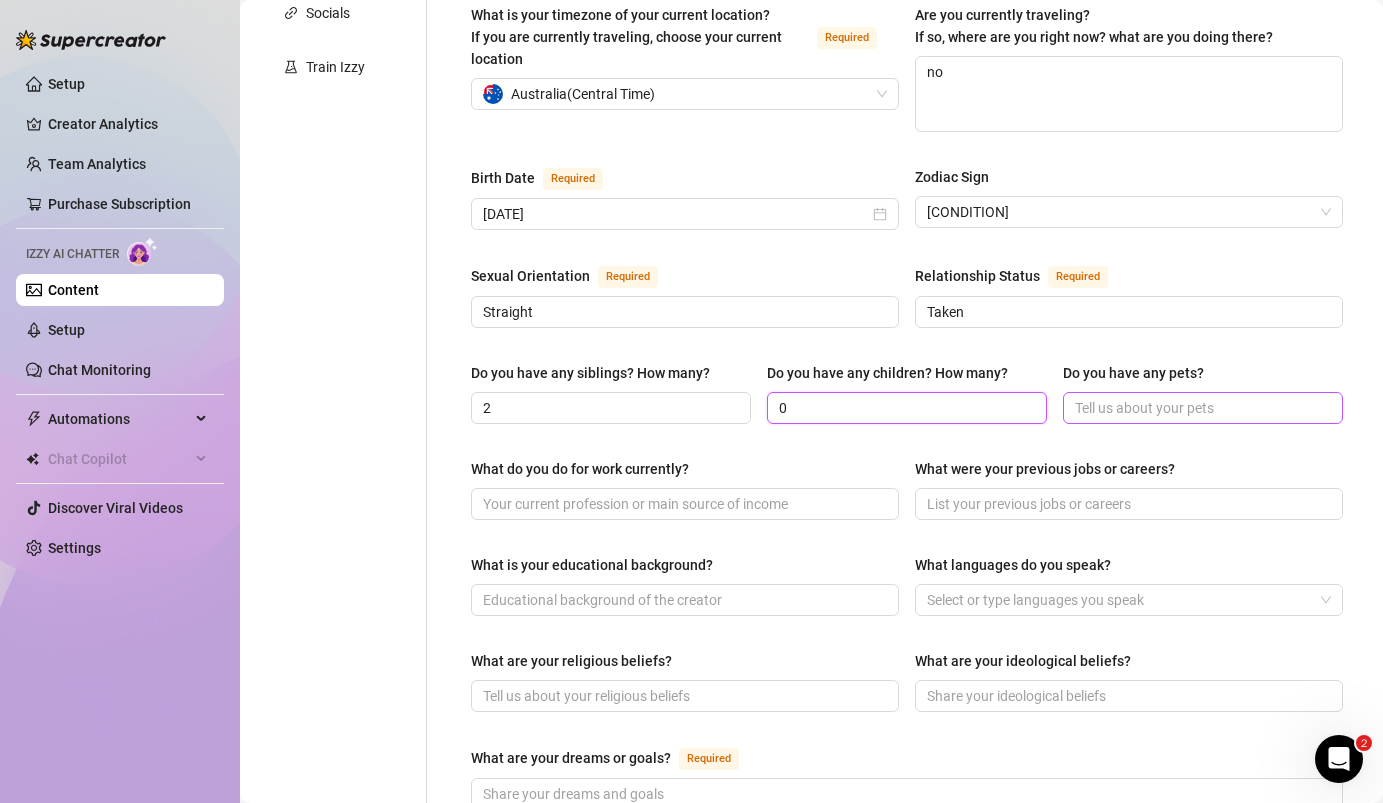 type on "0" 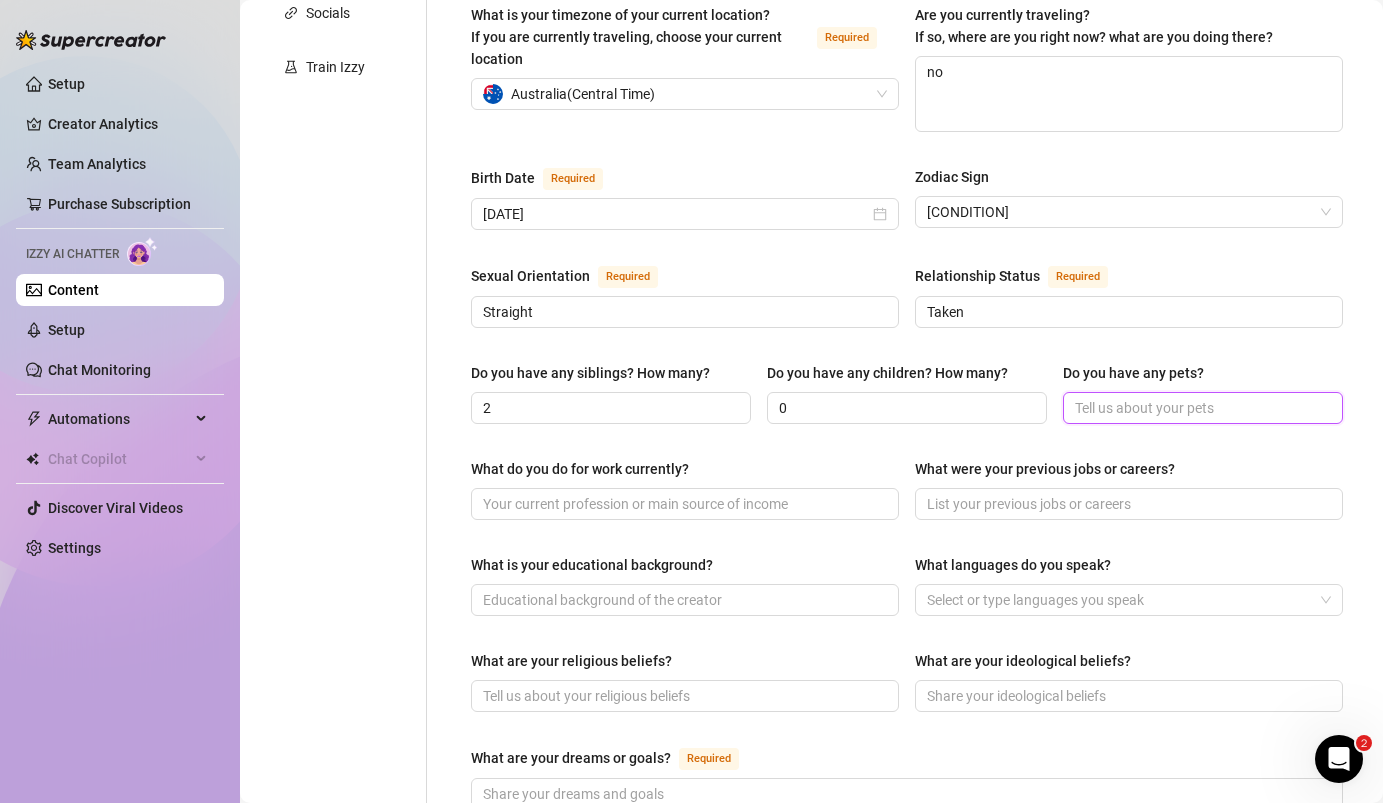 click on "Do you have any pets?" at bounding box center [1201, 408] 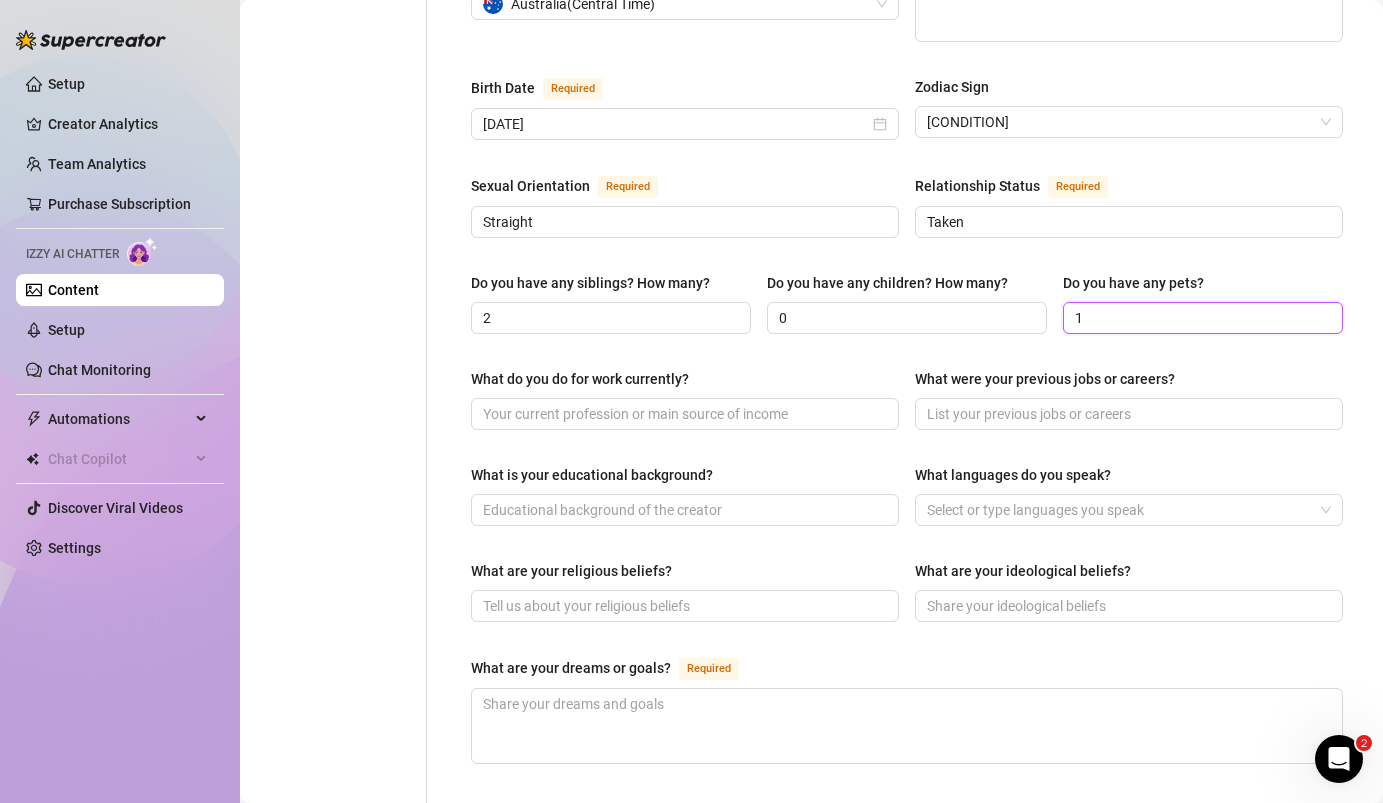 scroll, scrollTop: 645, scrollLeft: 0, axis: vertical 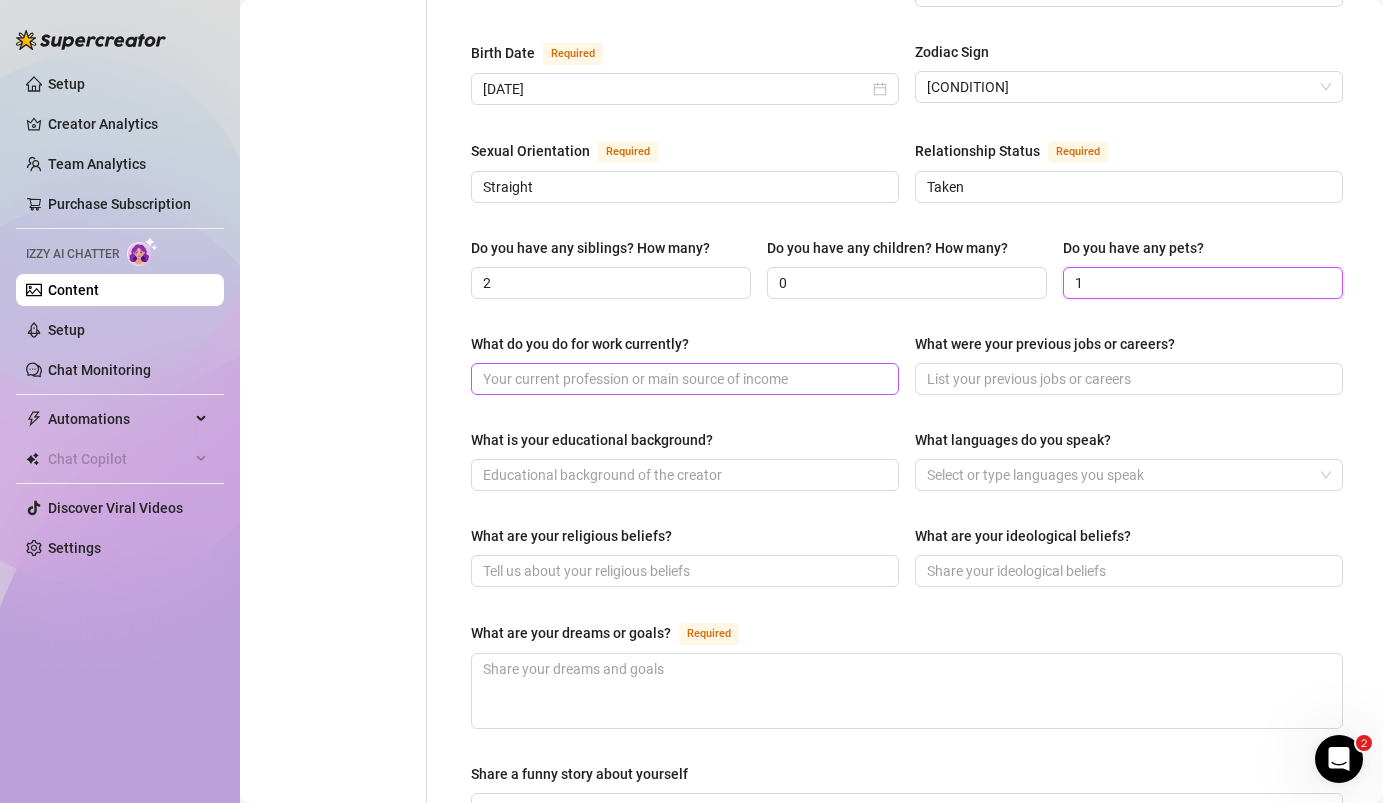 type on "1" 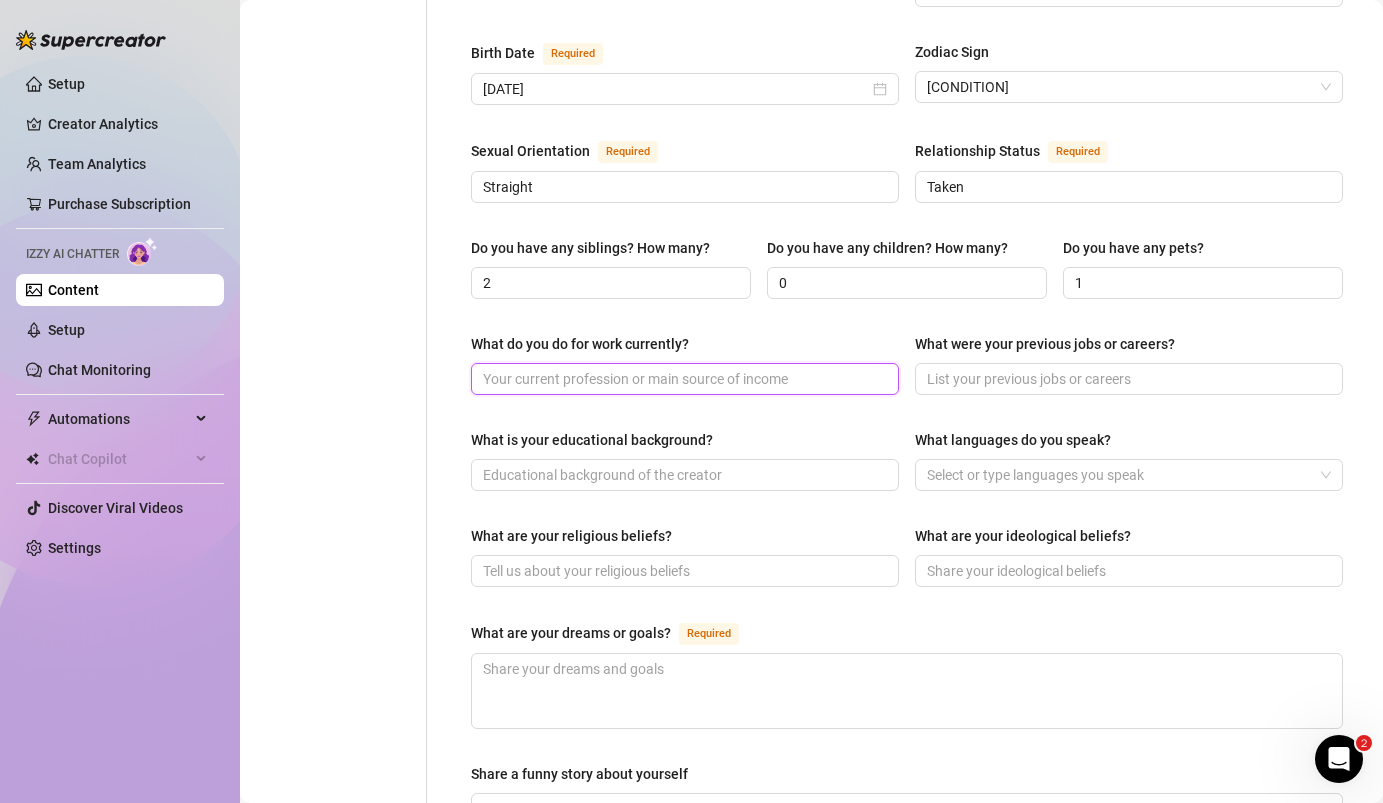 click on "What do you do for work currently?" at bounding box center [683, 379] 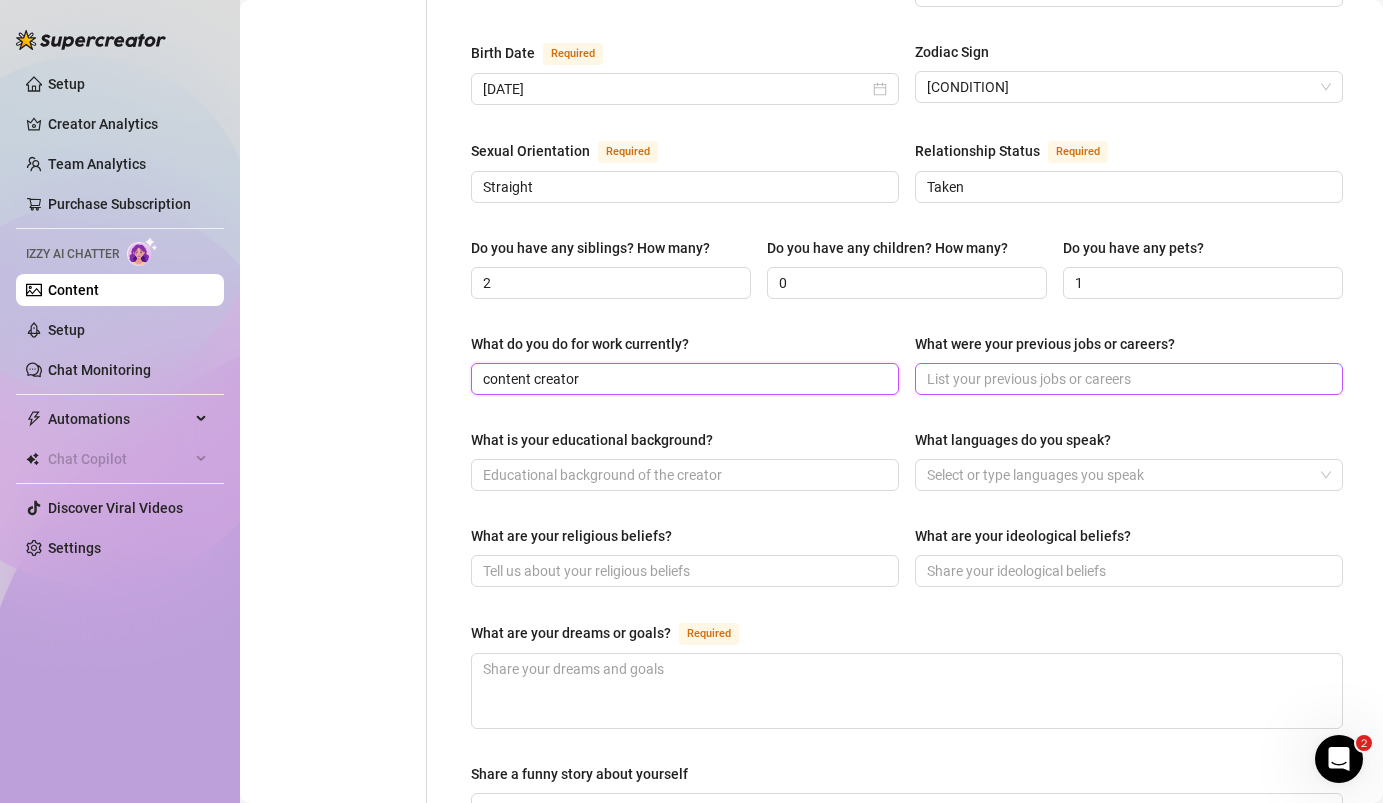 type on "content creator" 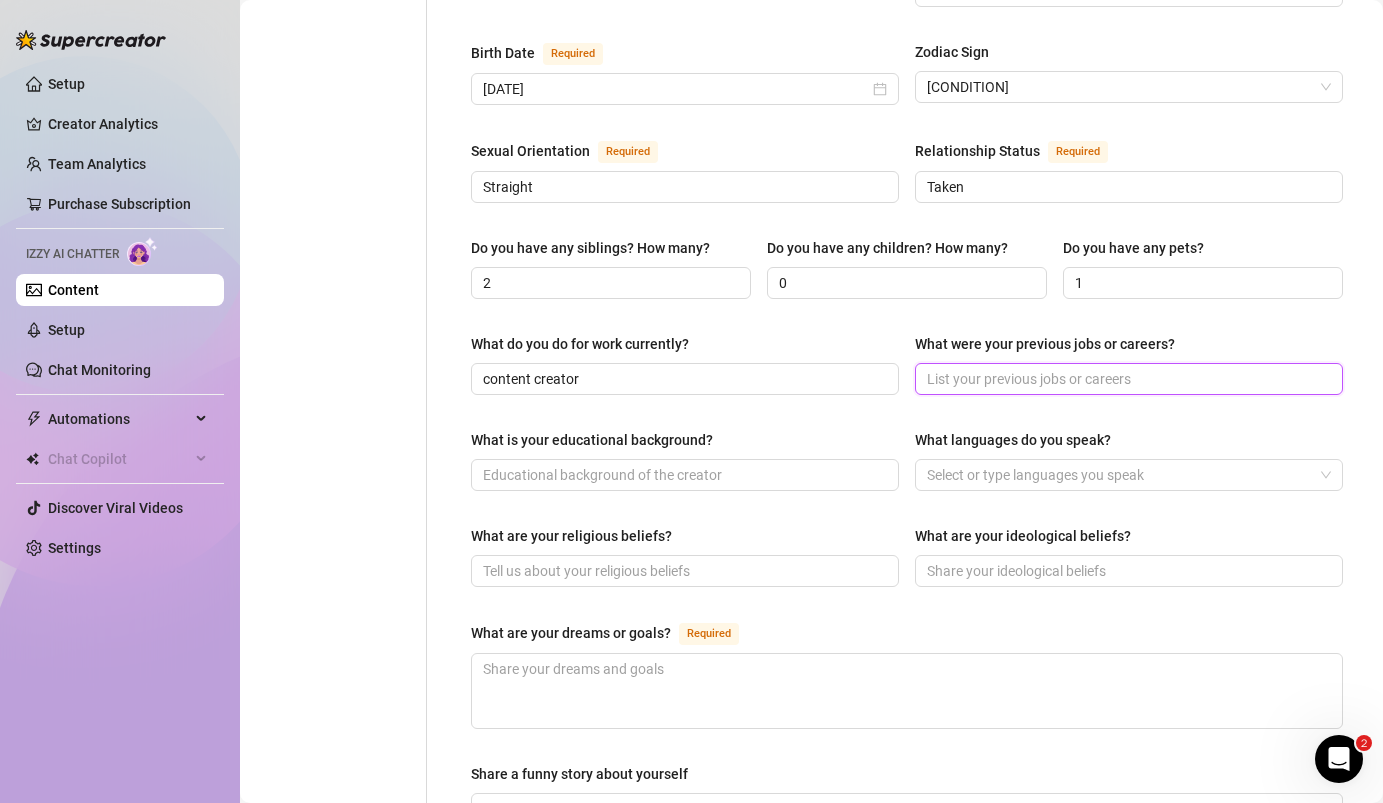 click on "What were your previous jobs or careers?" at bounding box center (1127, 379) 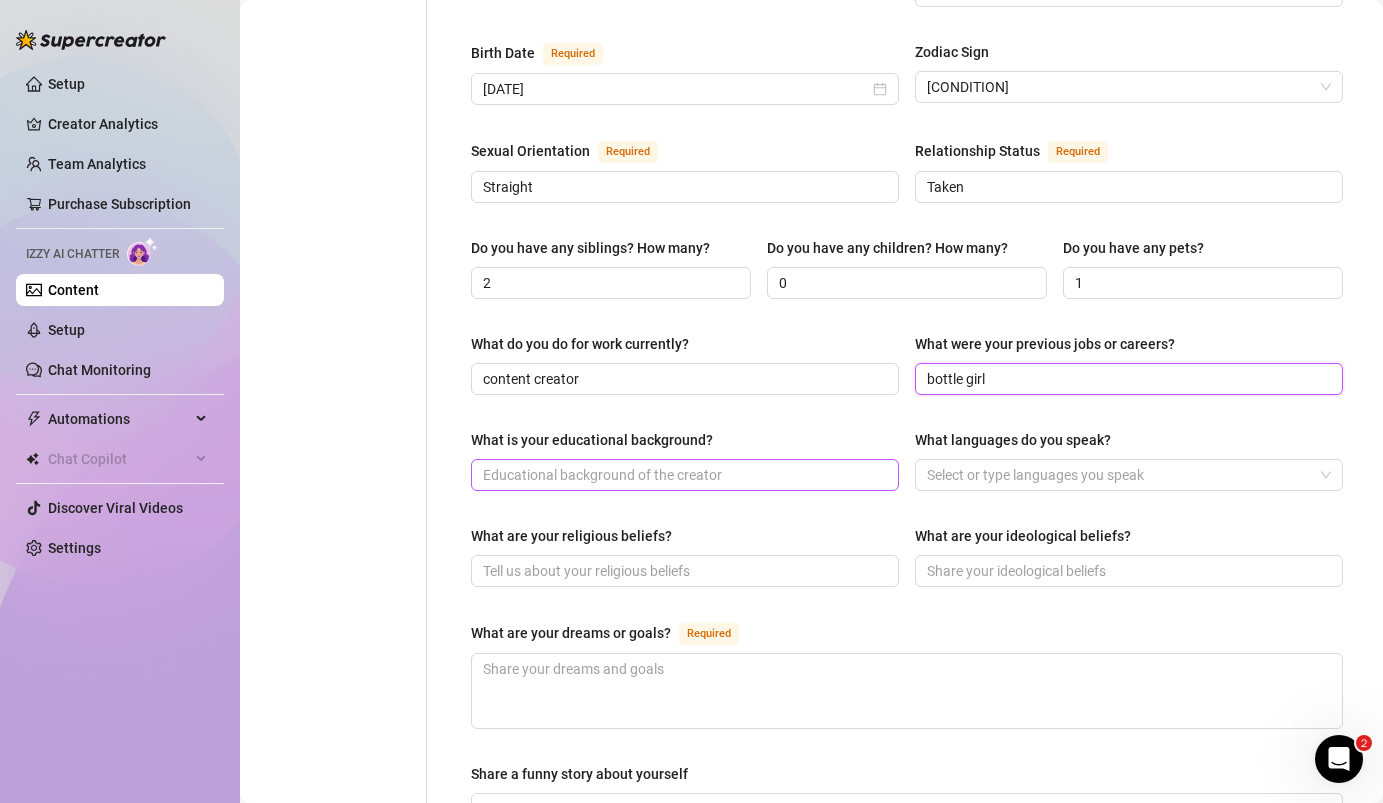 type on "bottle girl" 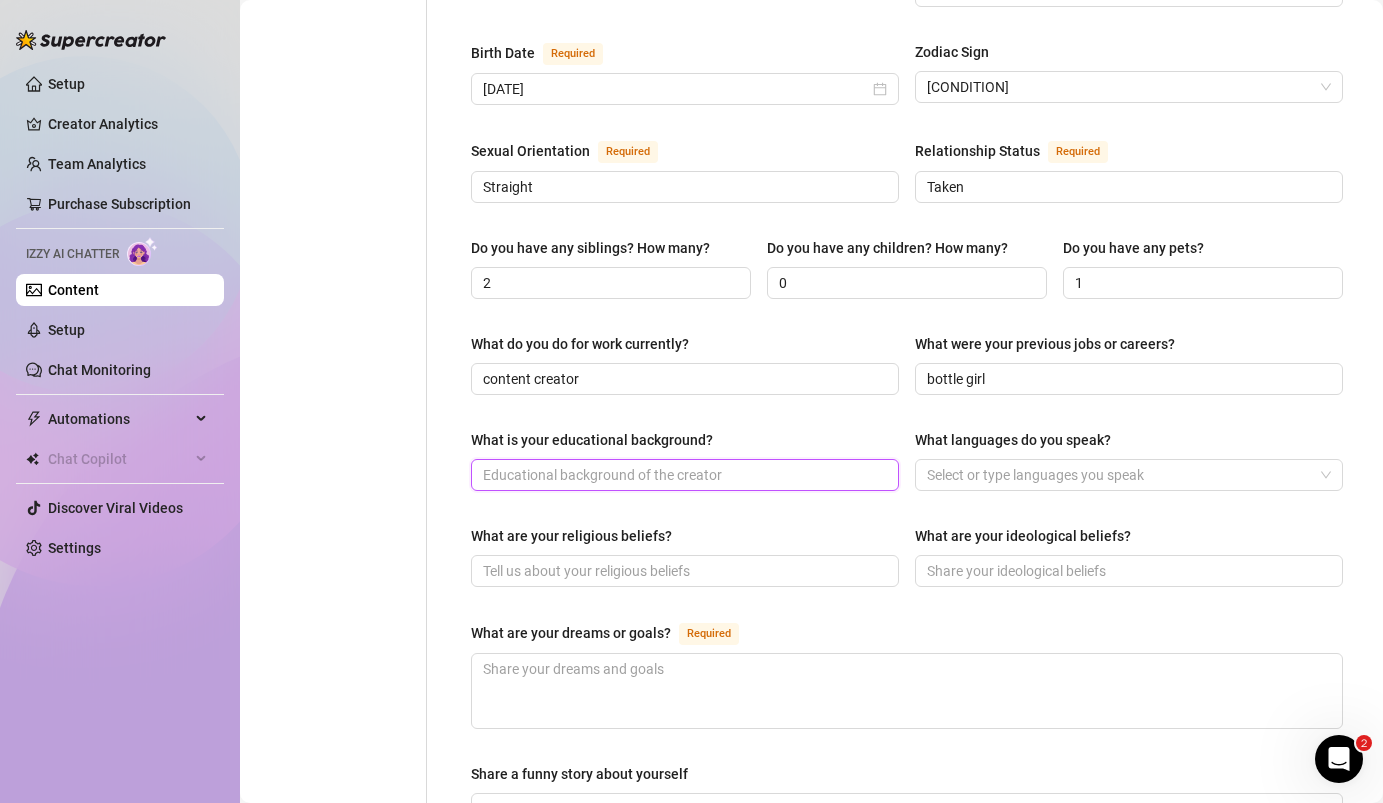 click on "What is your educational background?" at bounding box center [683, 475] 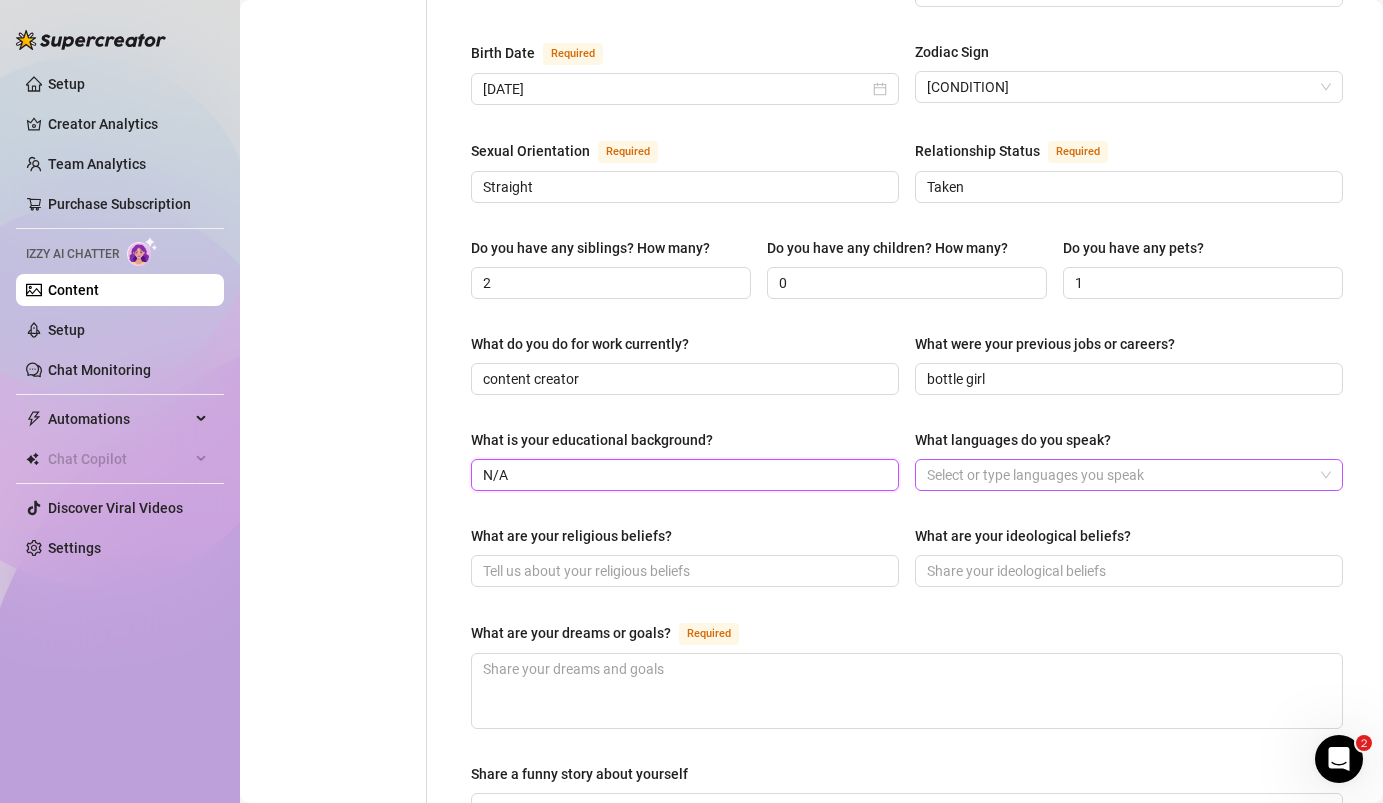 click at bounding box center (1118, 475) 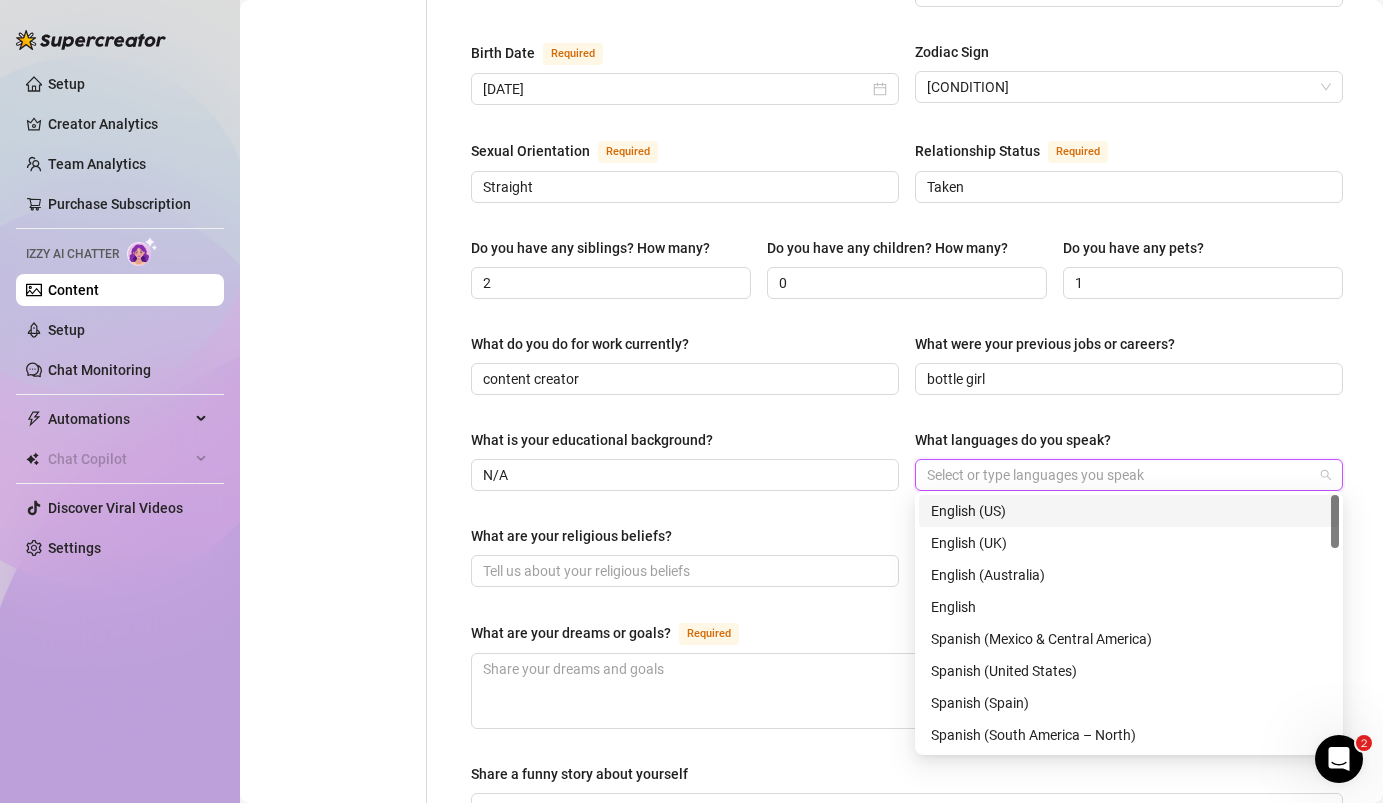 click on "English (US)" at bounding box center [1129, 511] 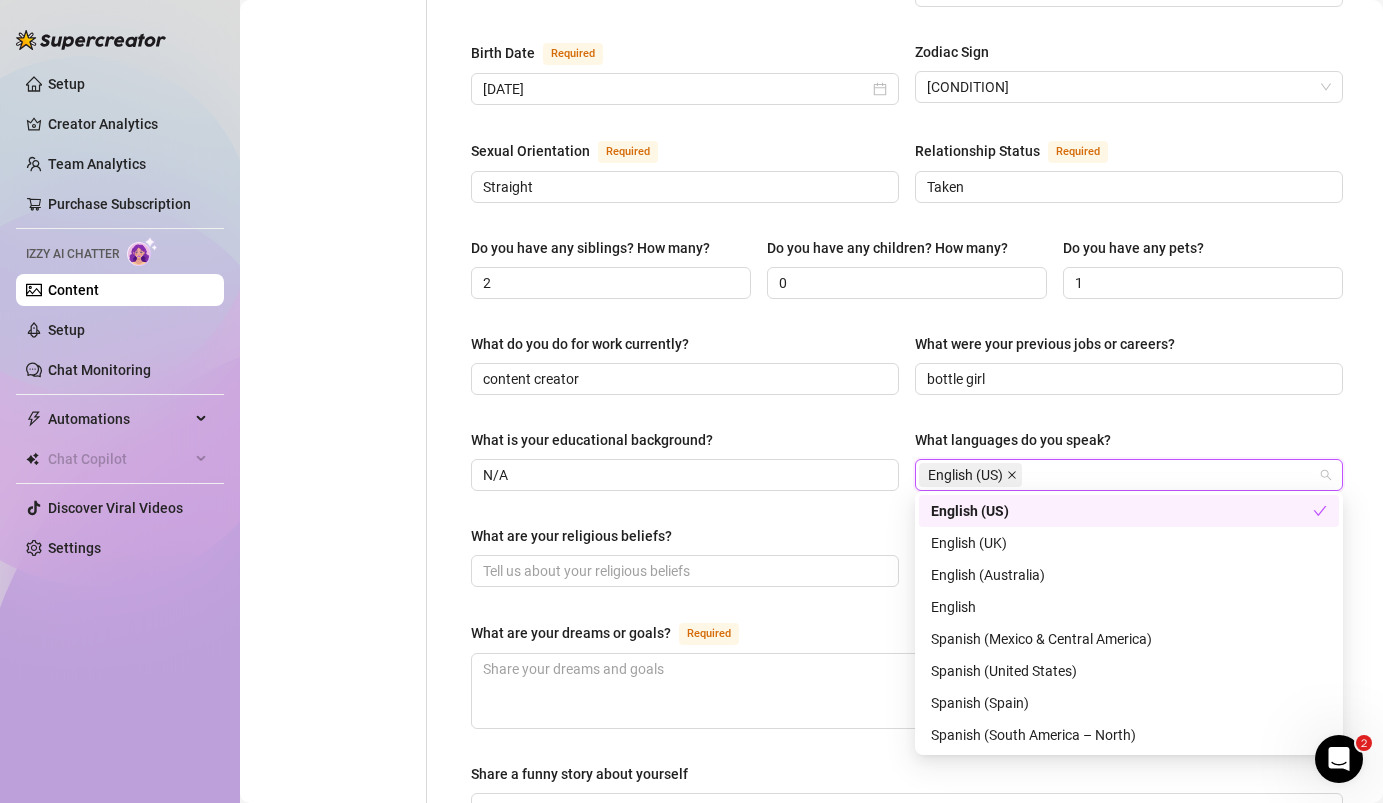click 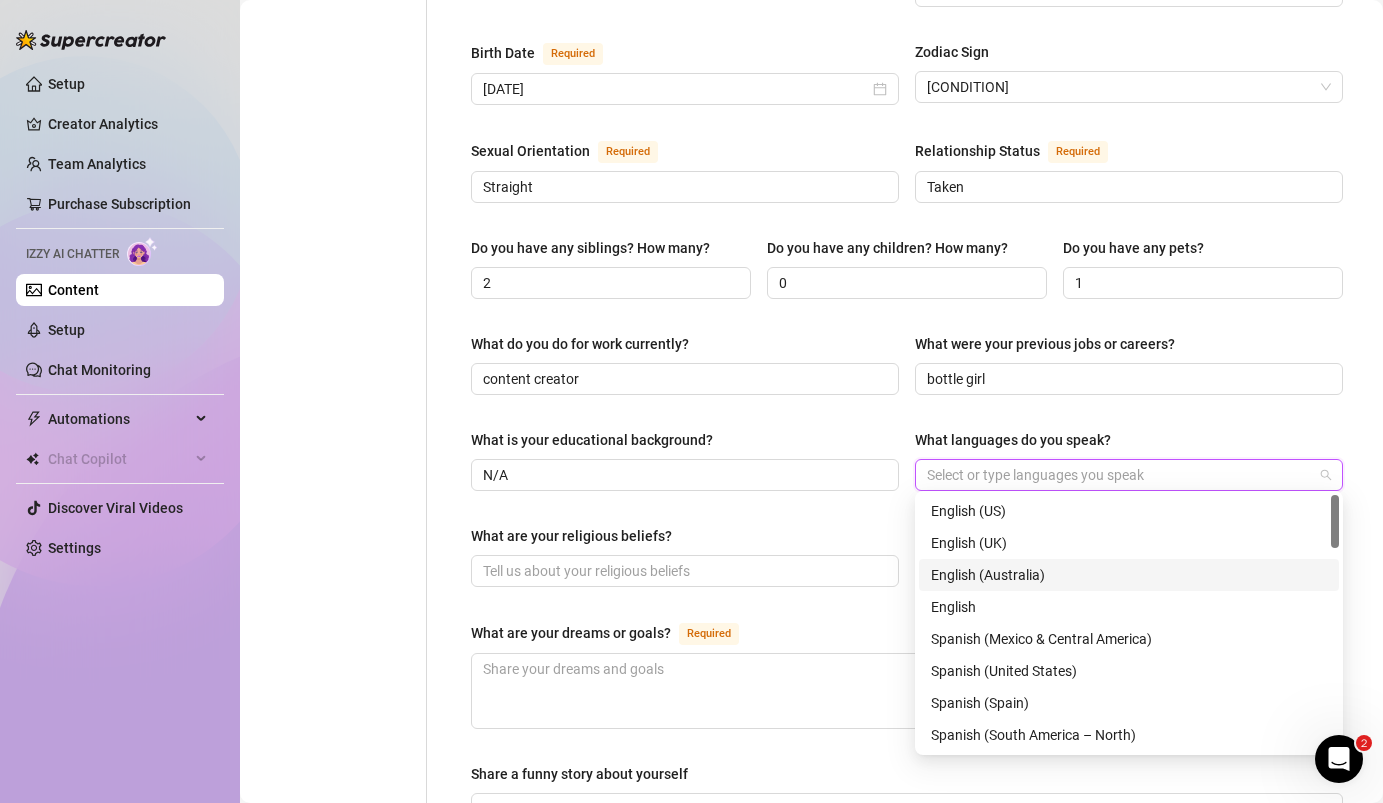 click on "English (Australia)" at bounding box center (1129, 575) 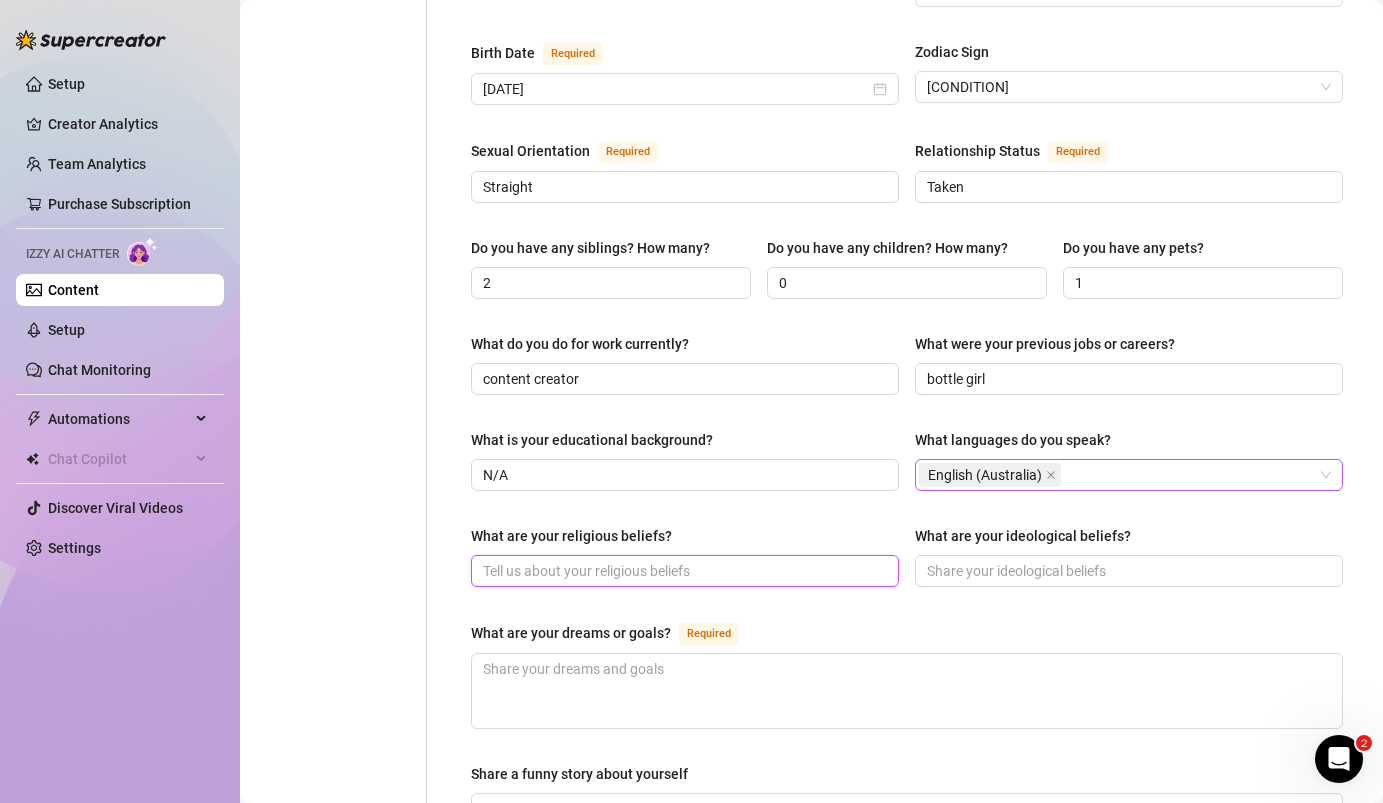 click on "What are your religious beliefs?" at bounding box center (683, 571) 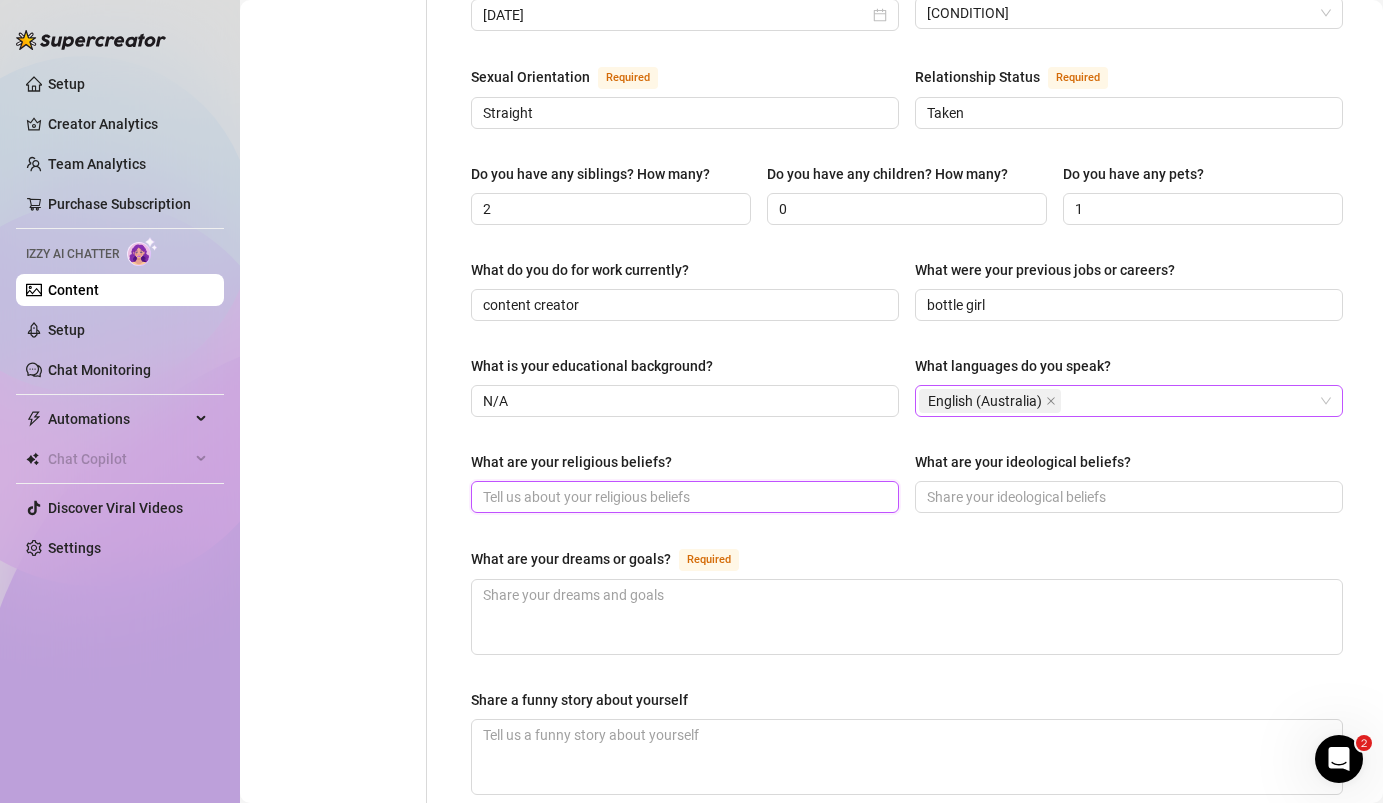 scroll, scrollTop: 725, scrollLeft: 0, axis: vertical 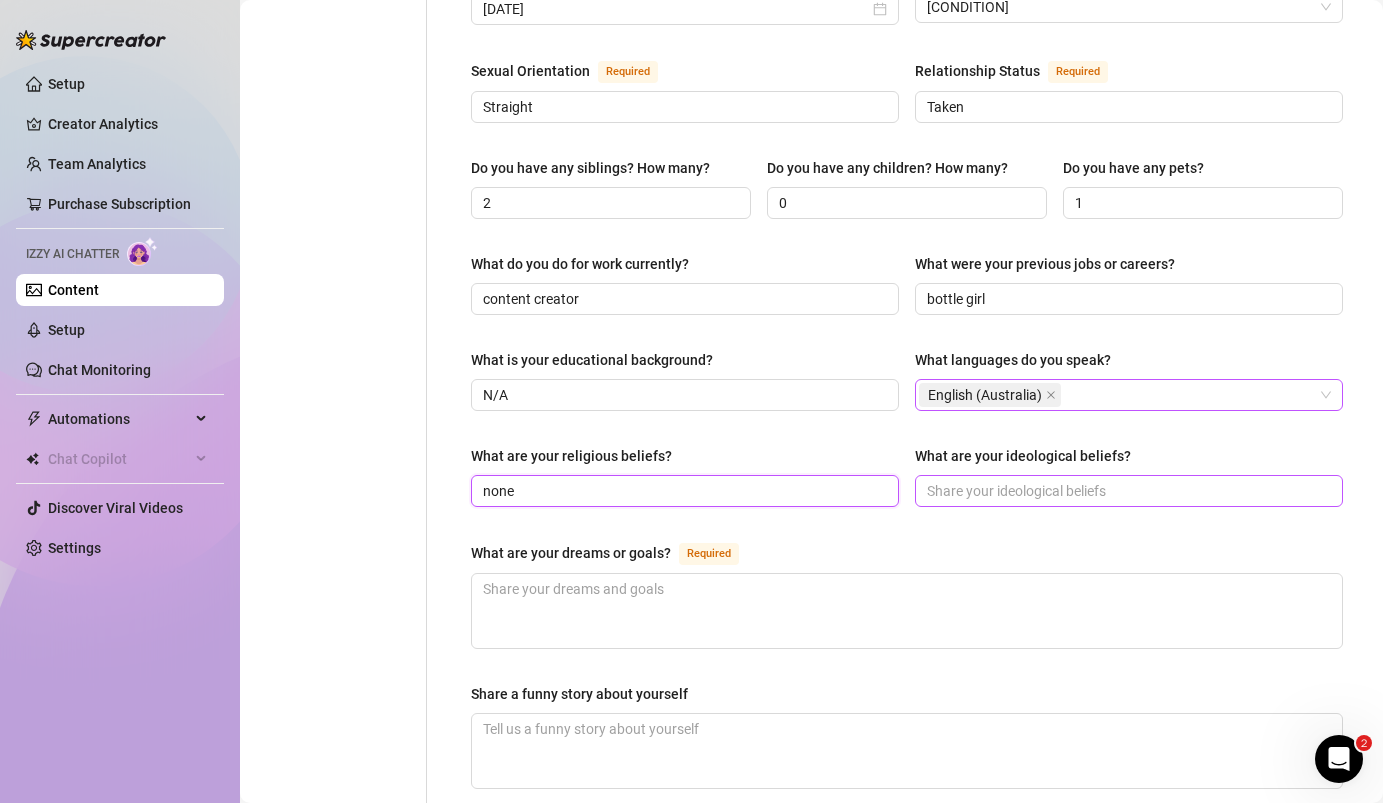 type on "none" 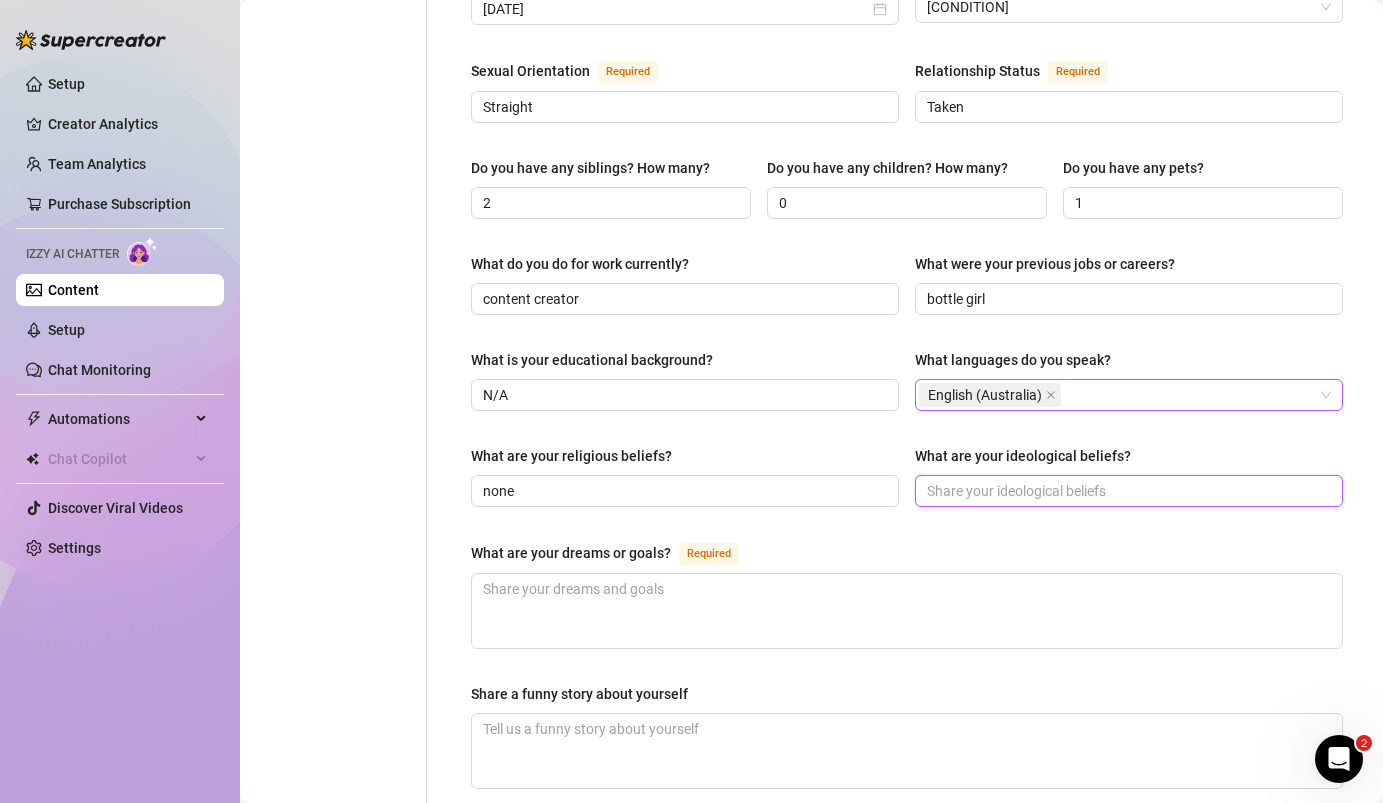 click on "What are your ideological beliefs?" at bounding box center (1127, 491) 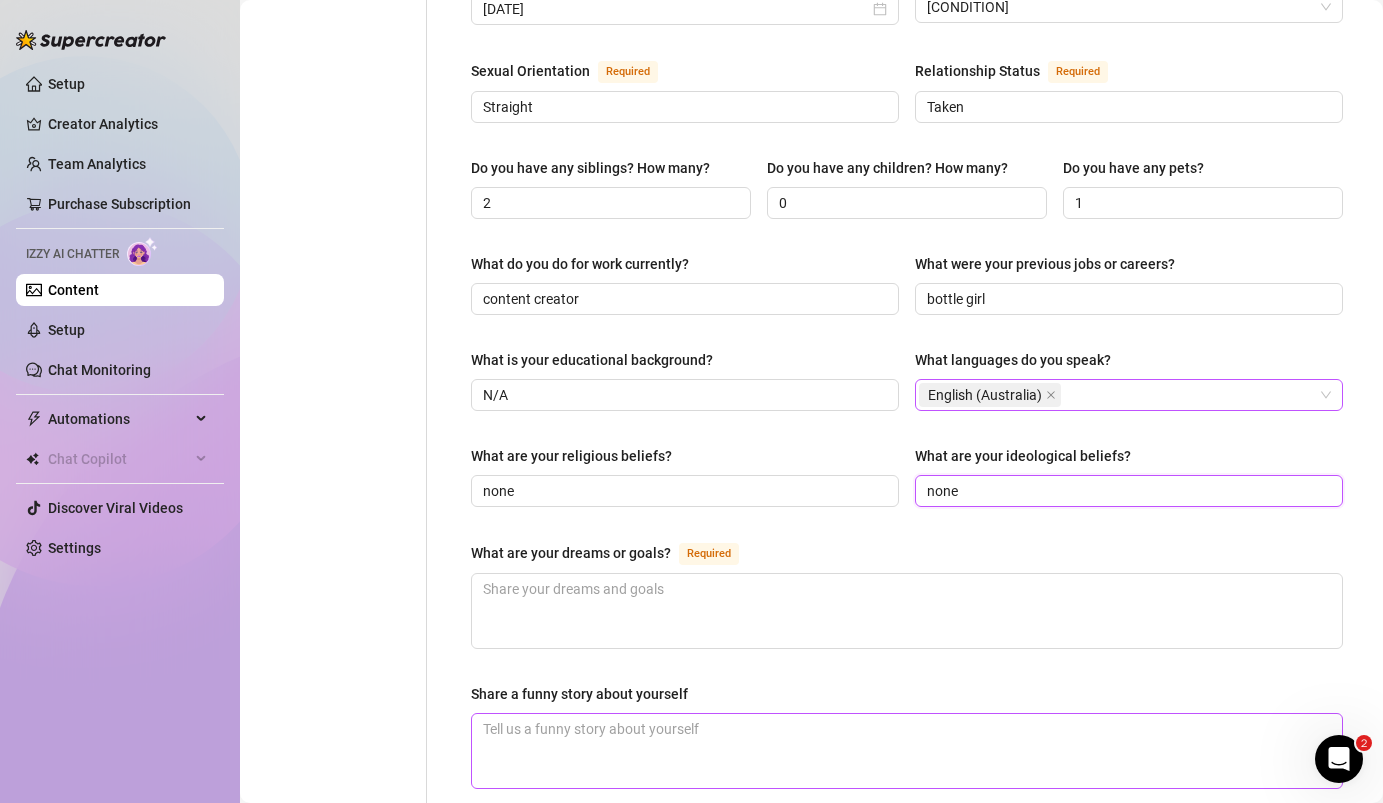 scroll, scrollTop: 865, scrollLeft: 0, axis: vertical 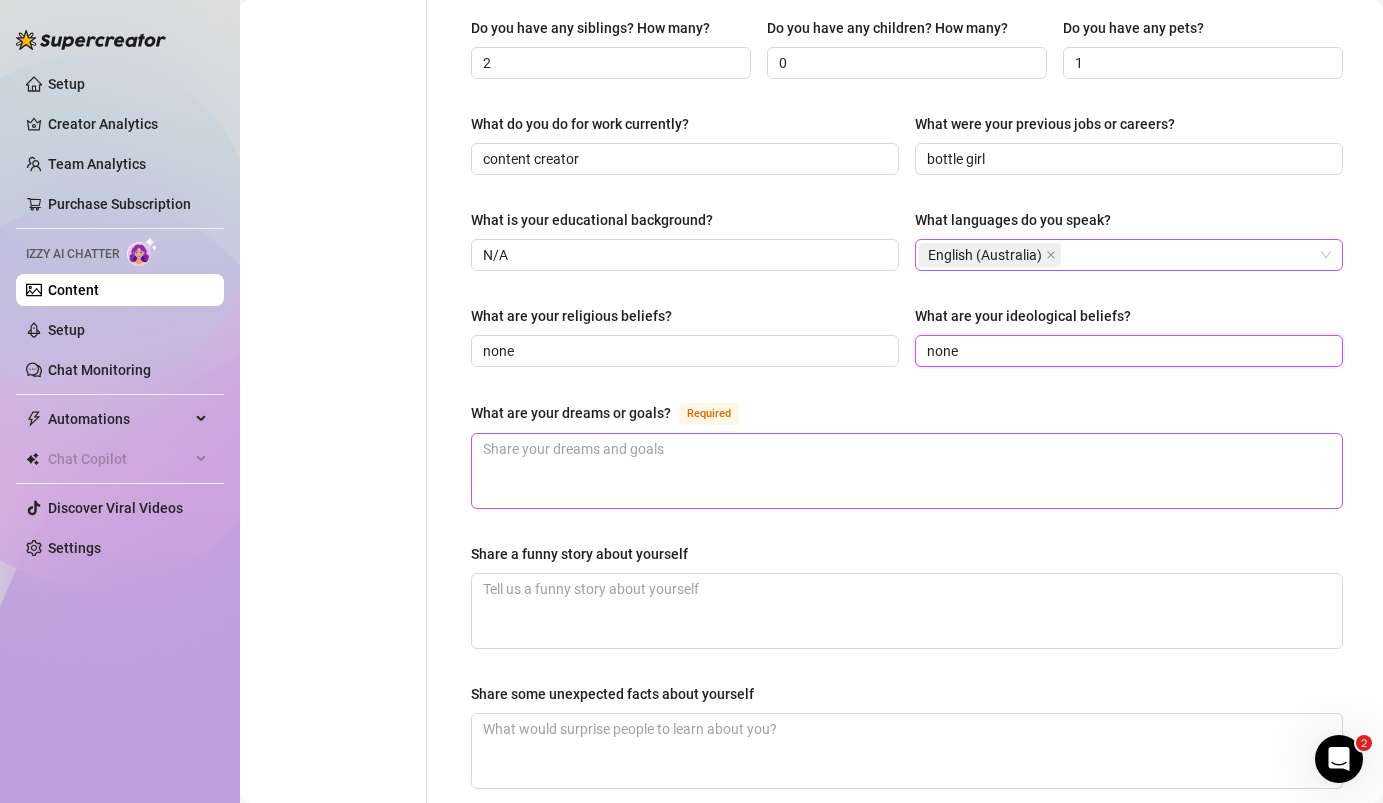 type on "none" 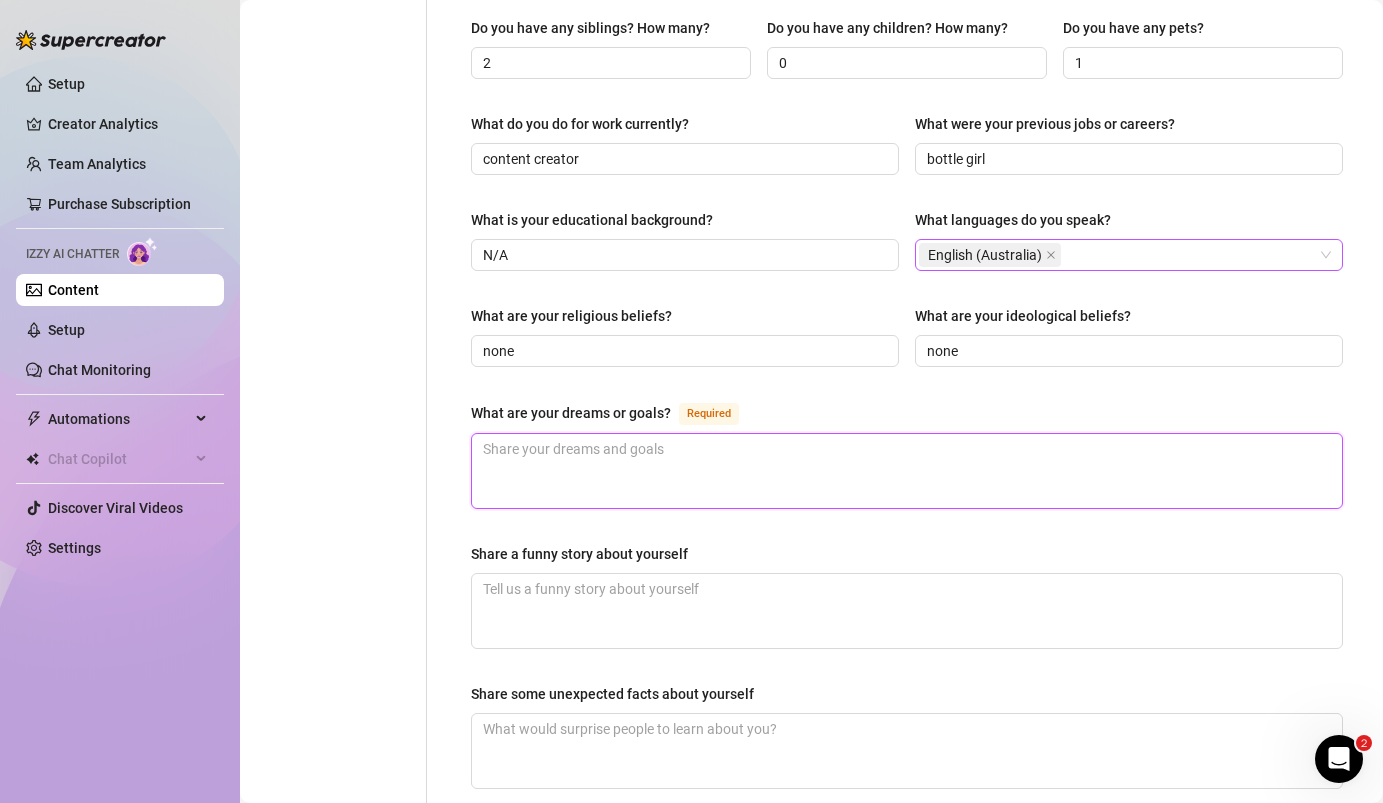 click on "What are your dreams or goals? Required" at bounding box center (907, 471) 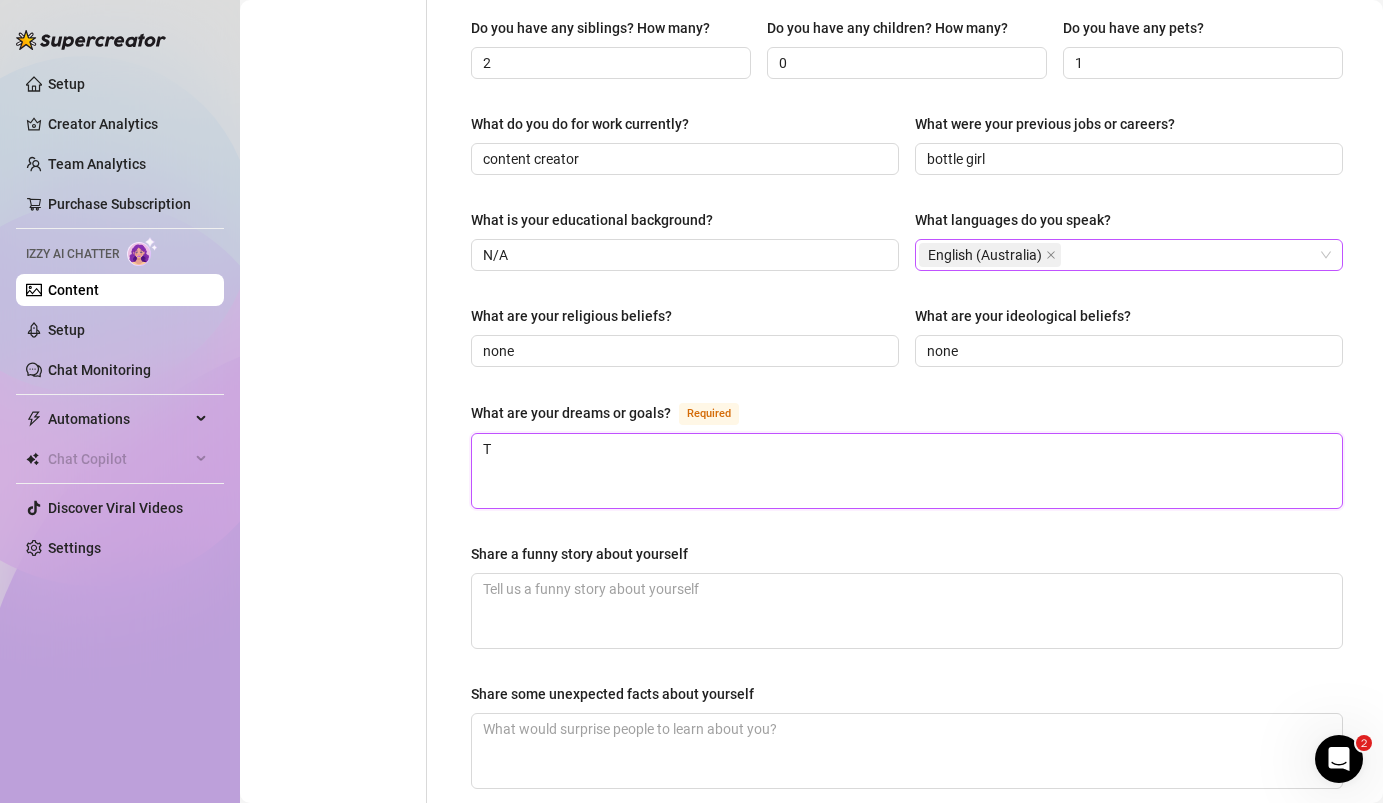 type 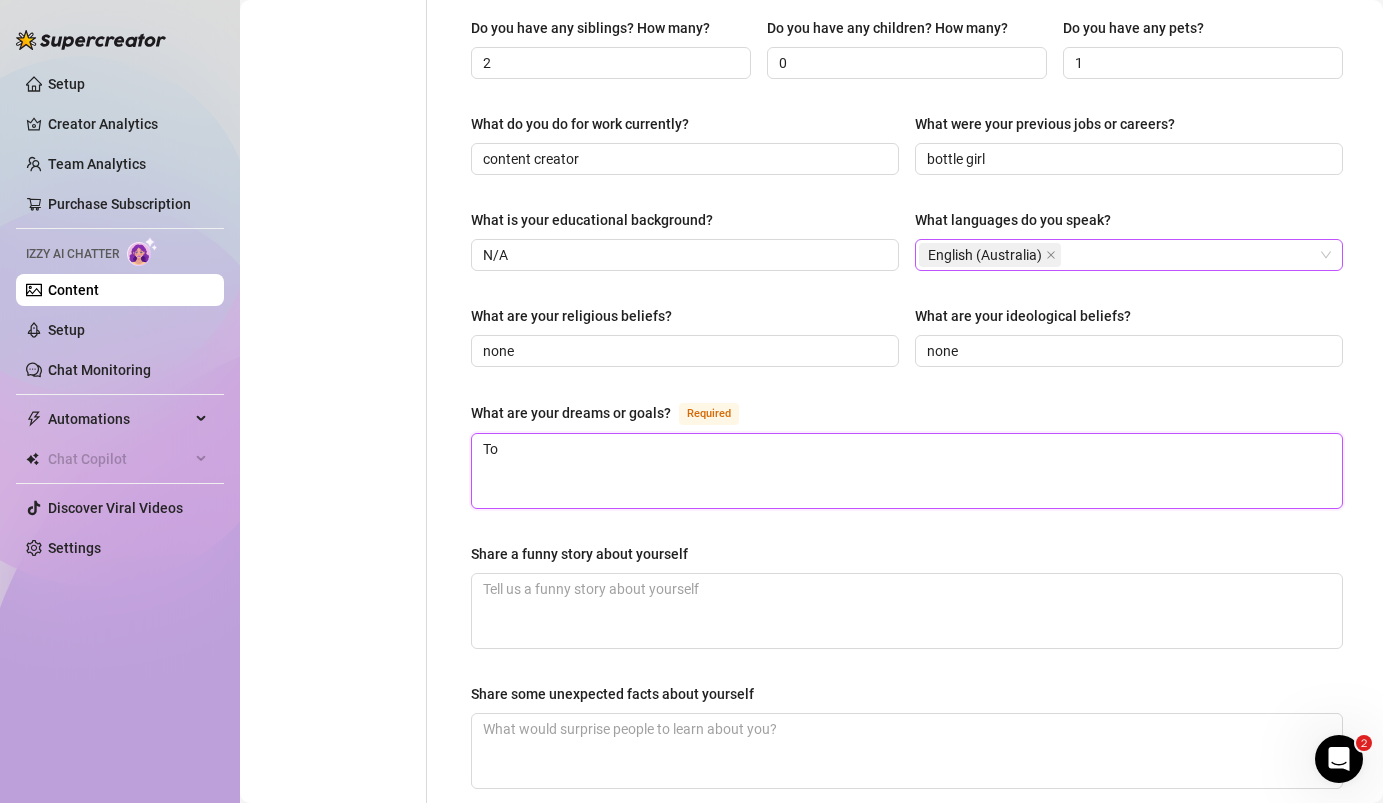 type 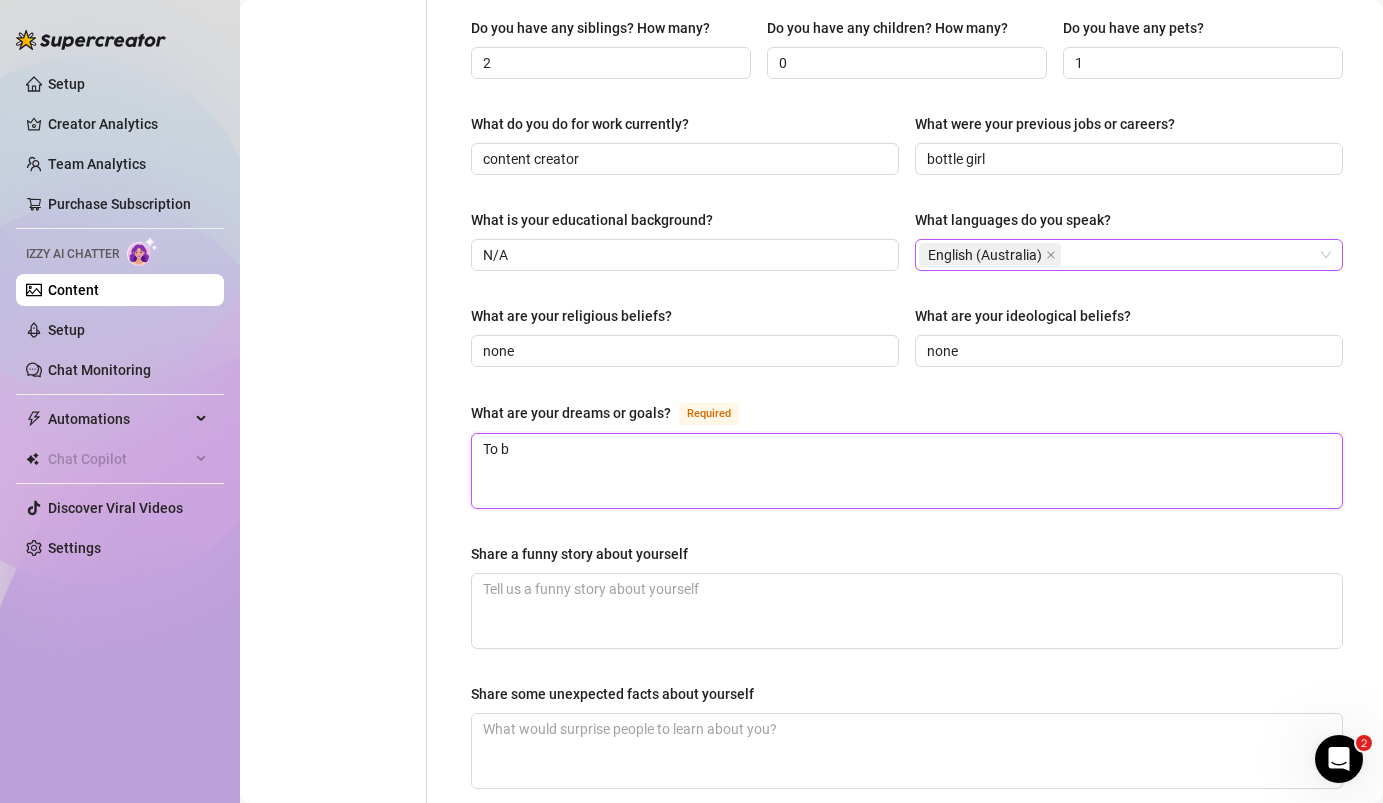 type 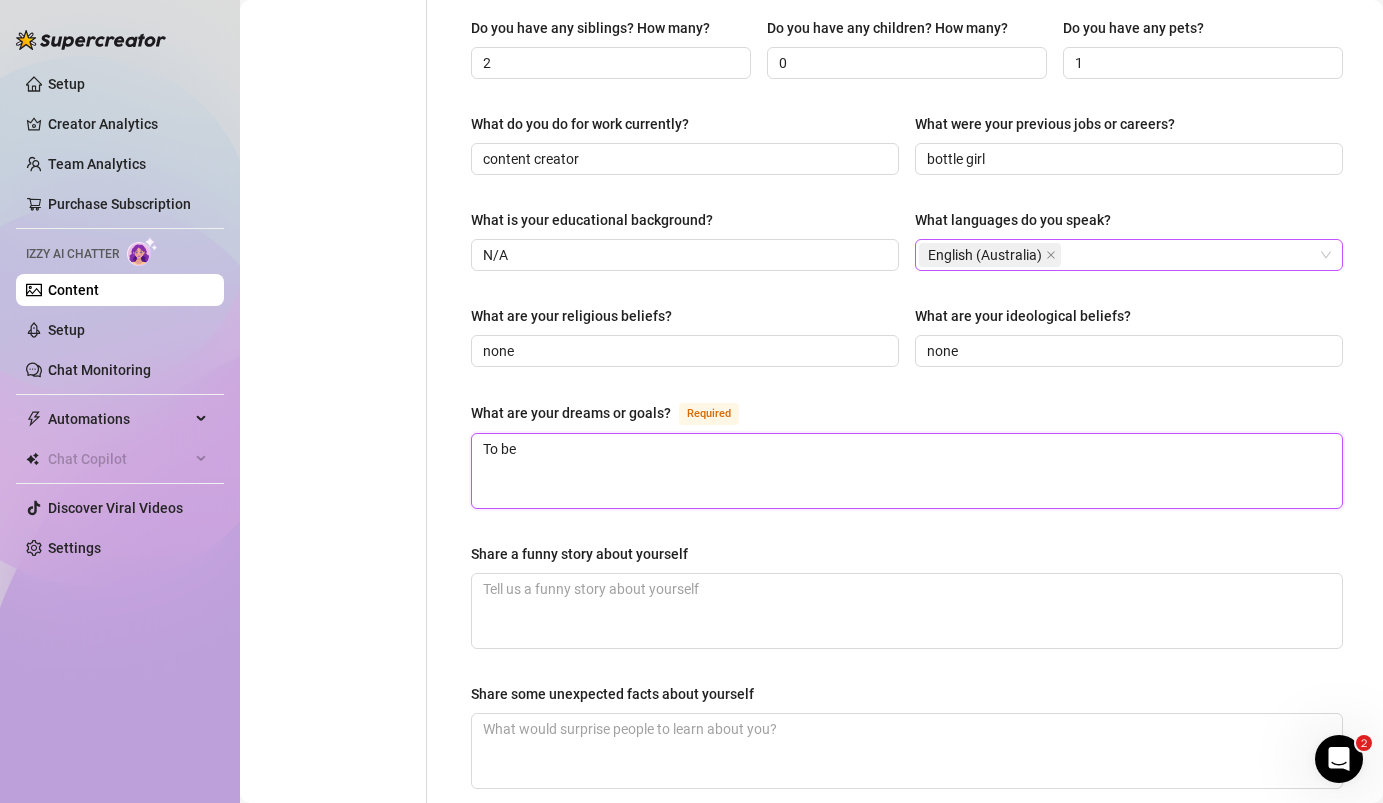 type 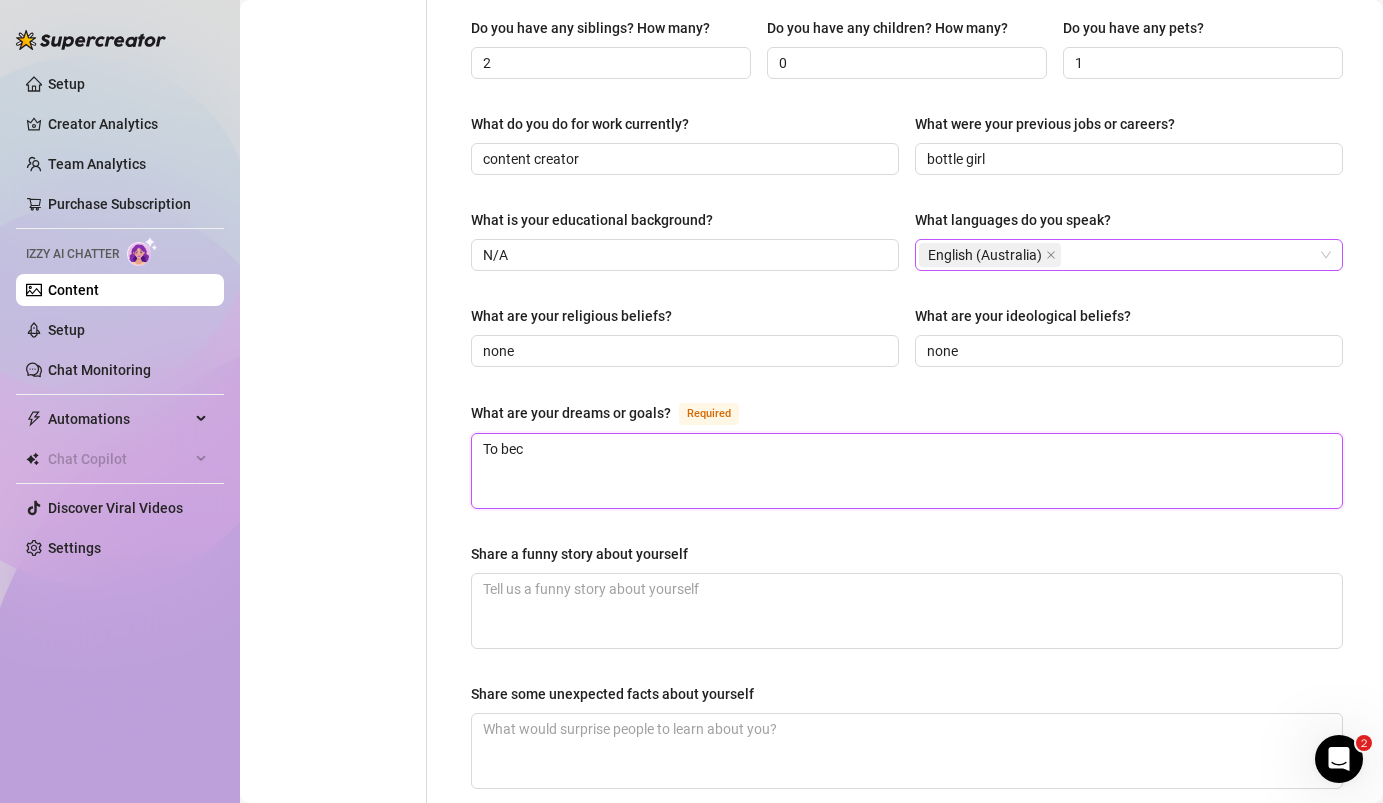 type on "To beco" 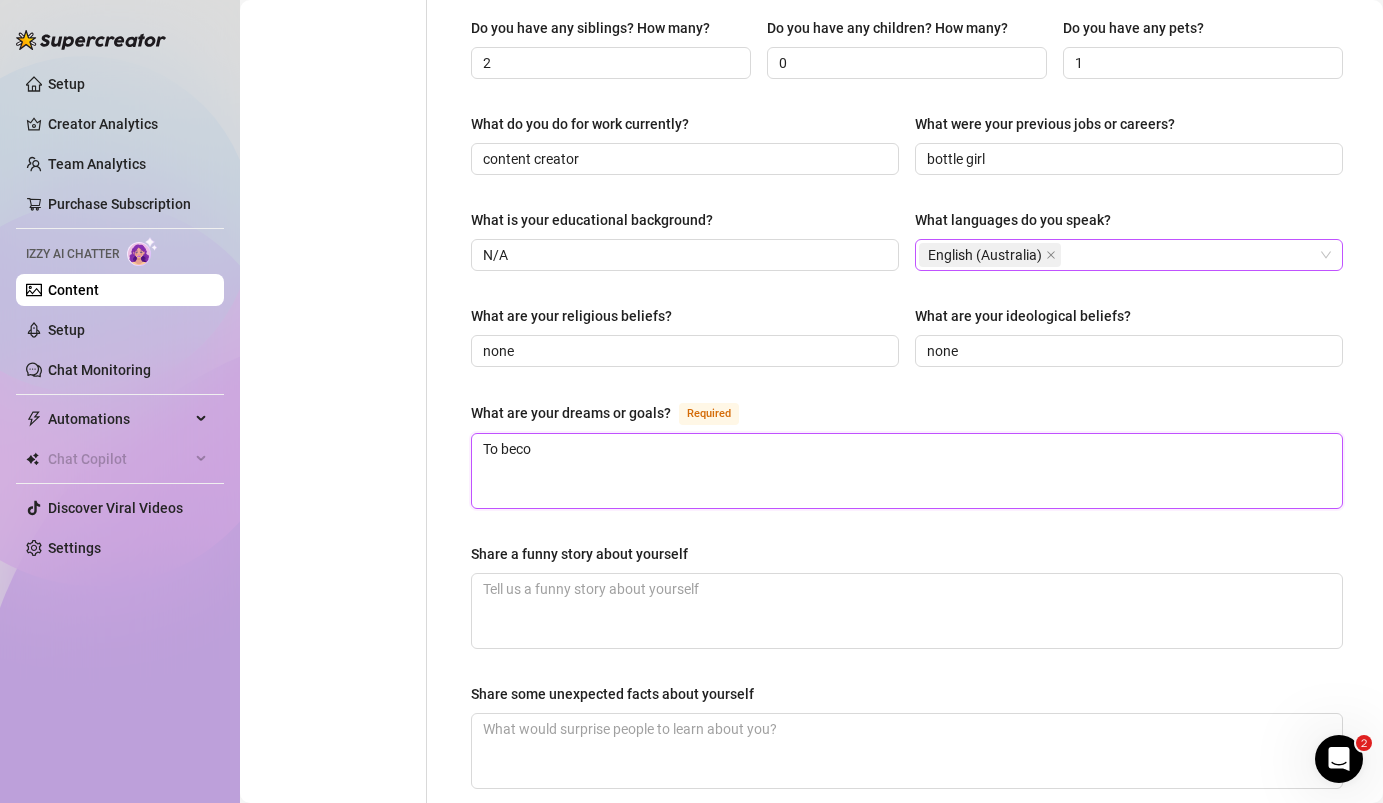type 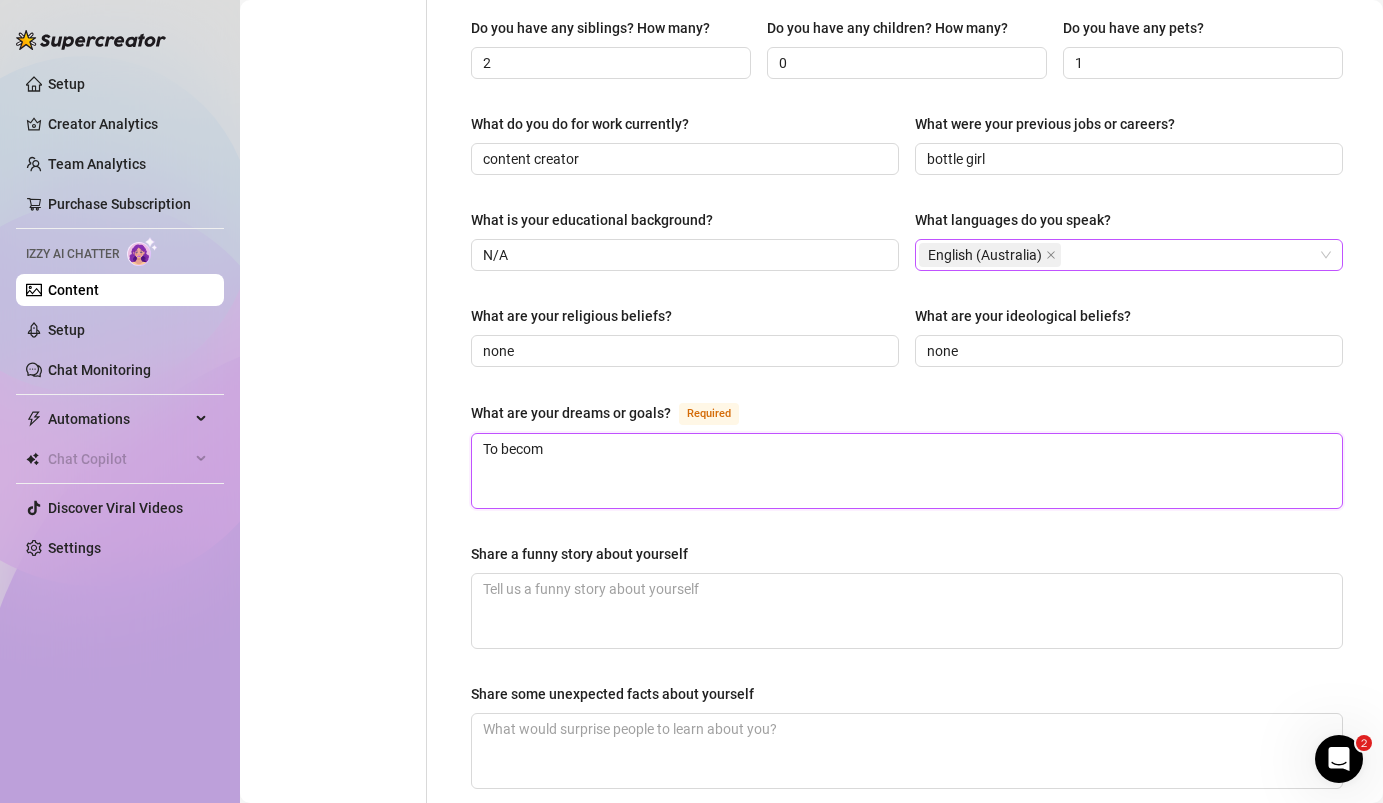 type 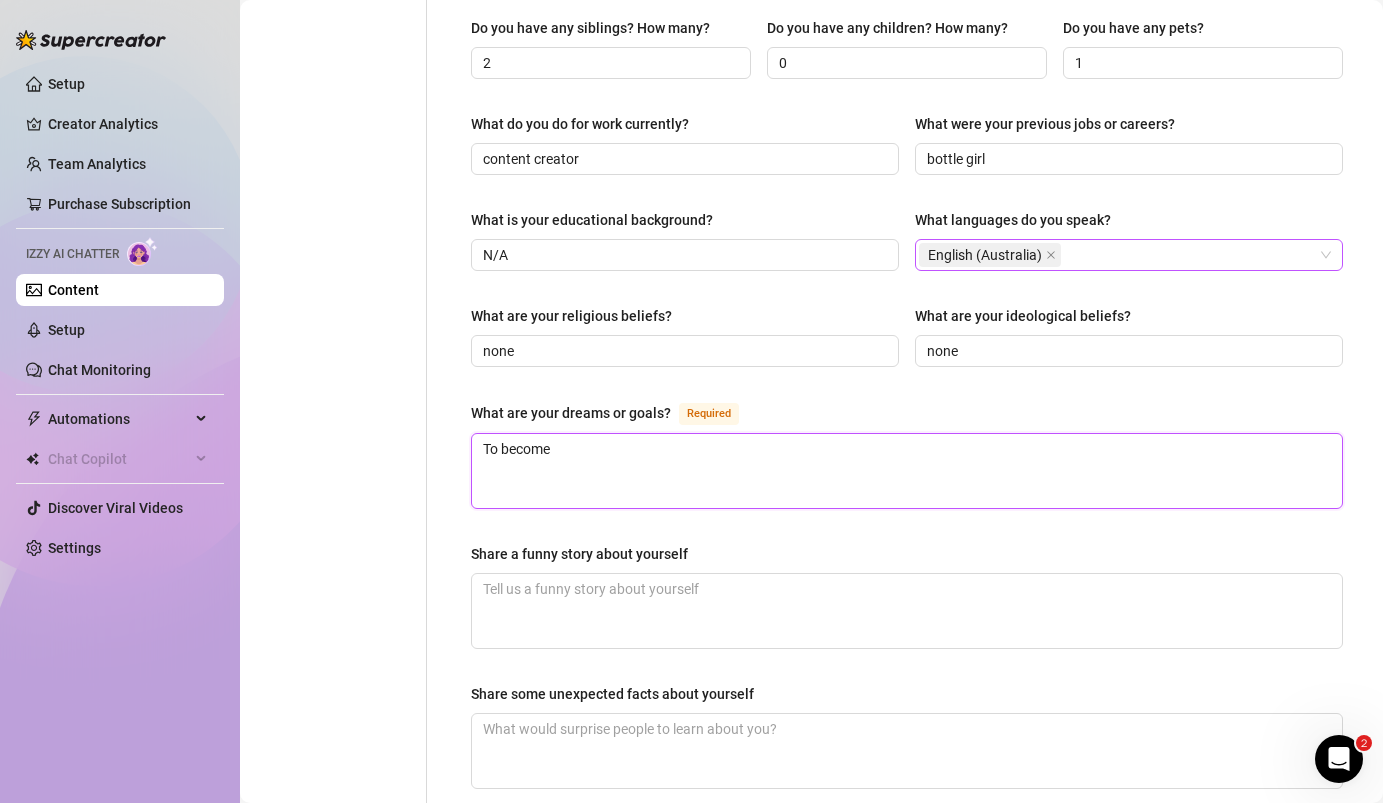 type 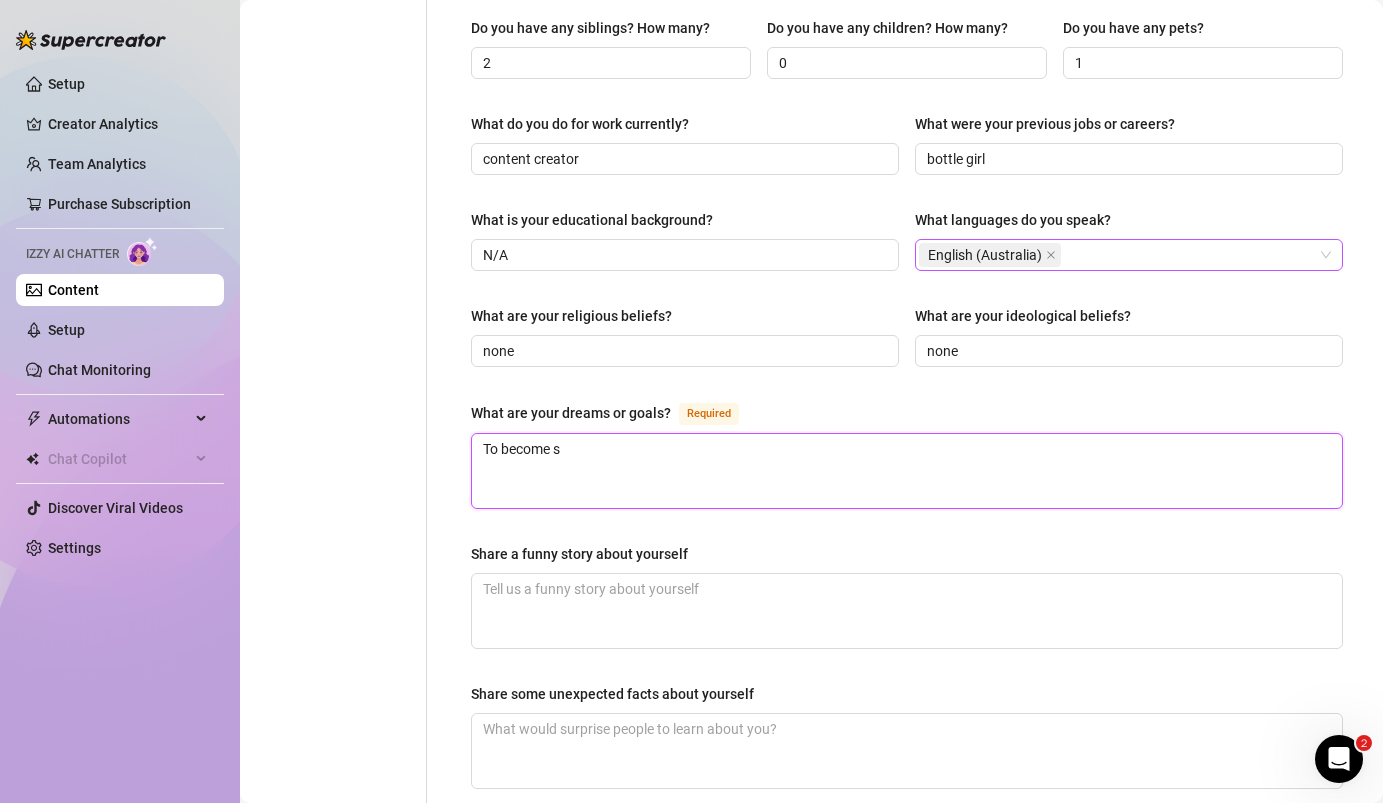 type 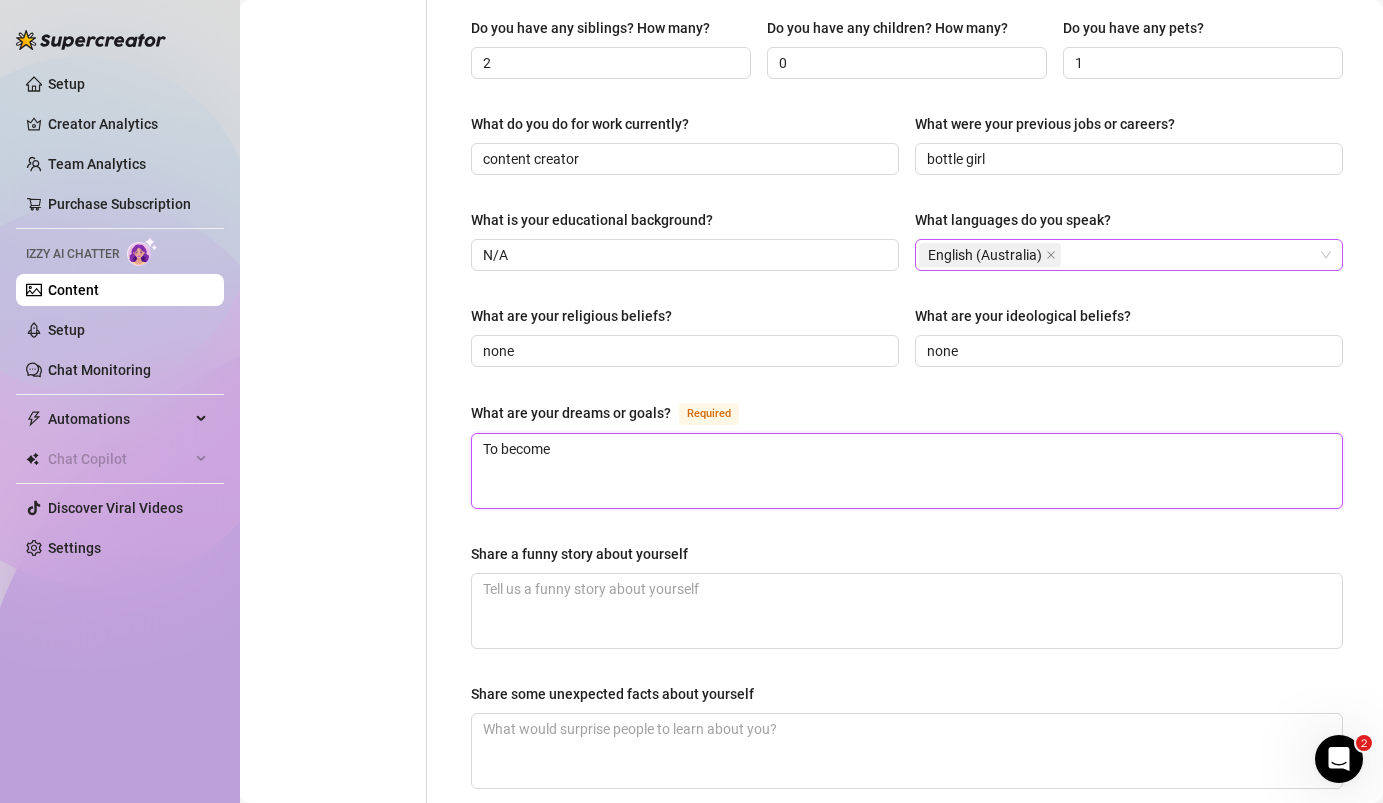 type 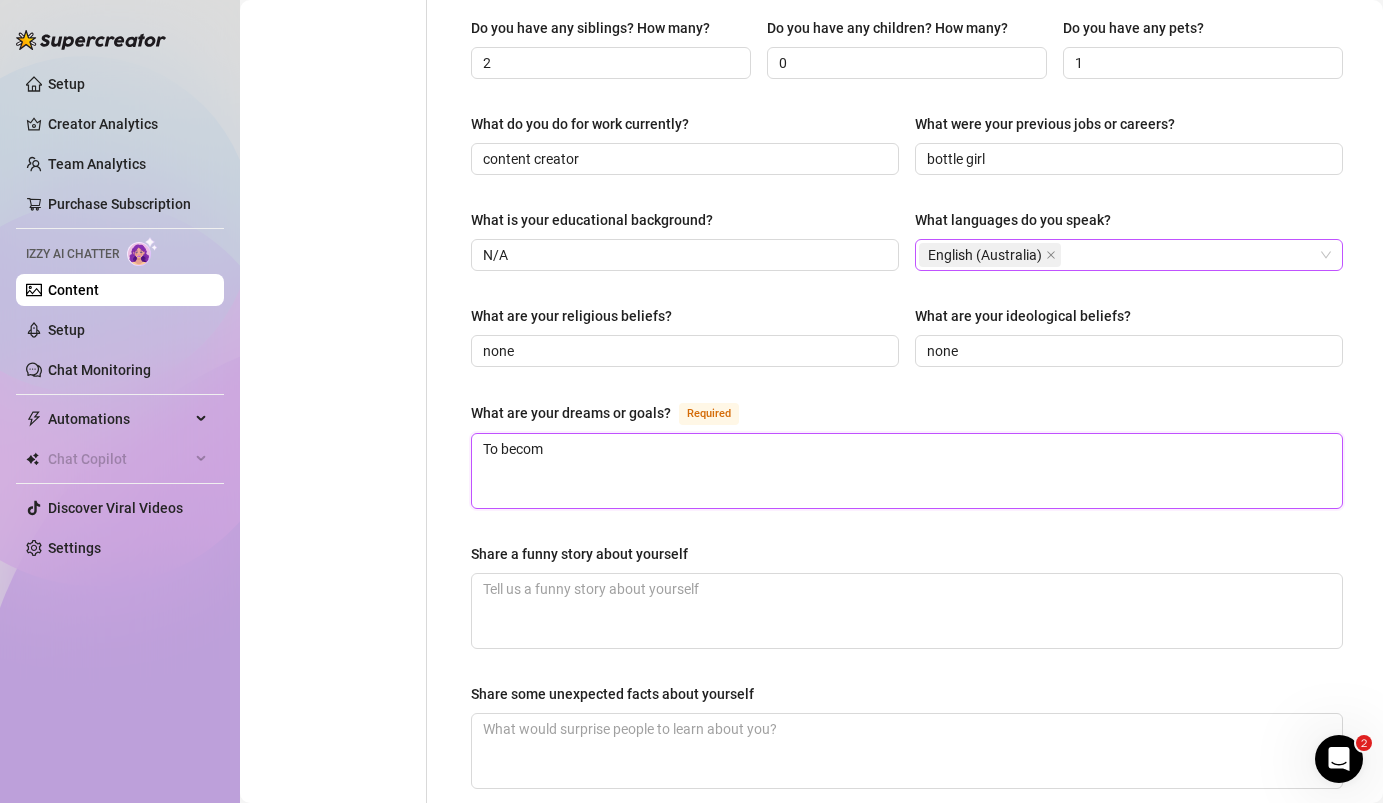type 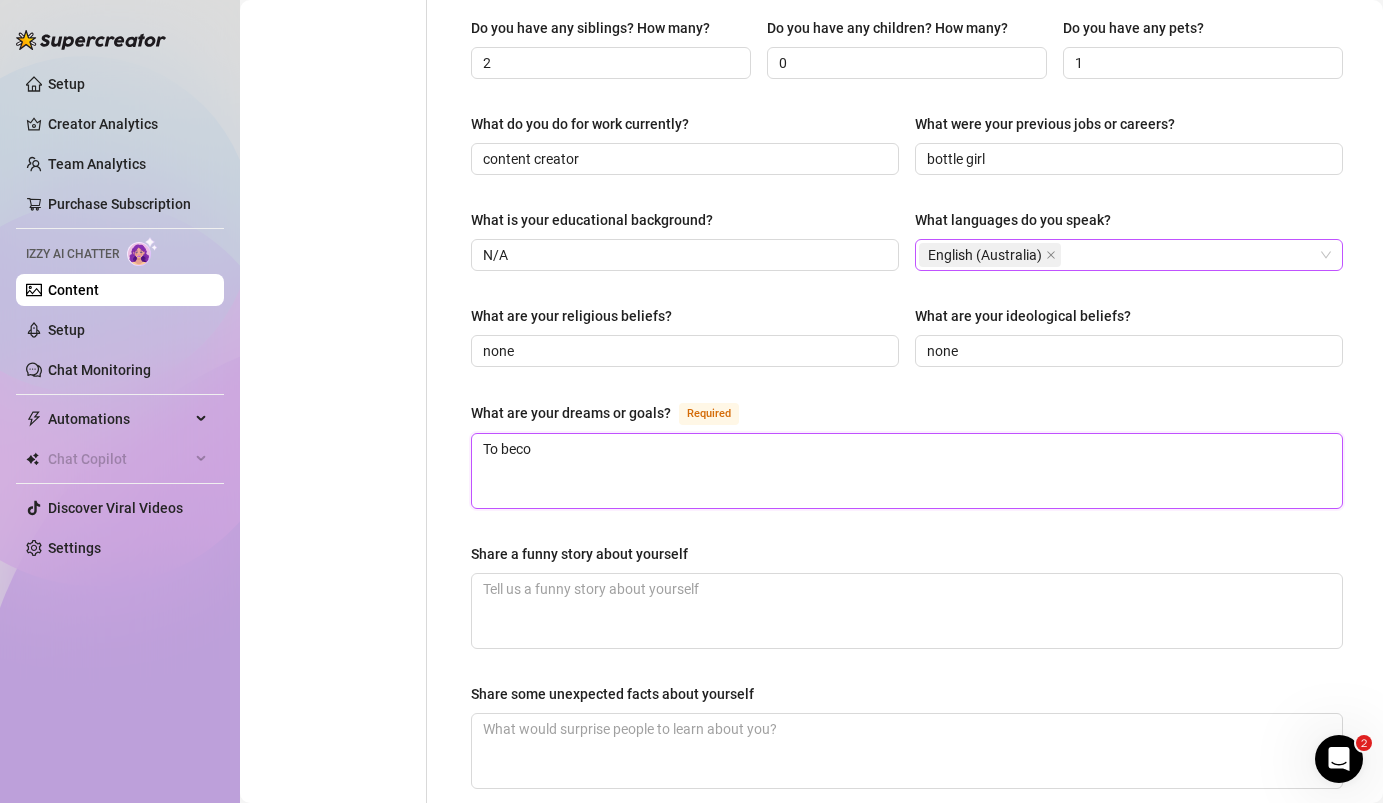 type 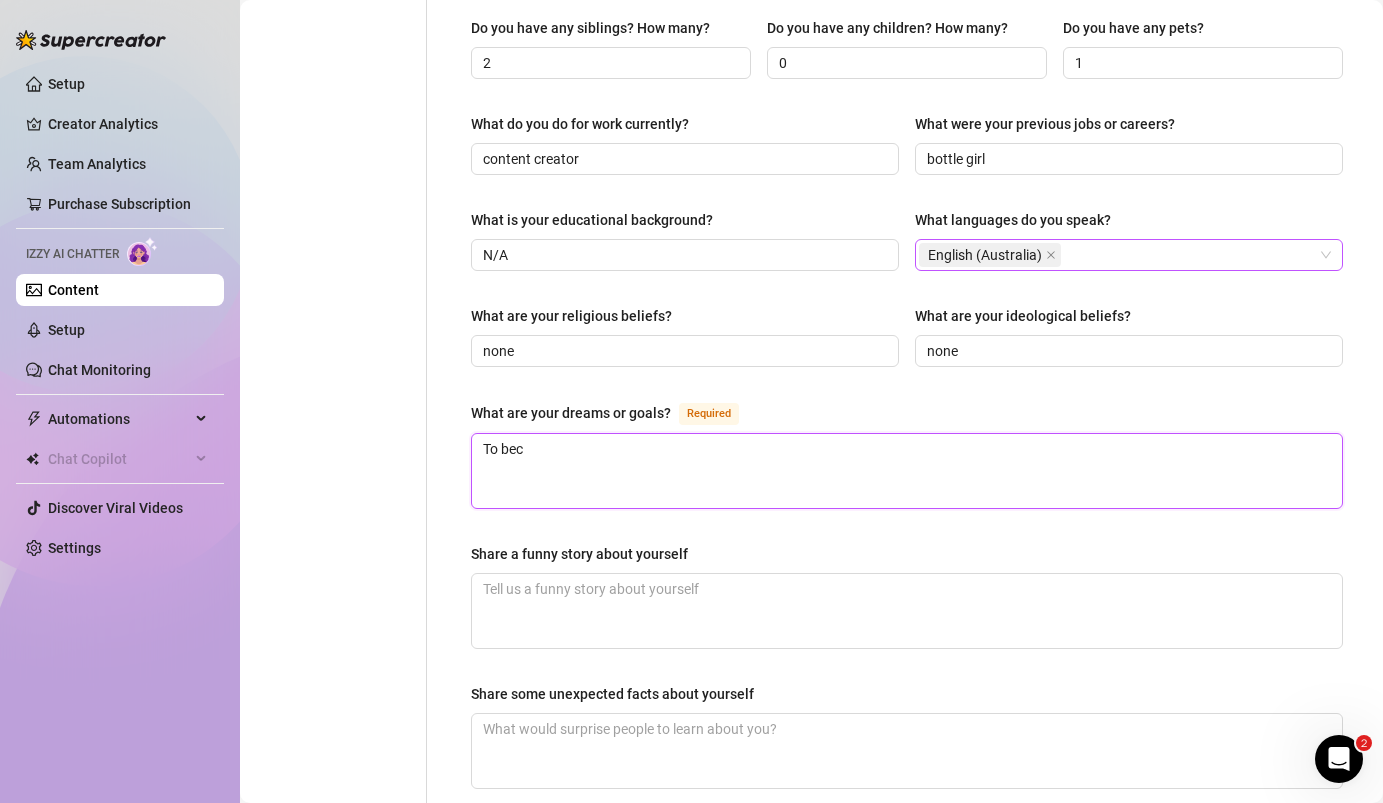 type 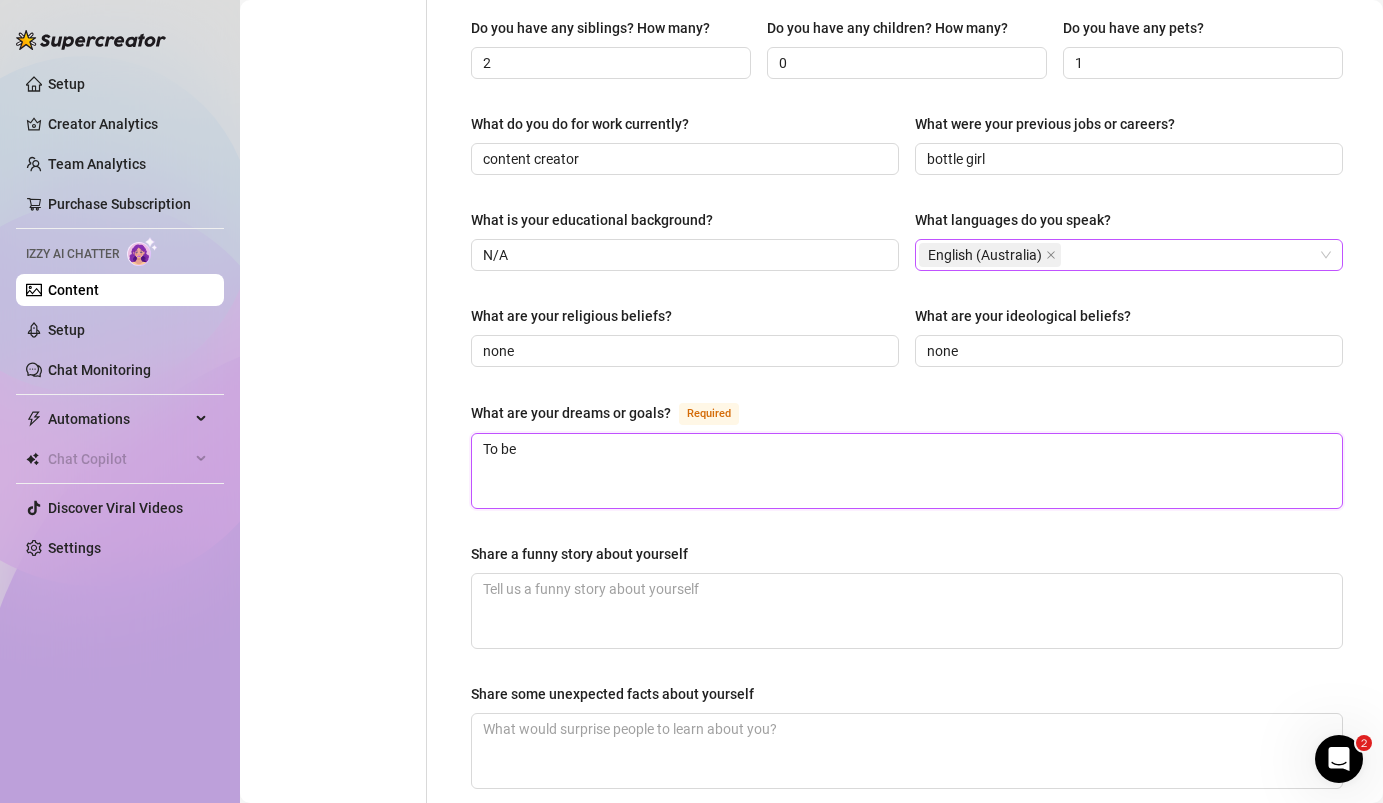 type on "To be" 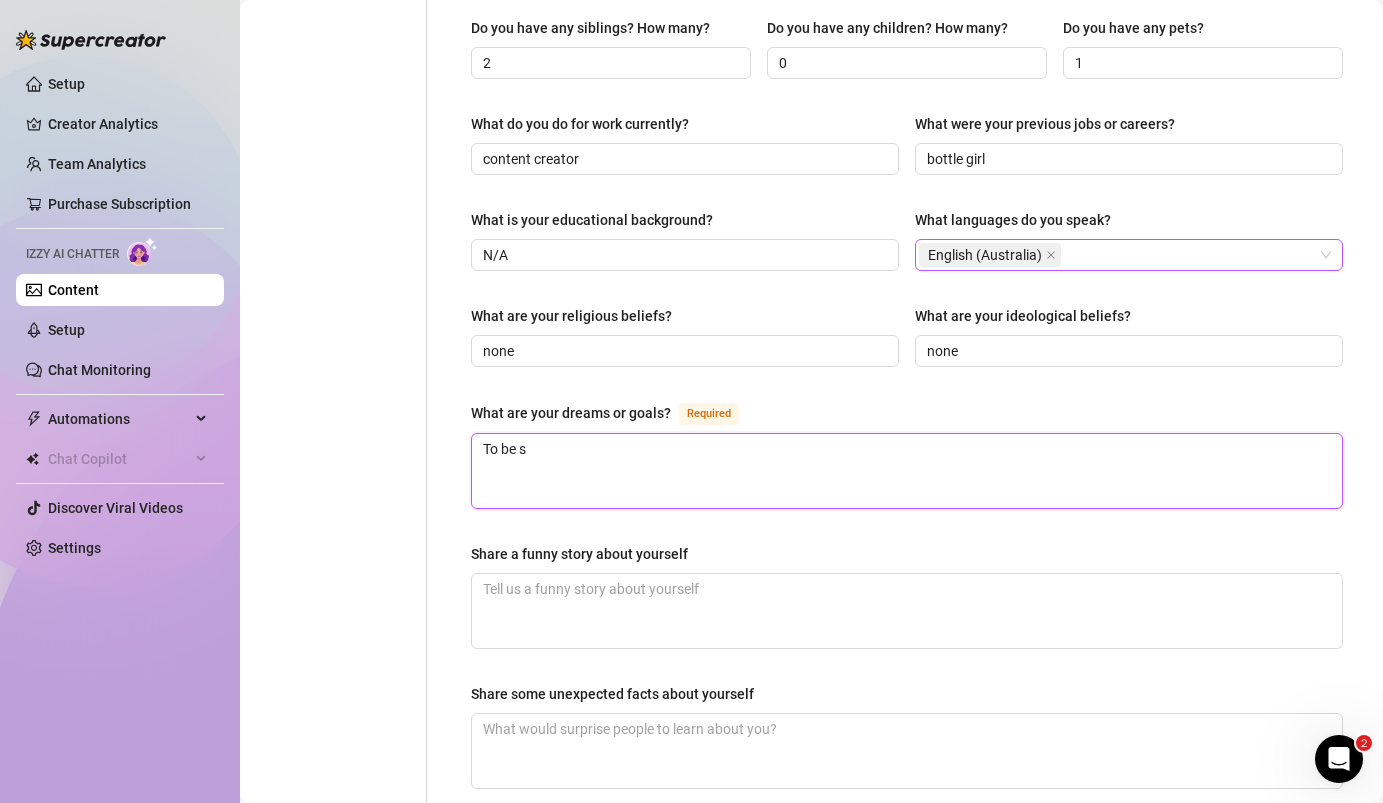 type 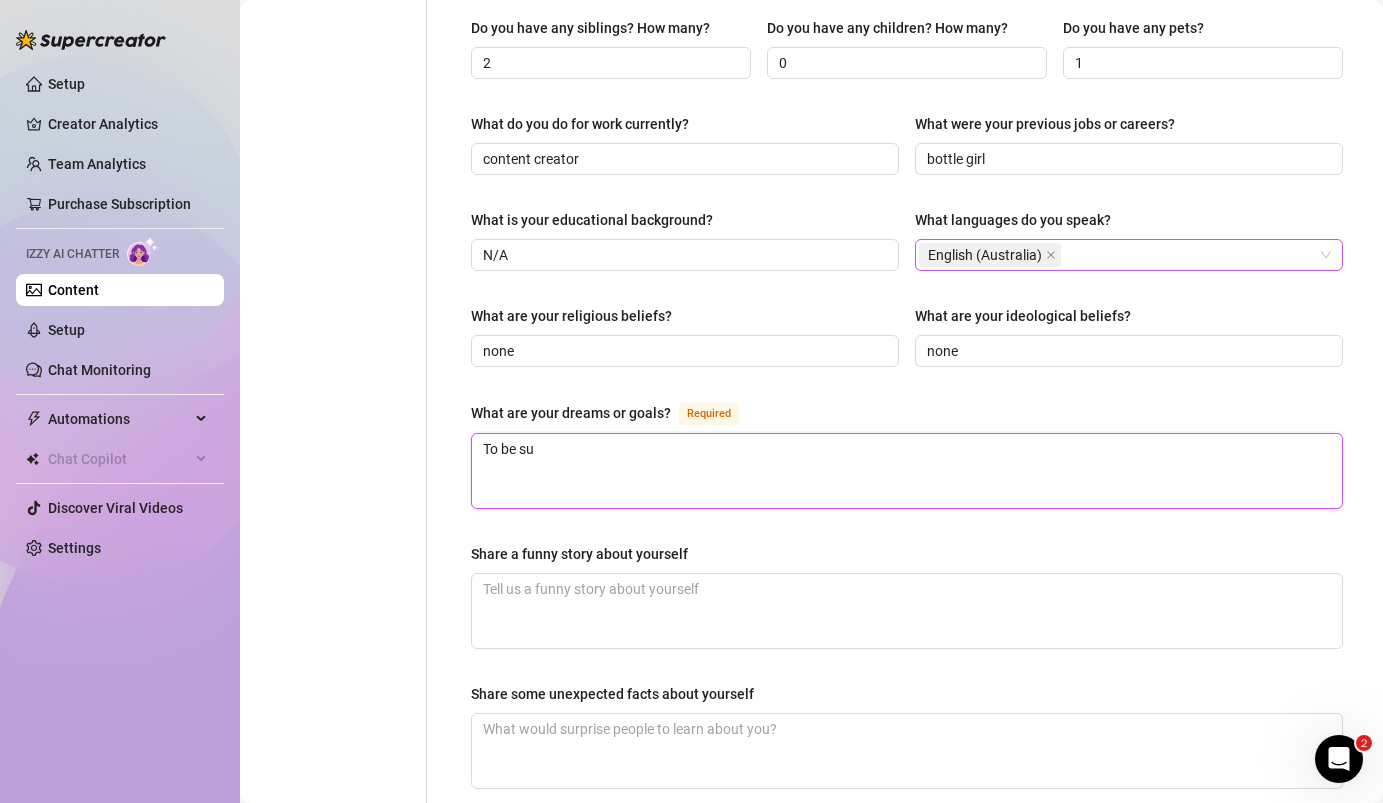 type 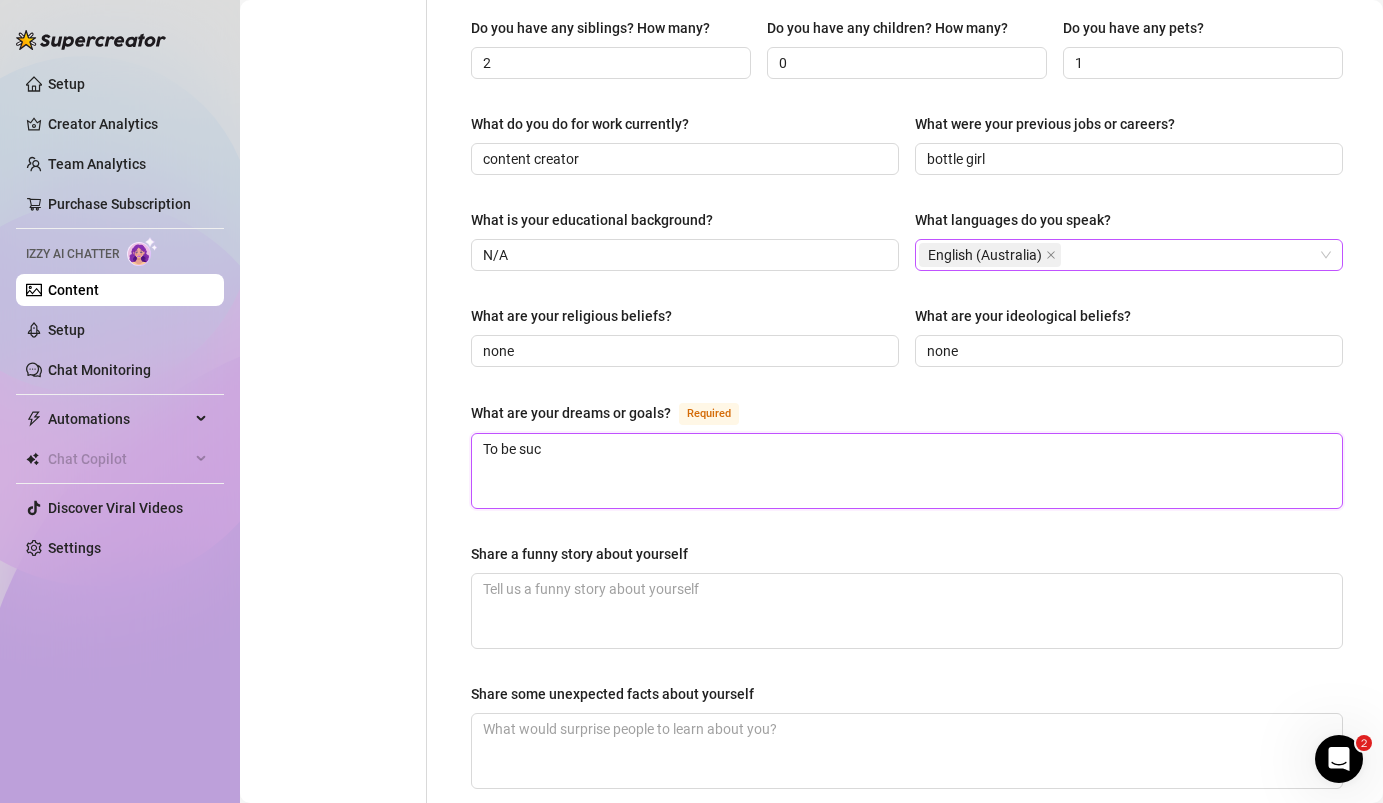 type 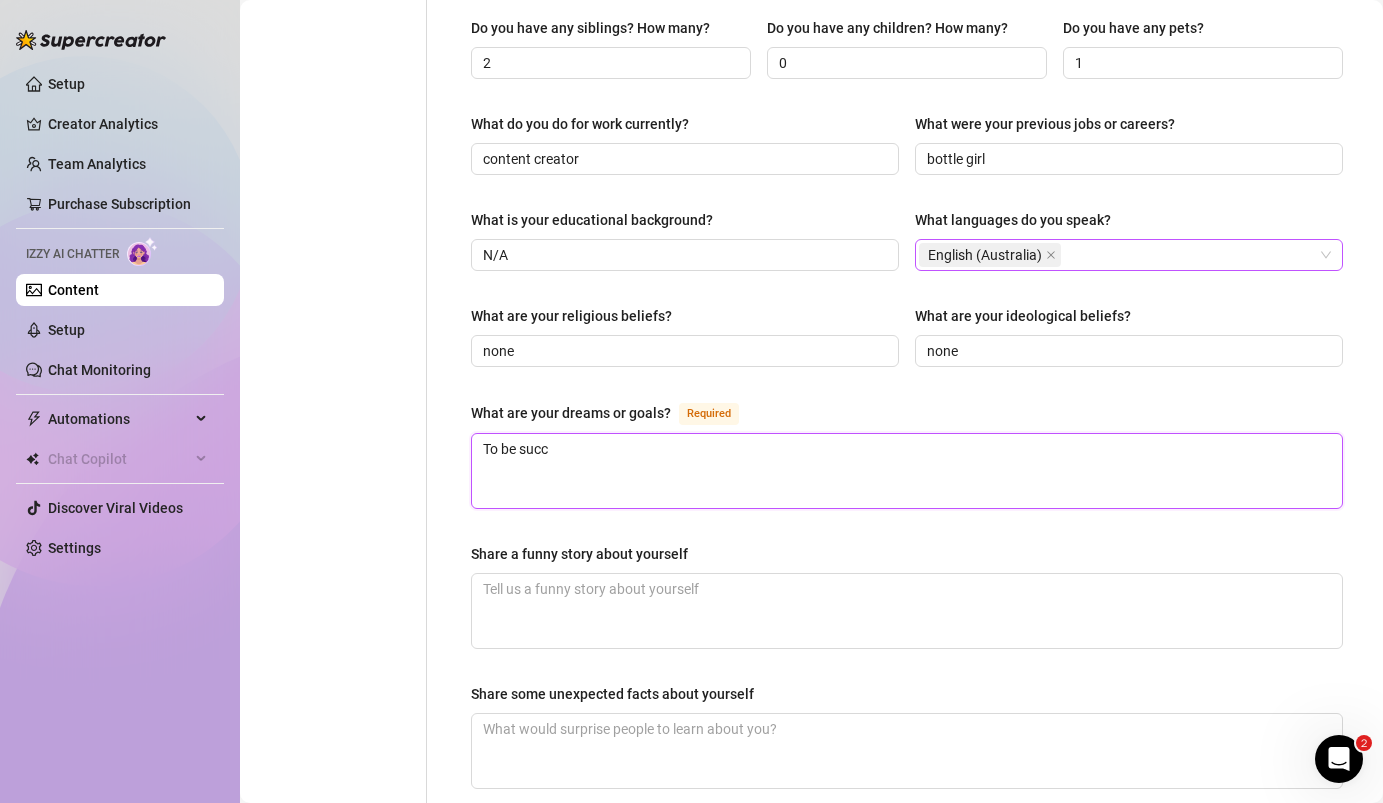 type 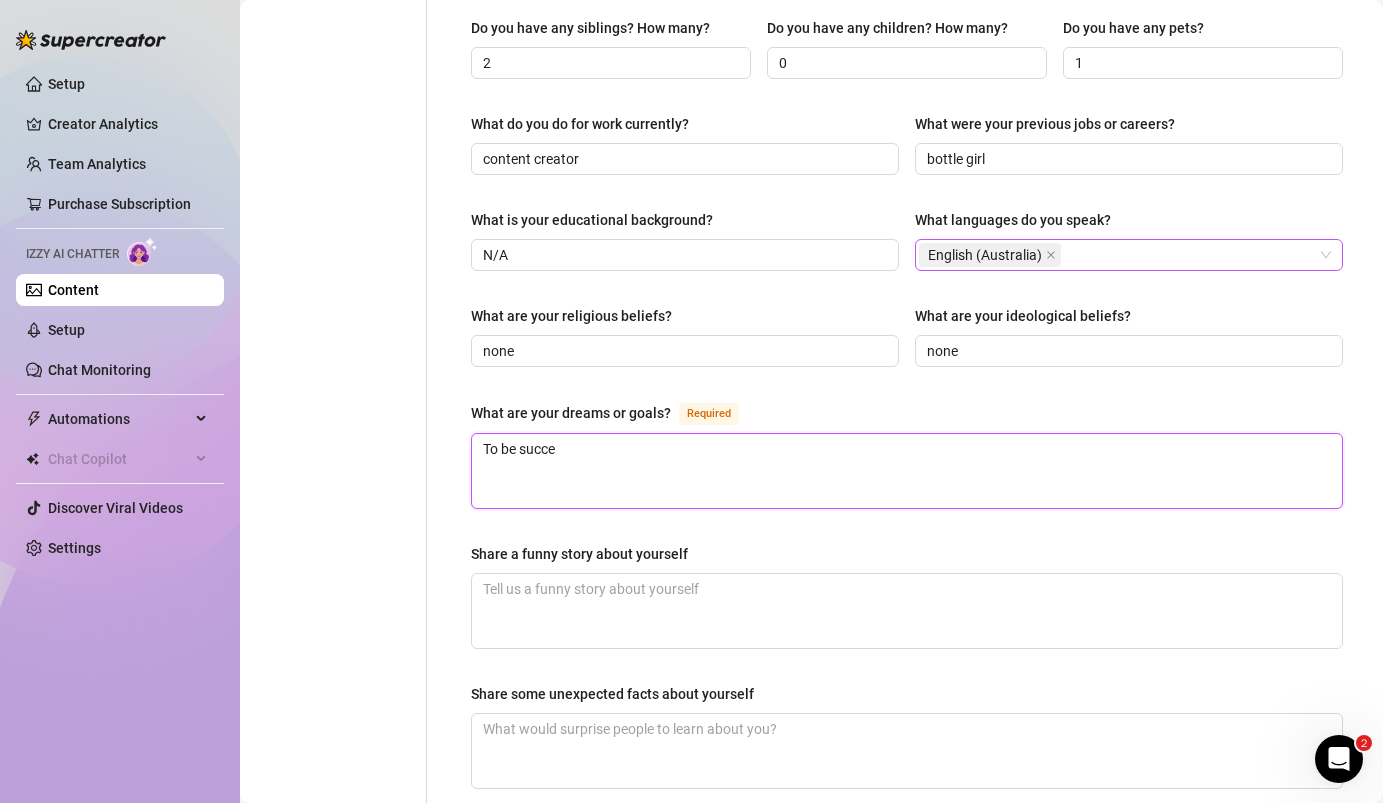 type 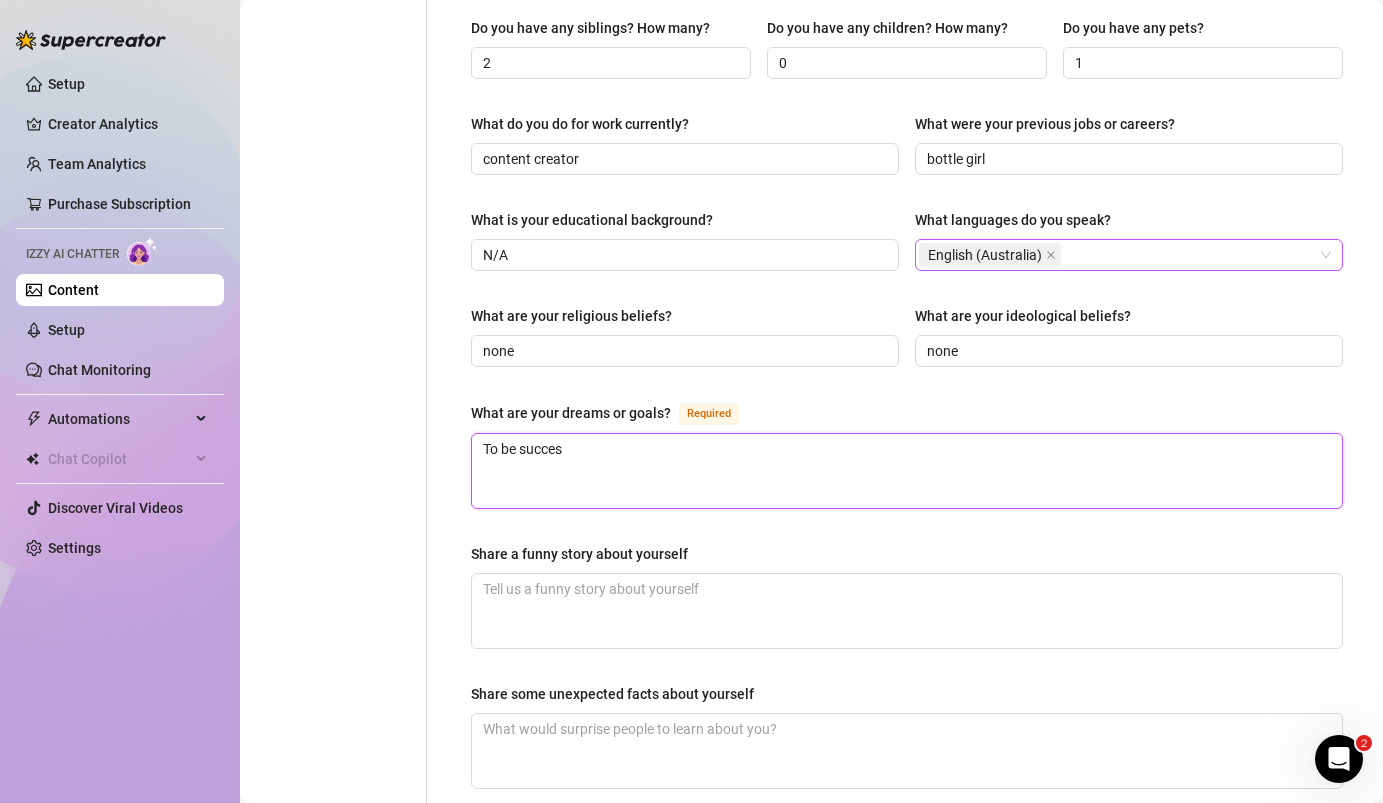 type on "To be succesf" 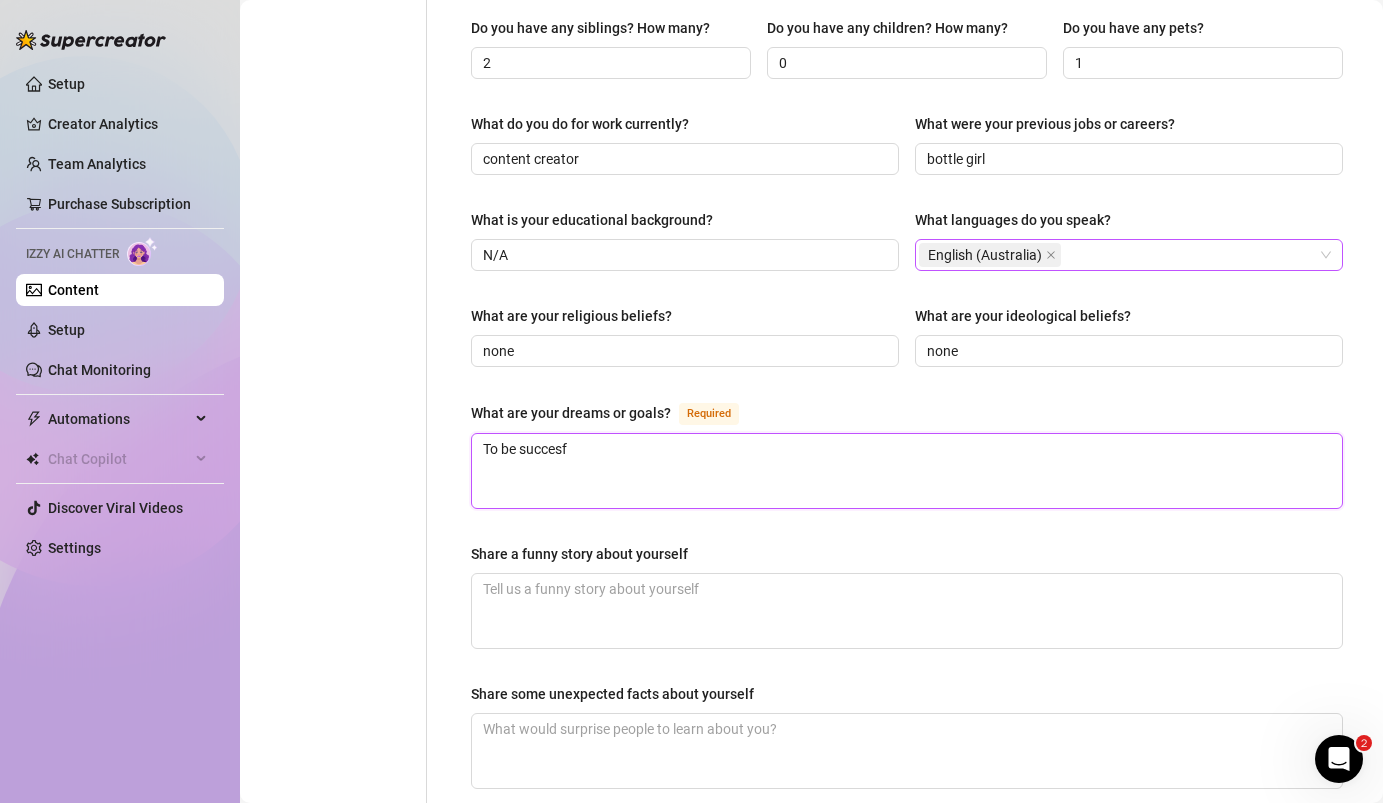 type 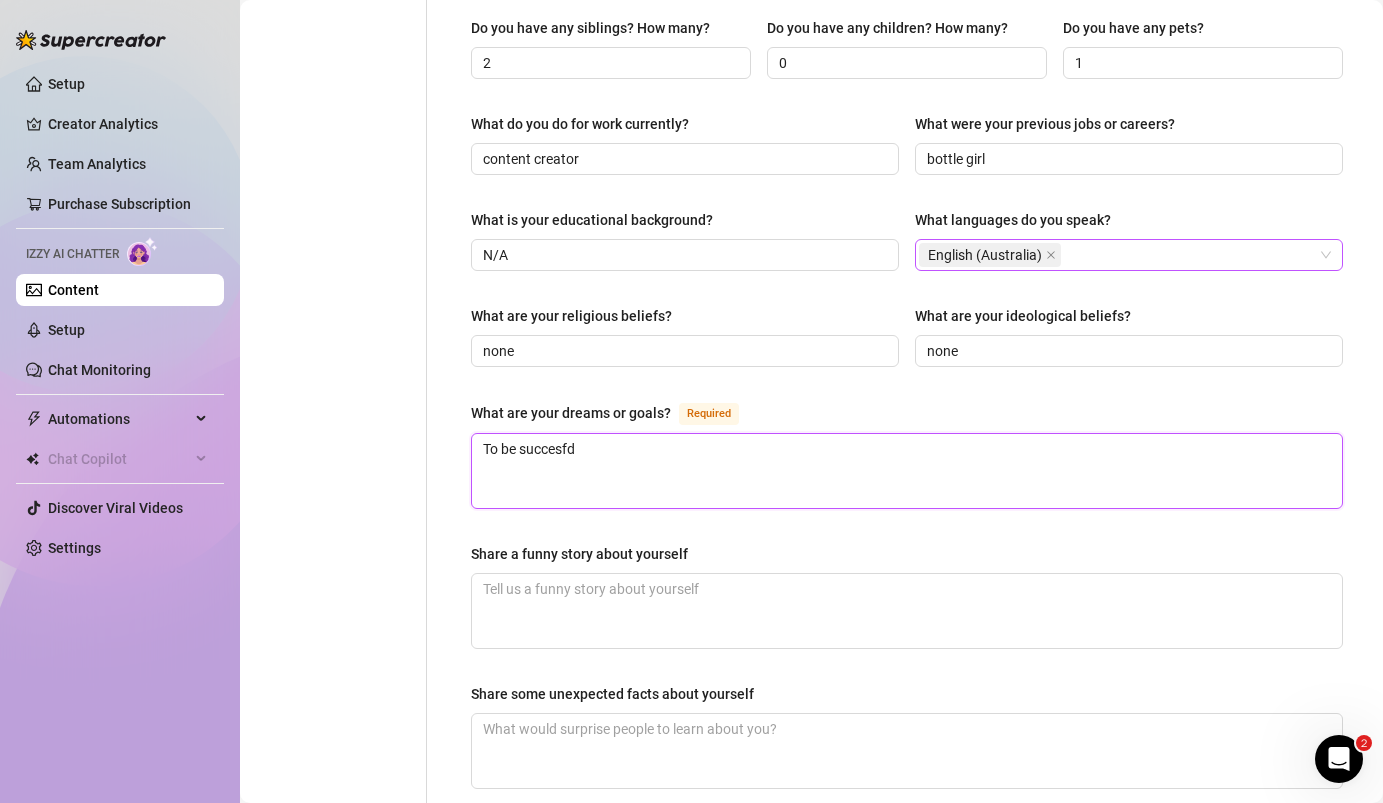 type 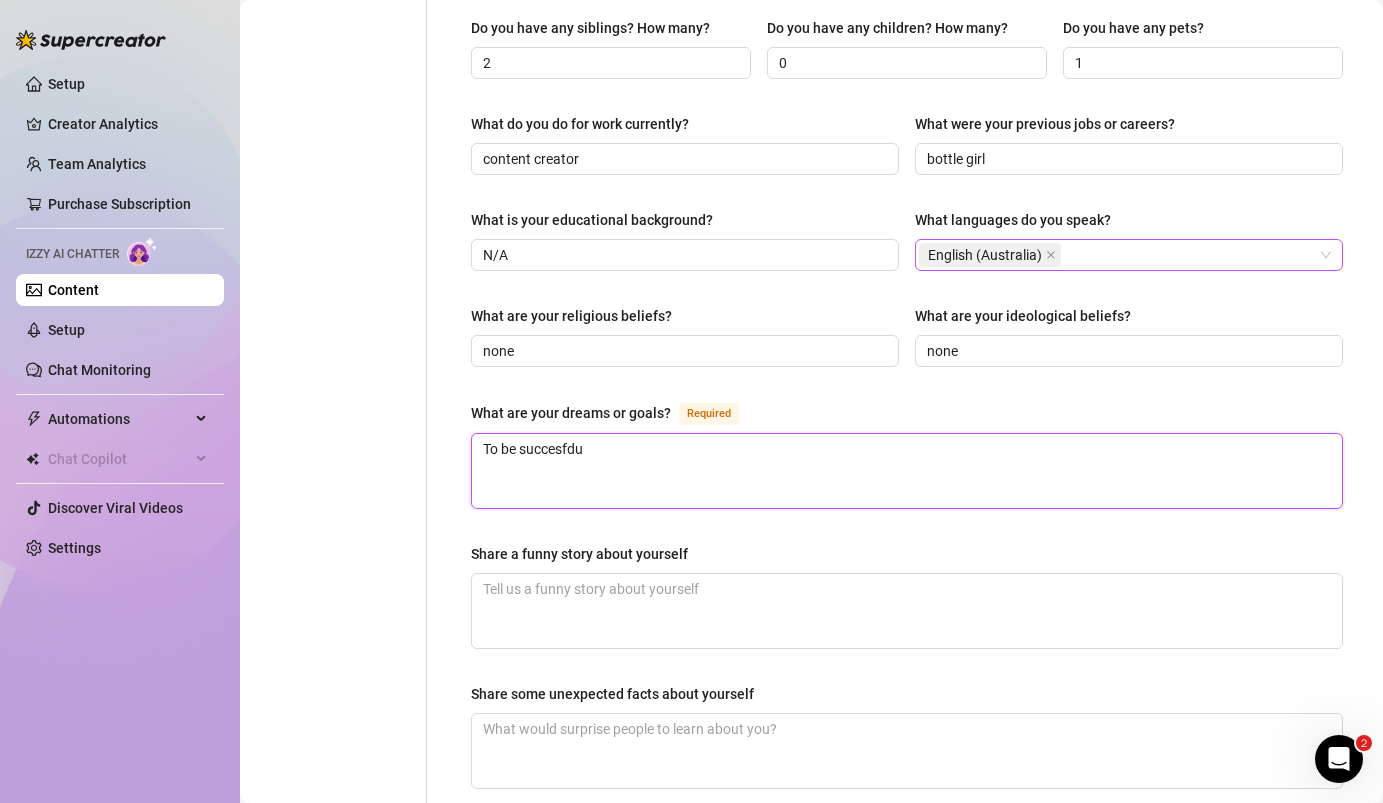 type 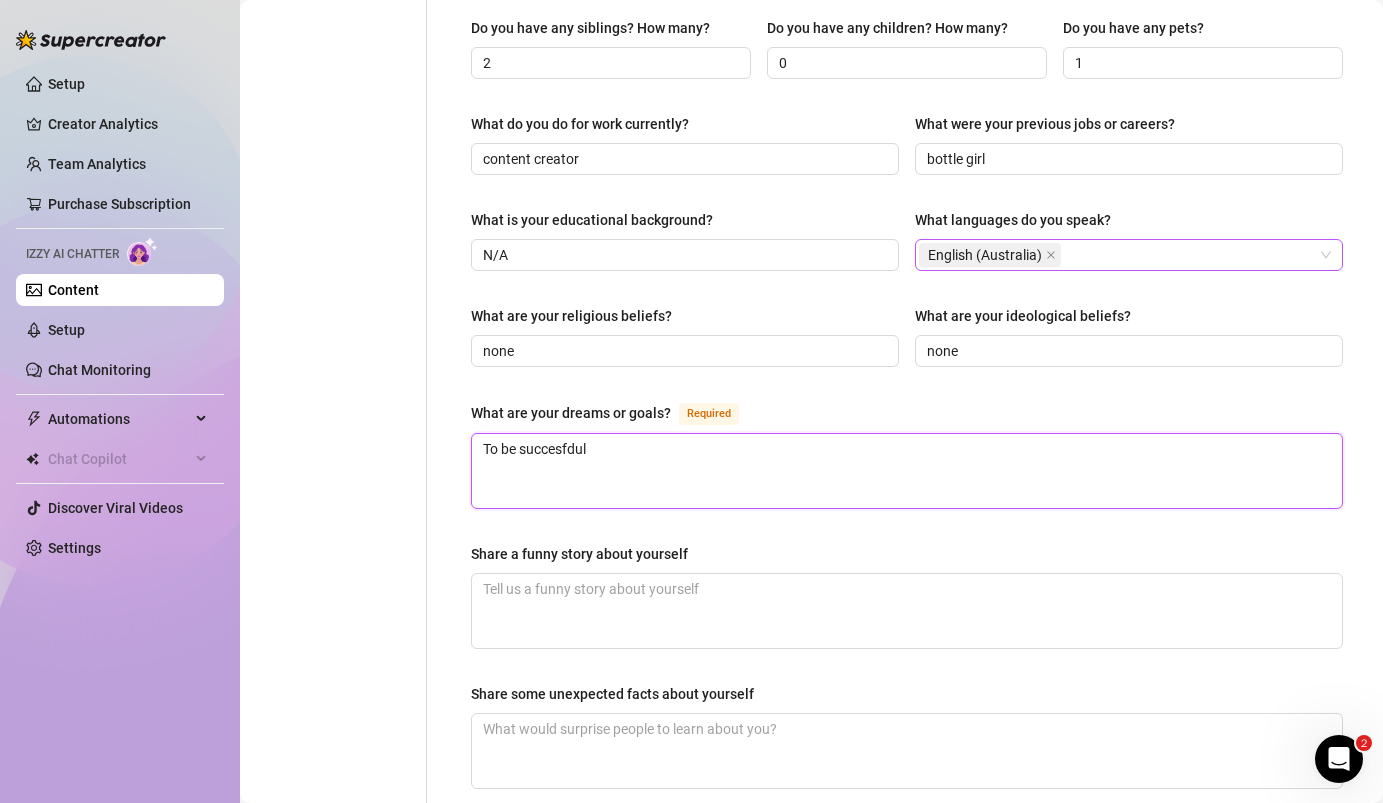 type 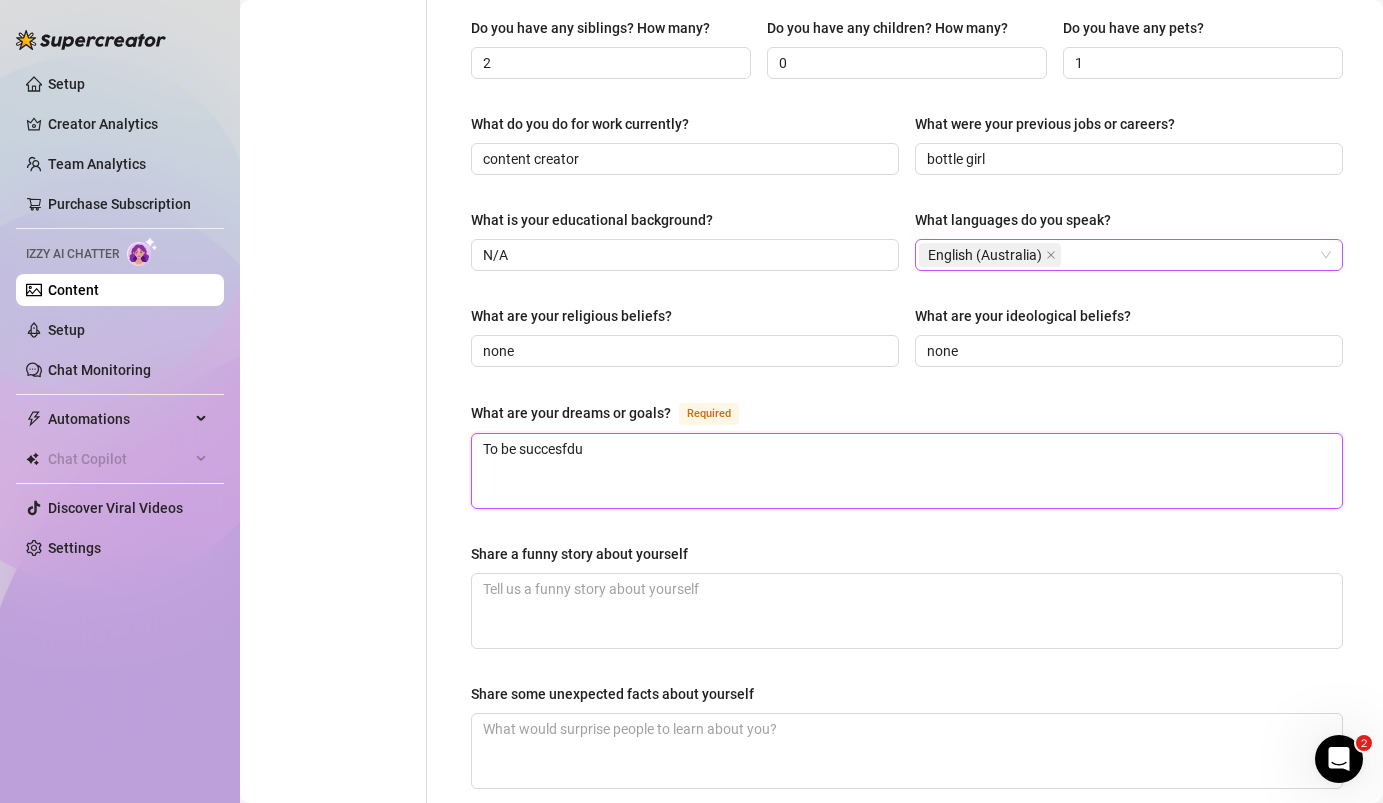 type 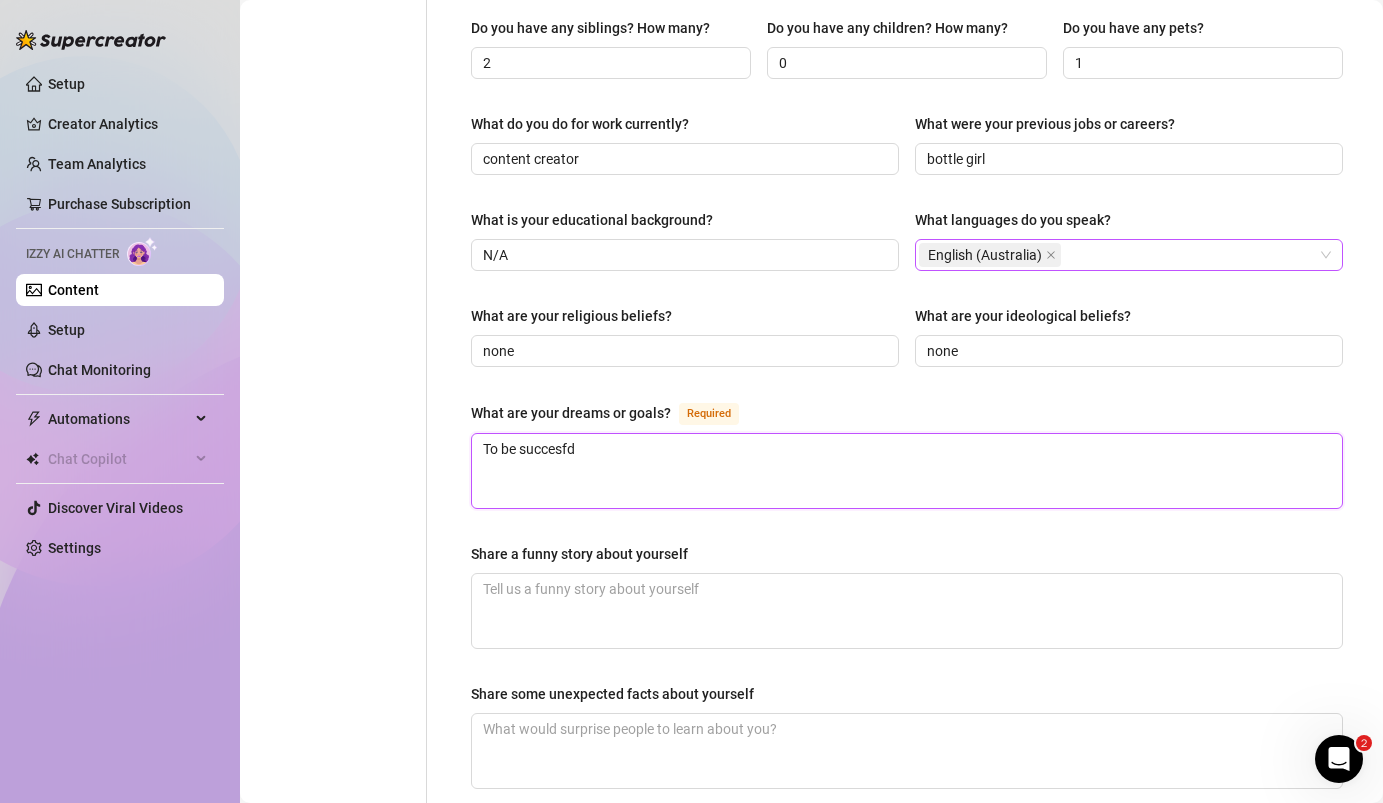 type 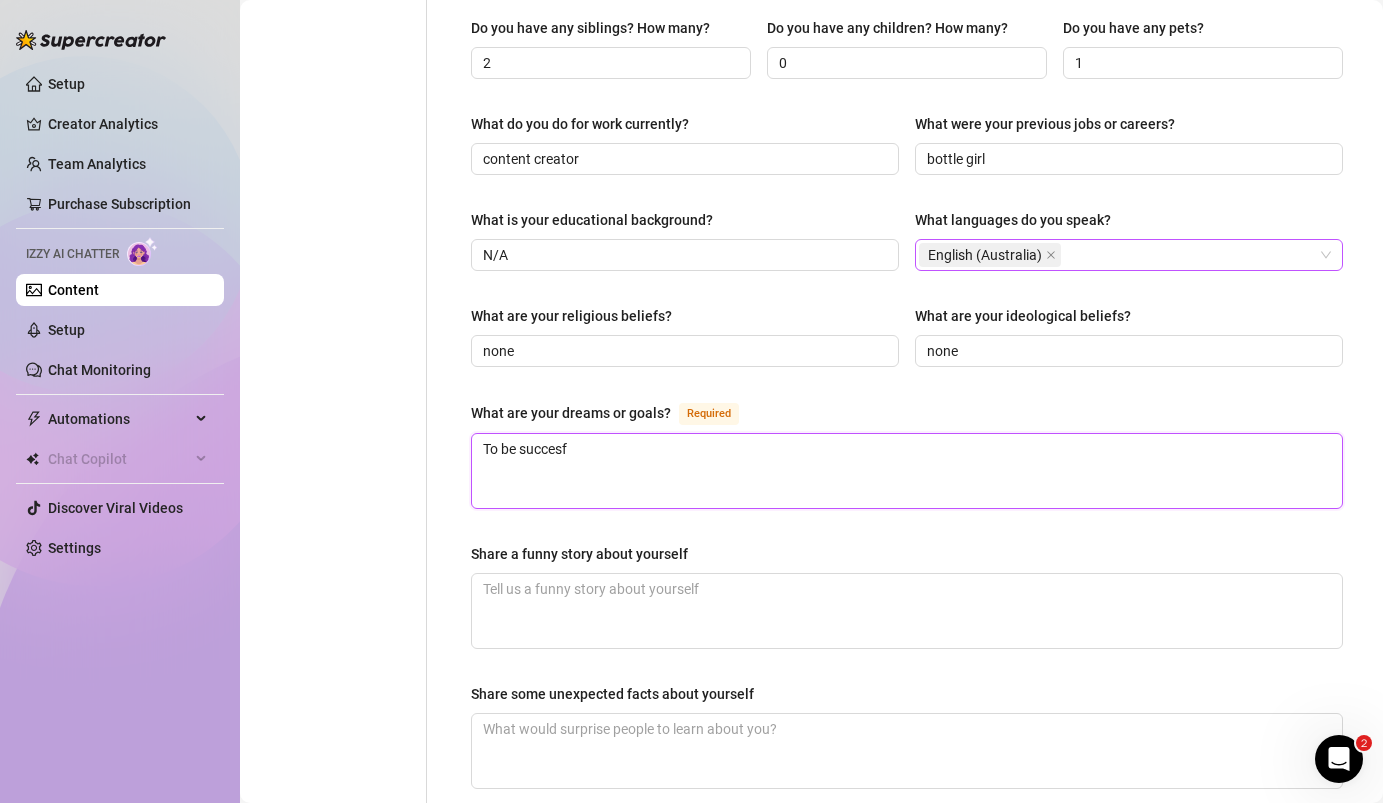 type 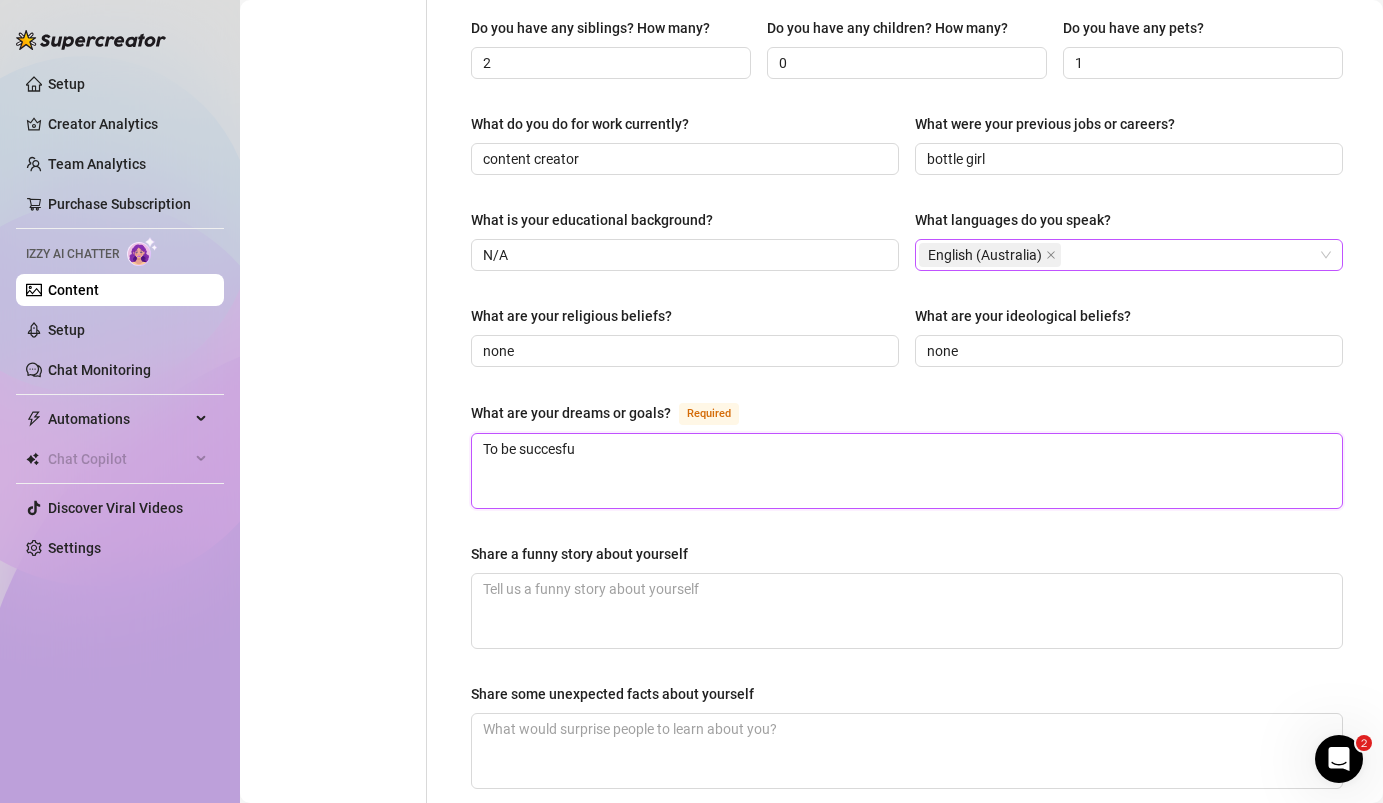 type 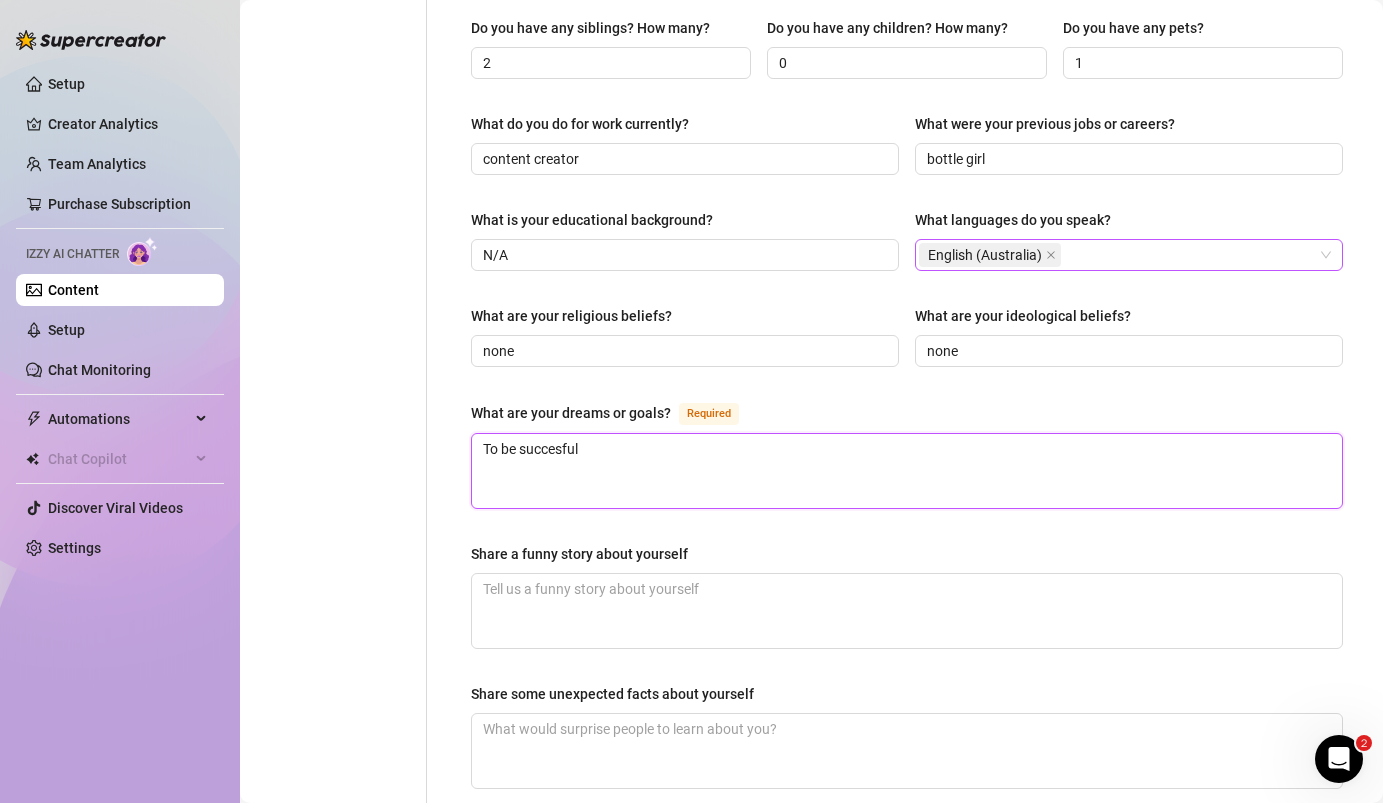 type 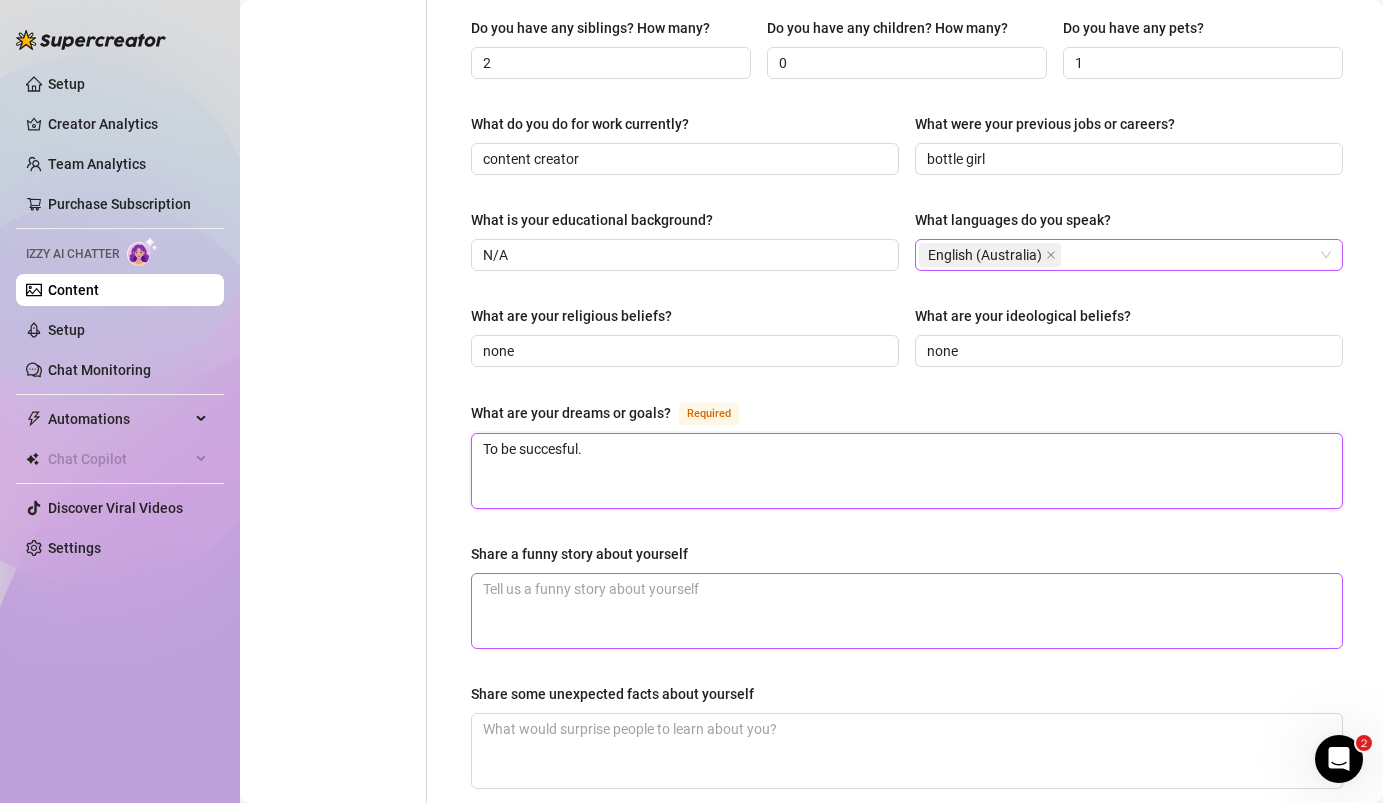 type on "To be succesful." 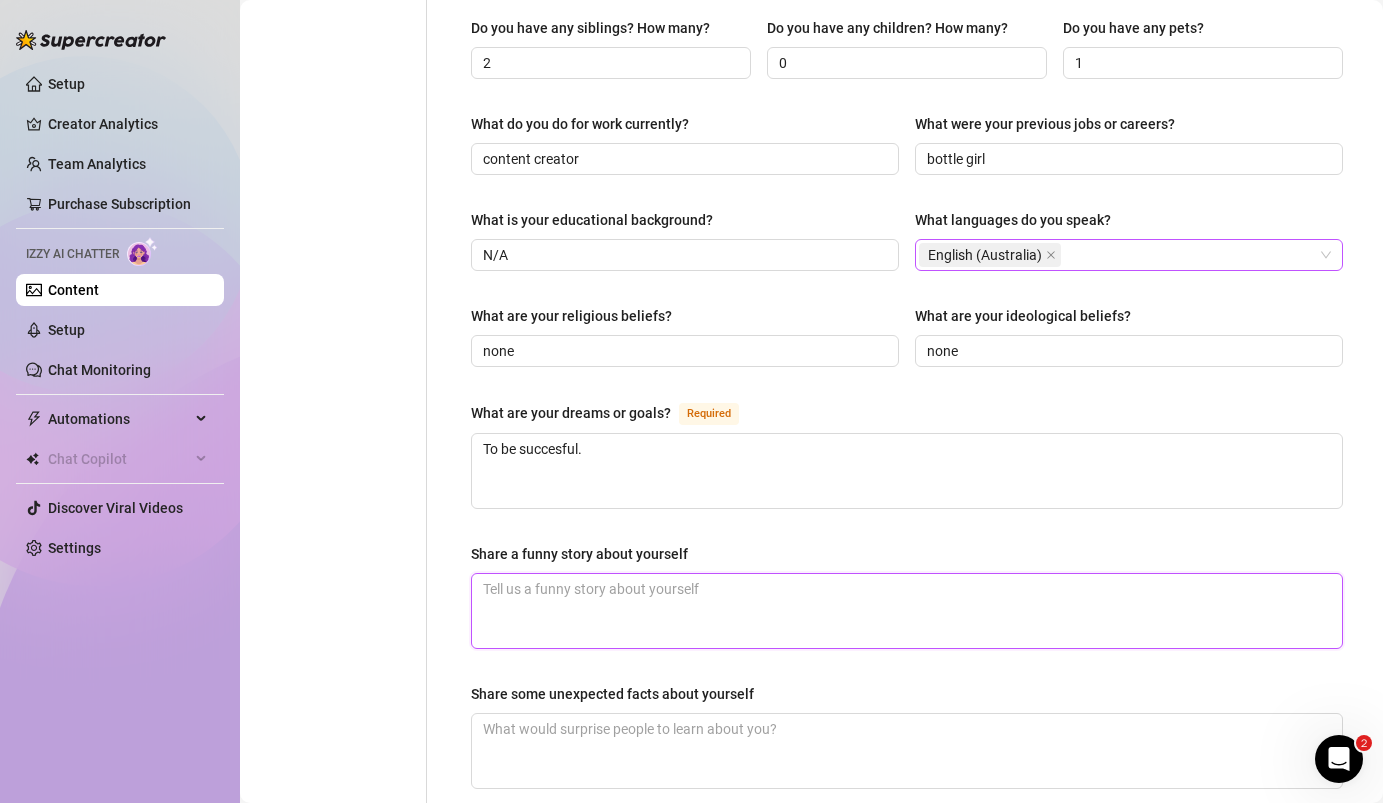 click on "Share a funny story about yourself" at bounding box center [907, 611] 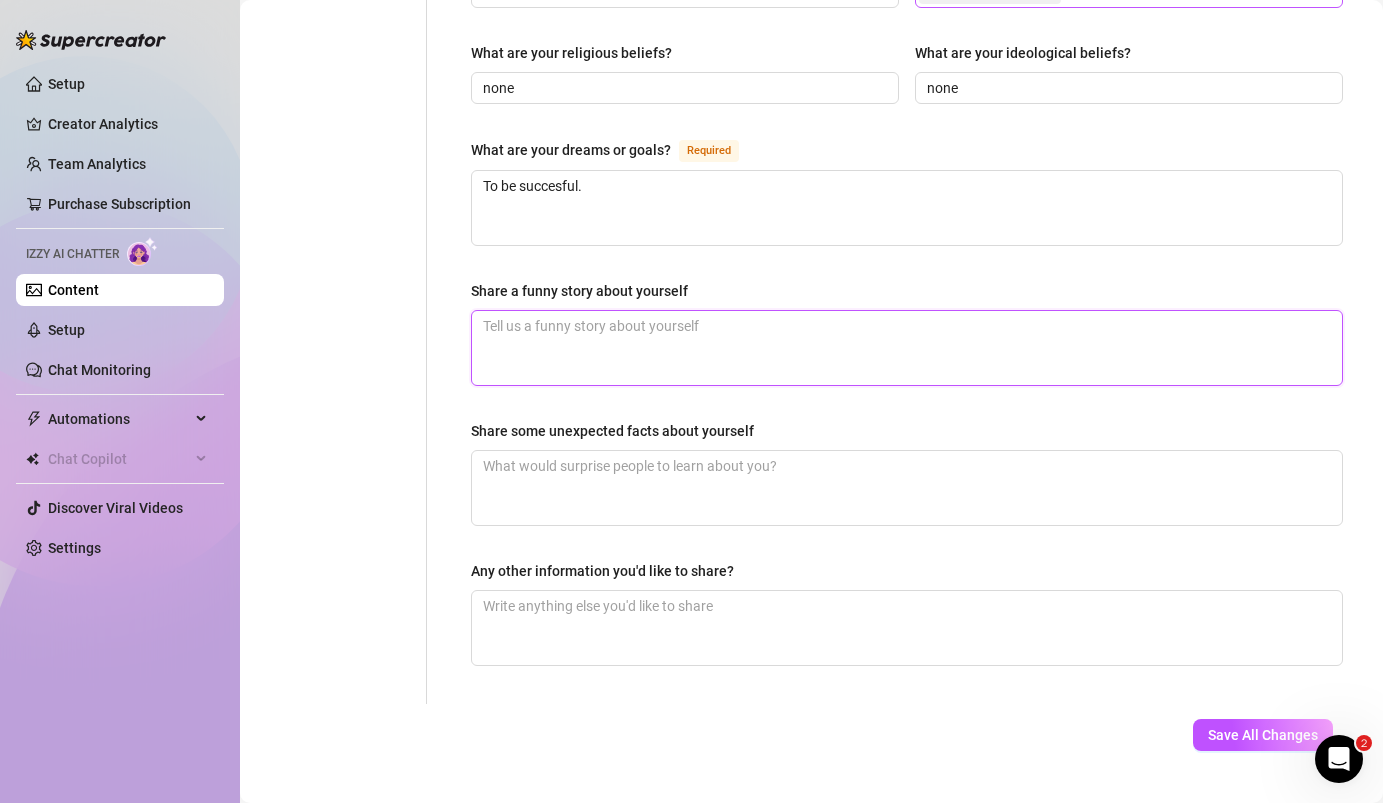 scroll, scrollTop: 1166, scrollLeft: 0, axis: vertical 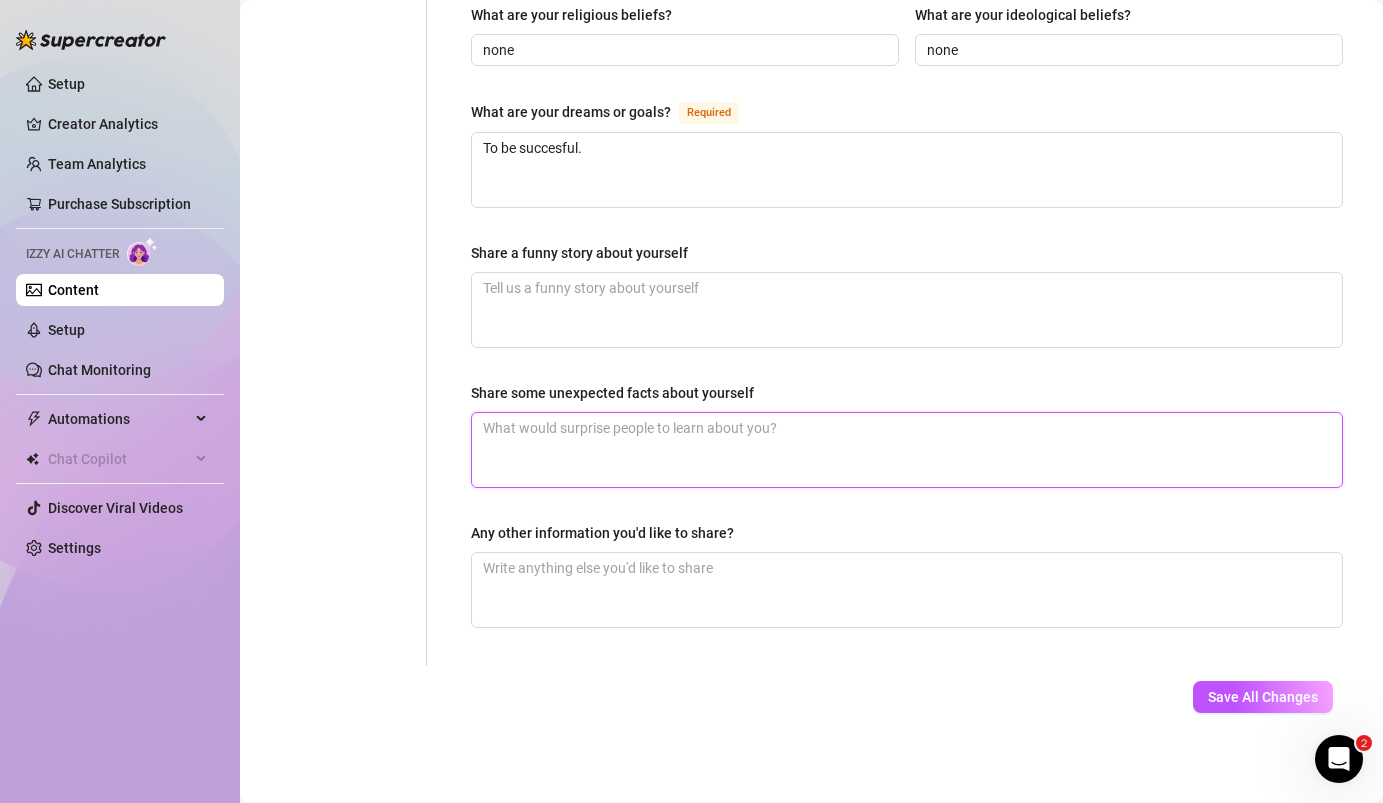click on "Share some unexpected facts about yourself" at bounding box center [907, 450] 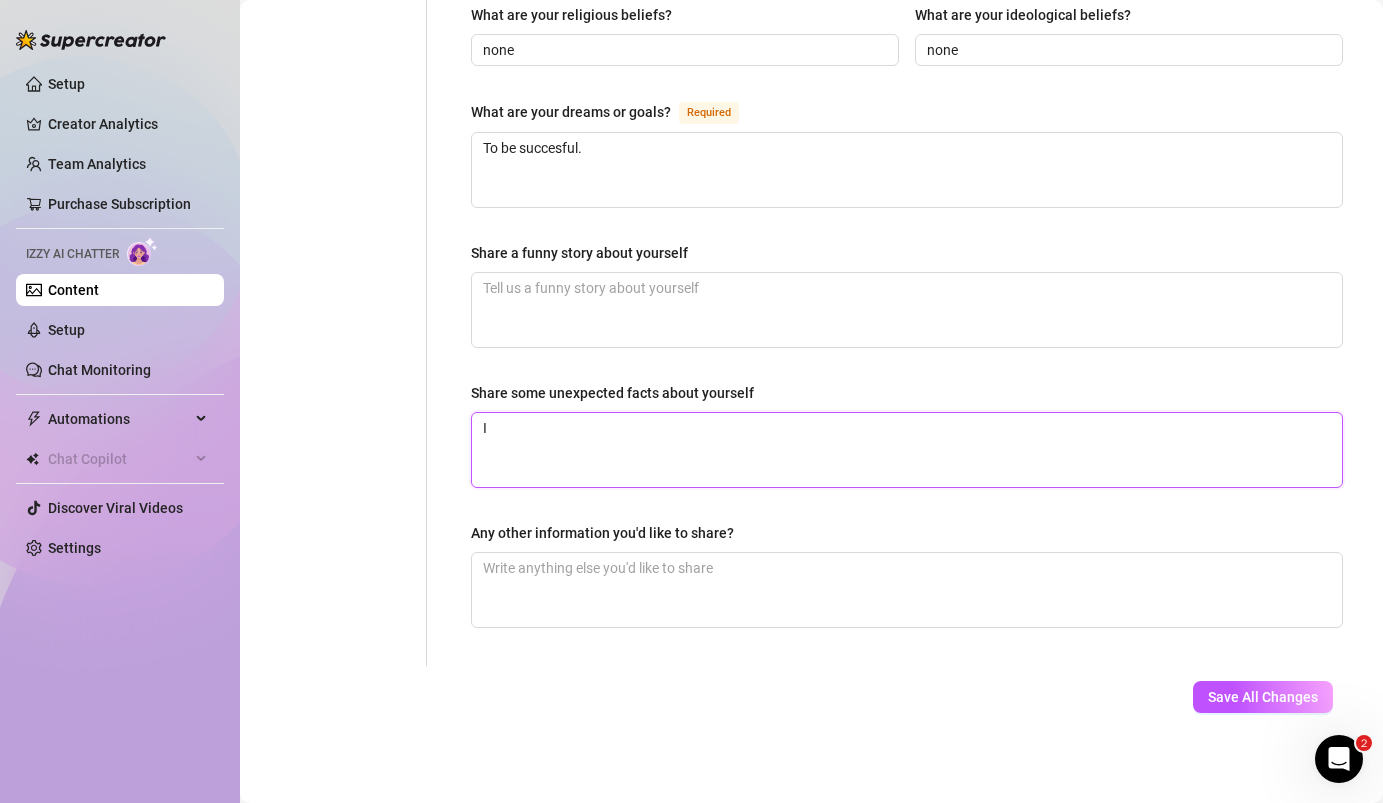 type 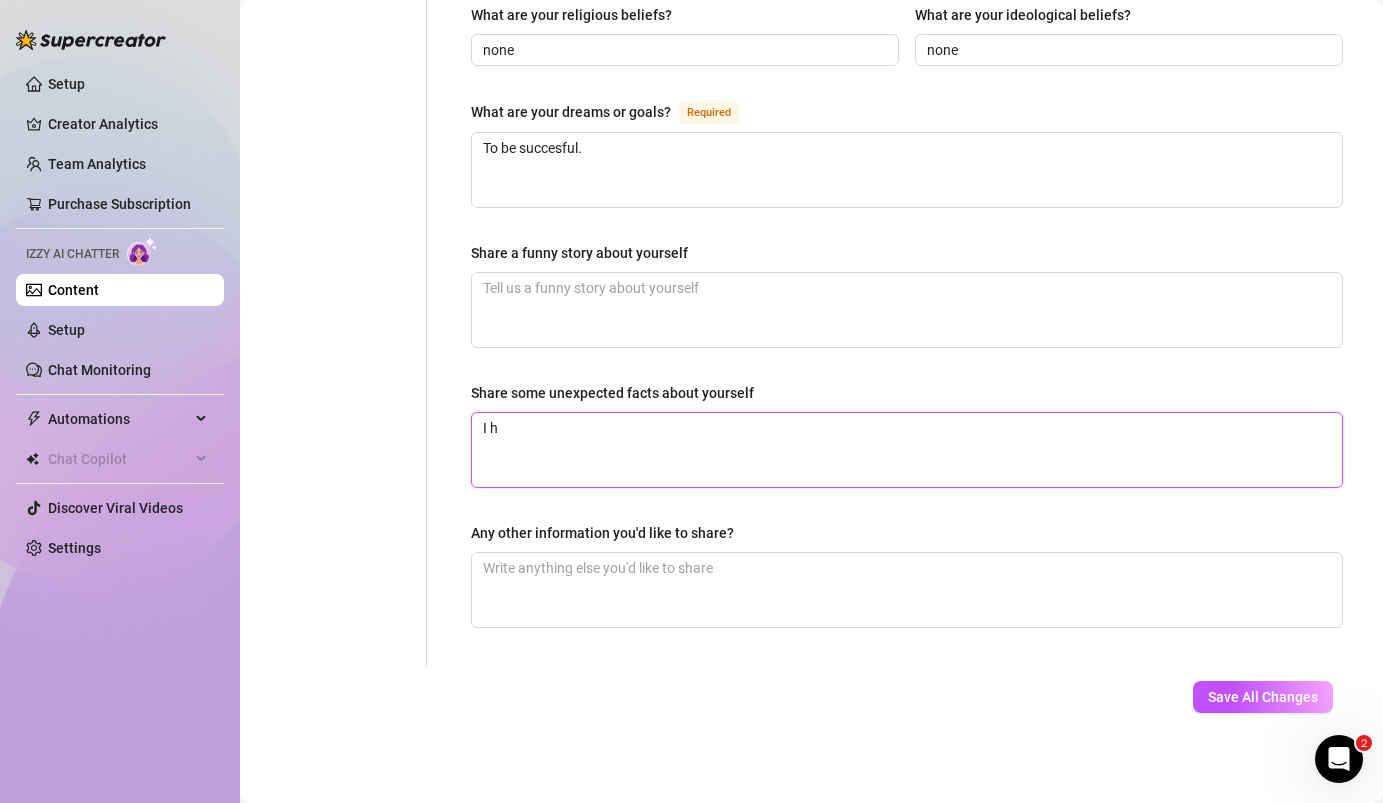 type 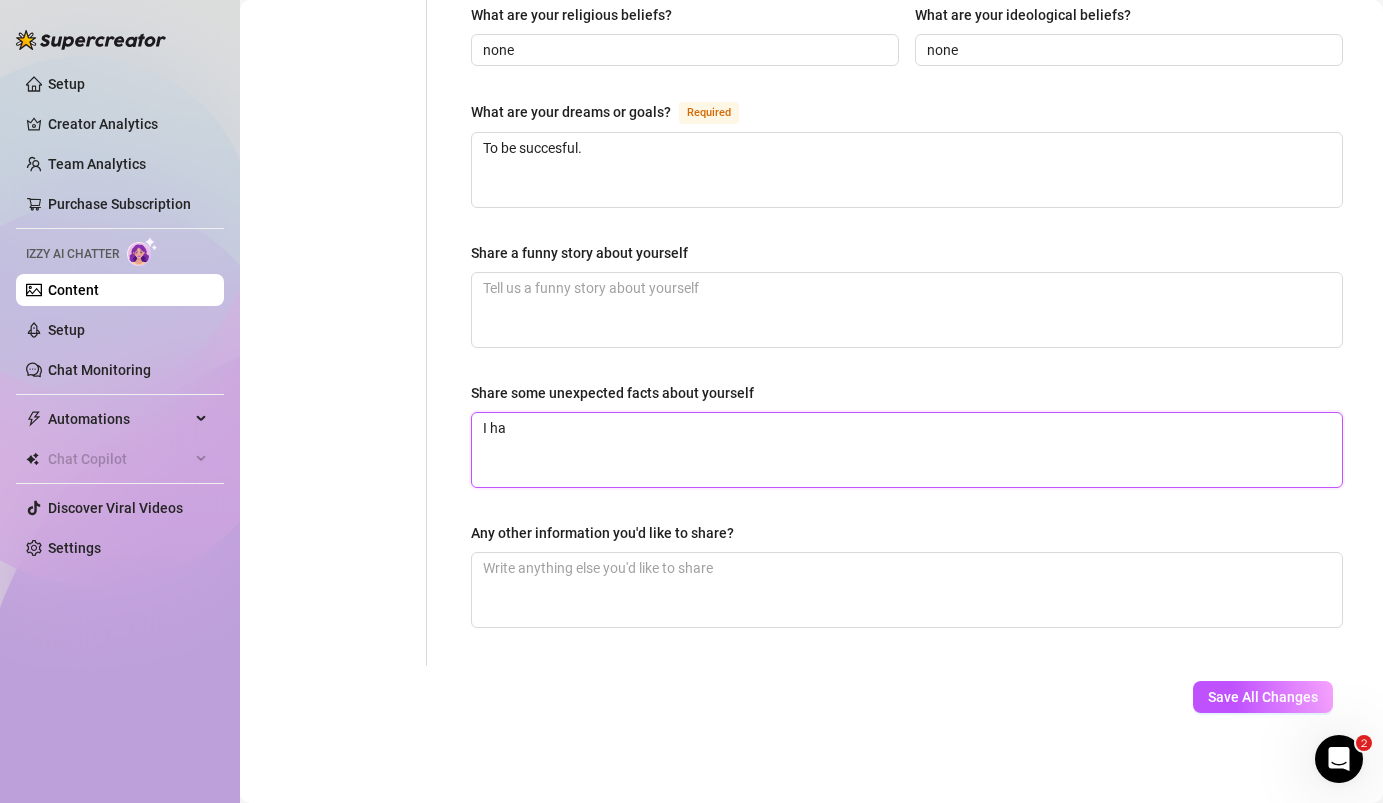 type 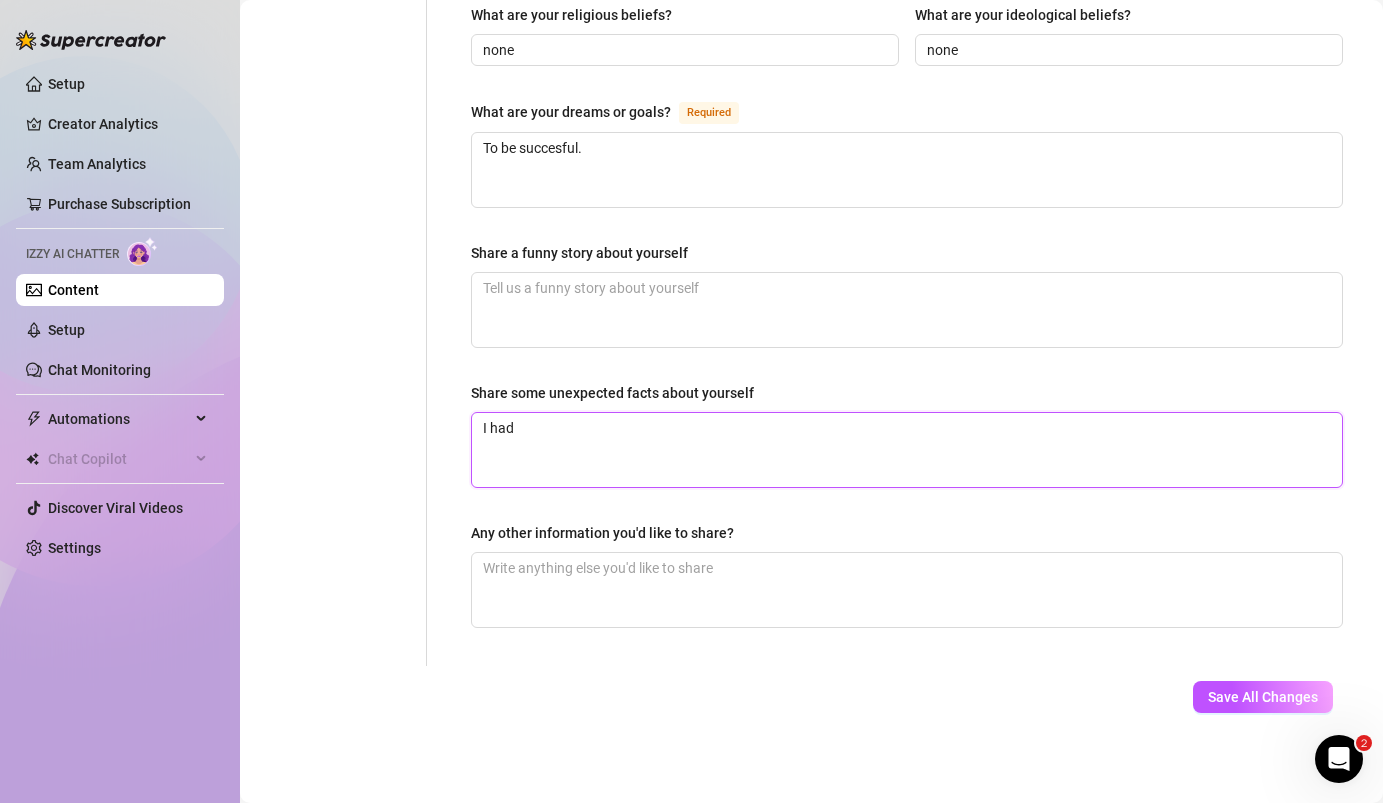 type 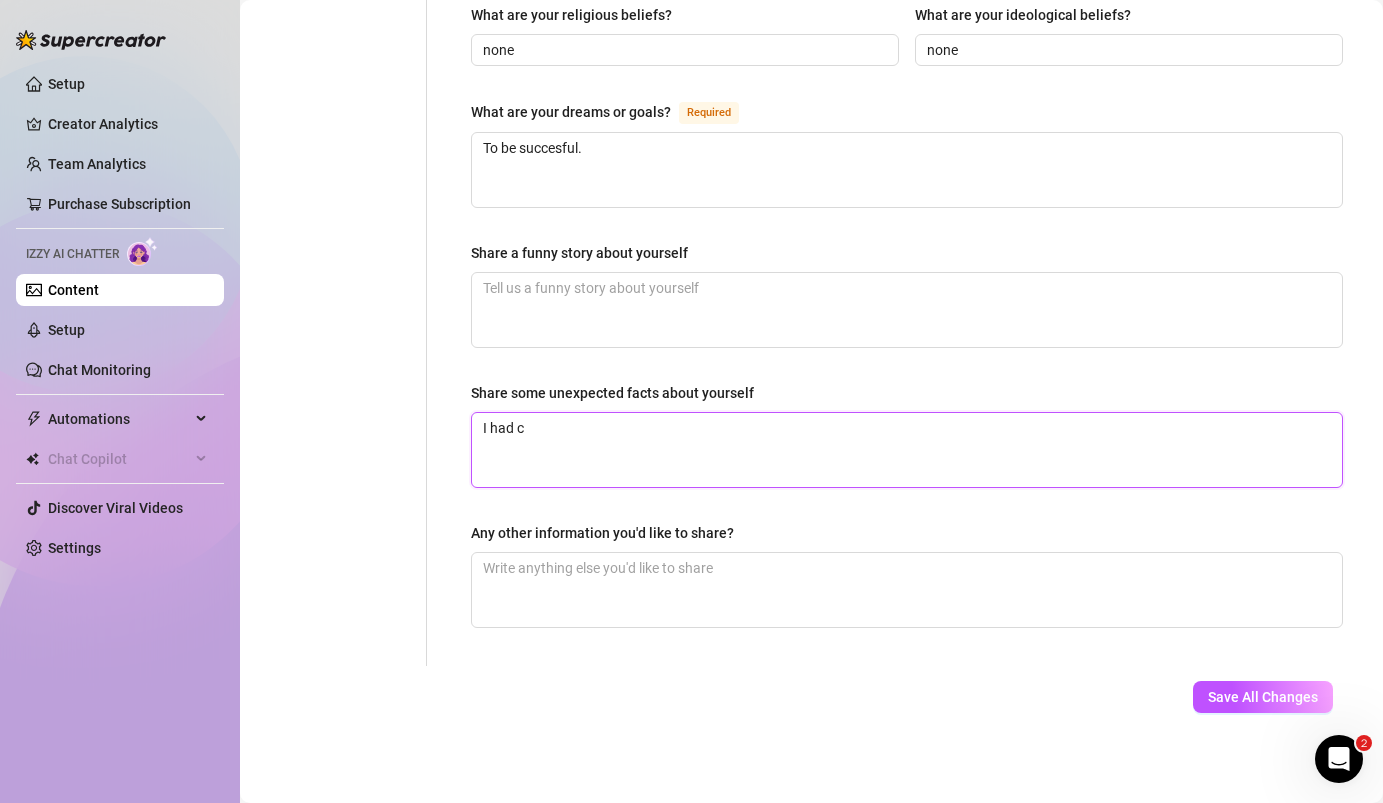 type 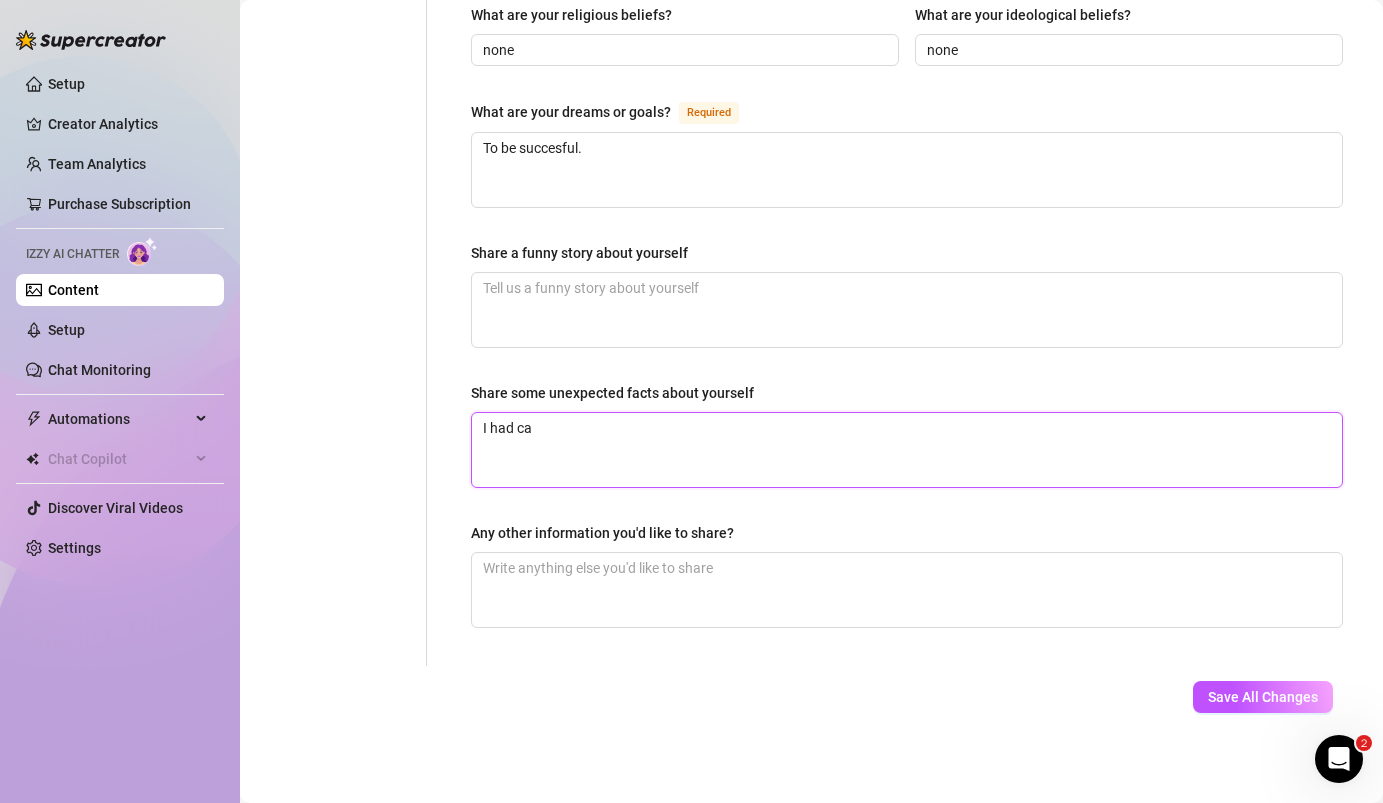 type 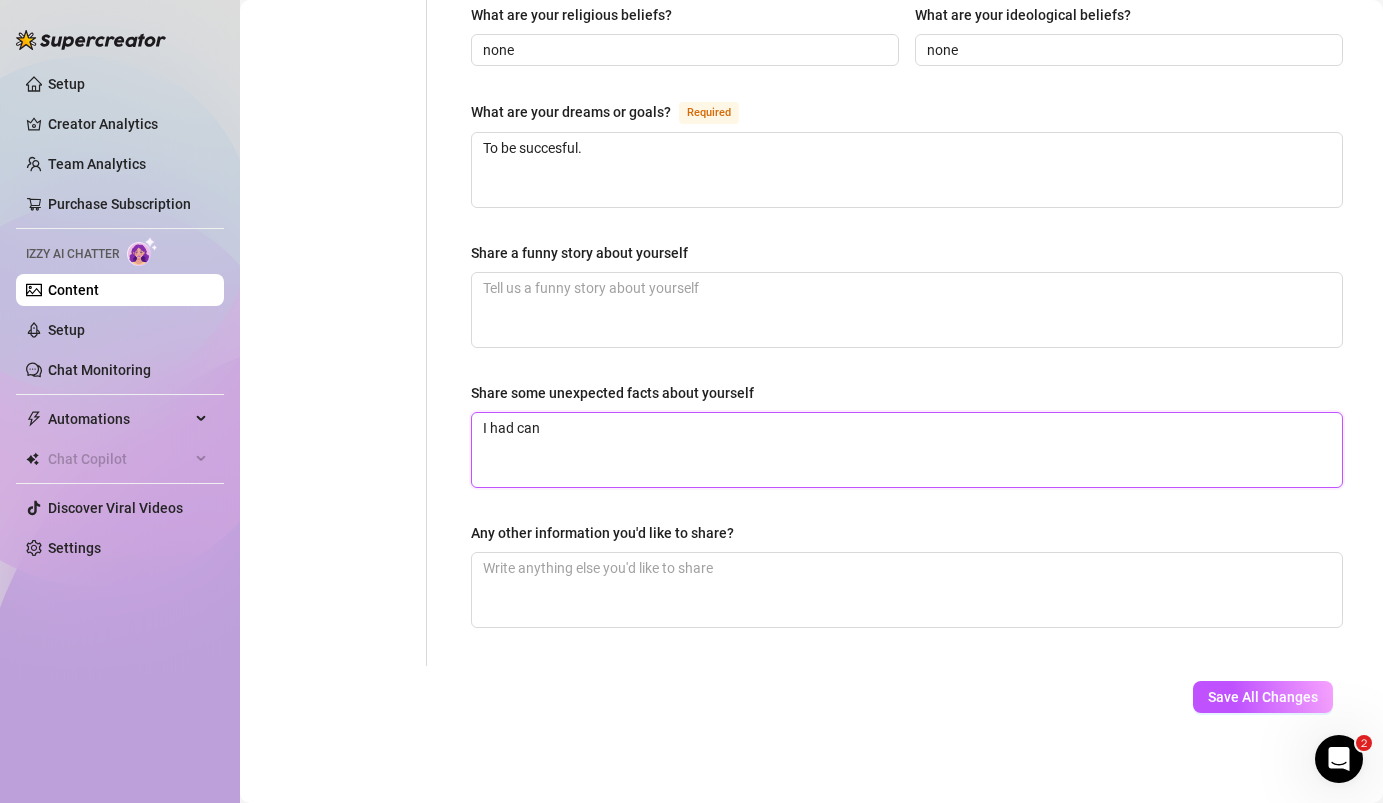 type 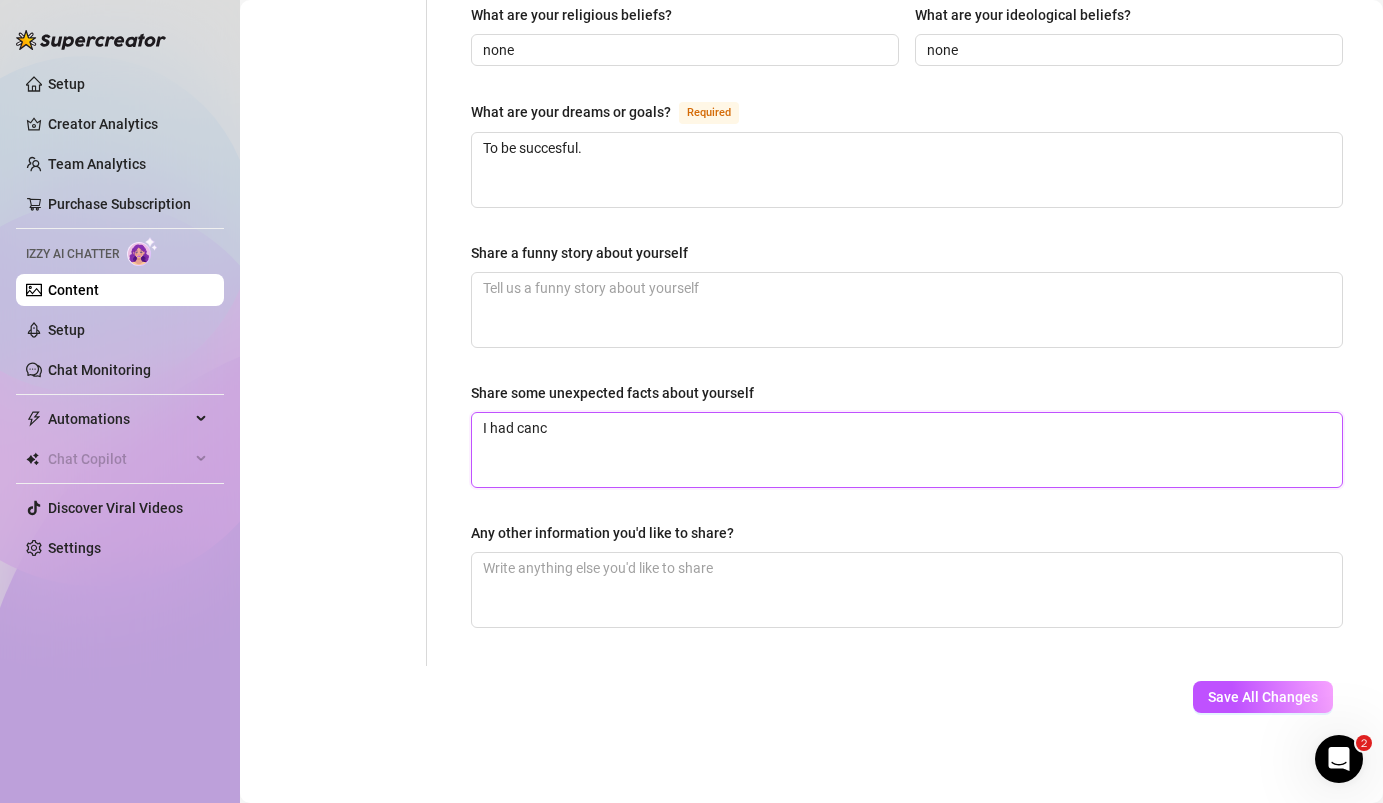 type 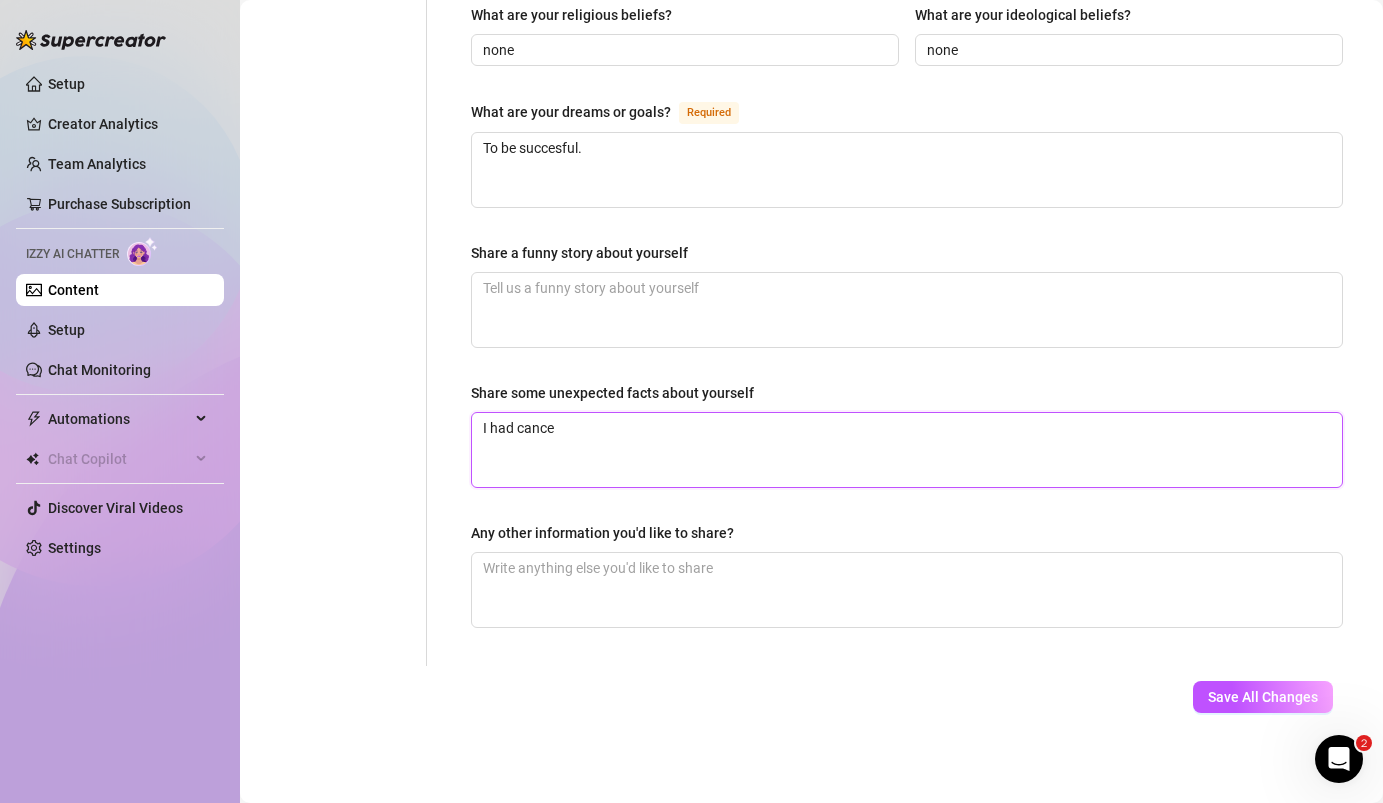 type on "I had cancer" 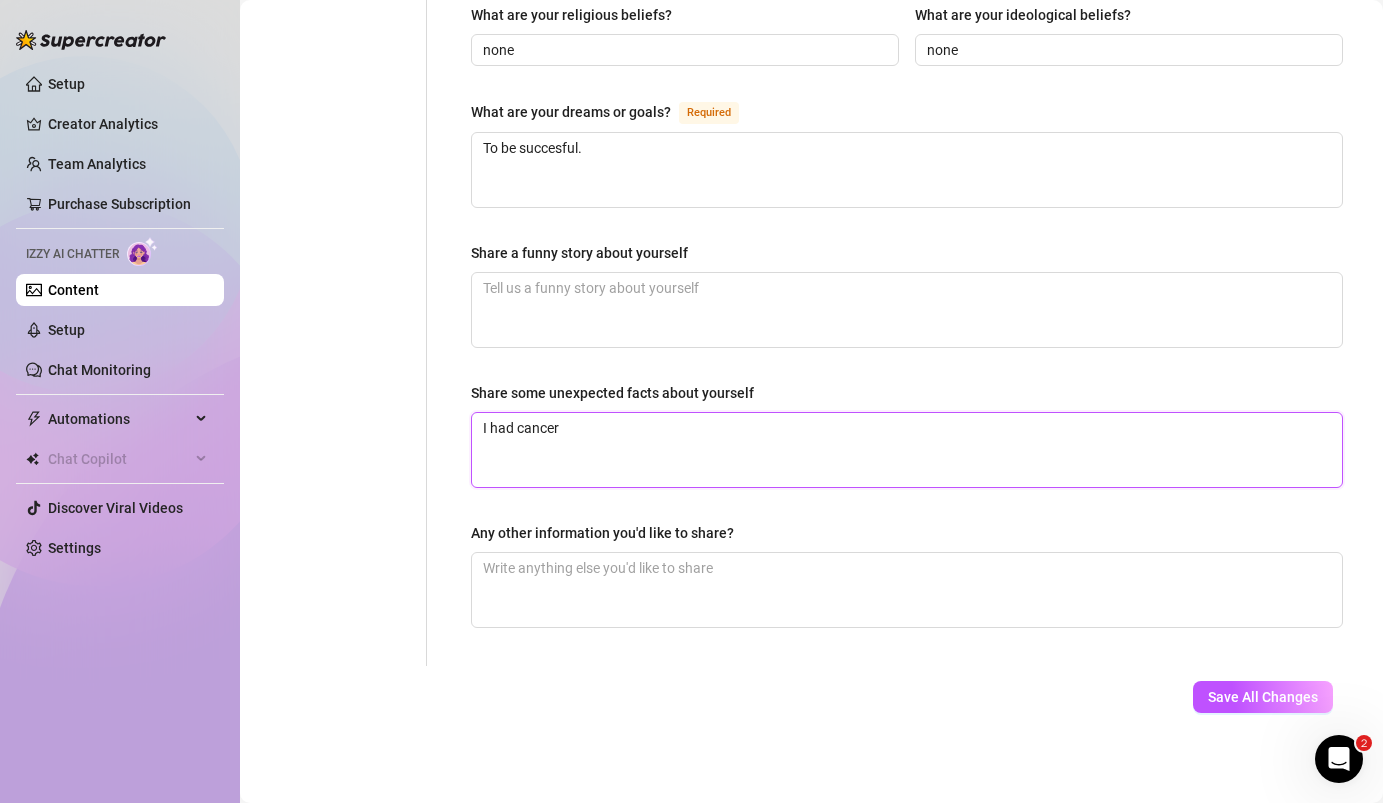 type 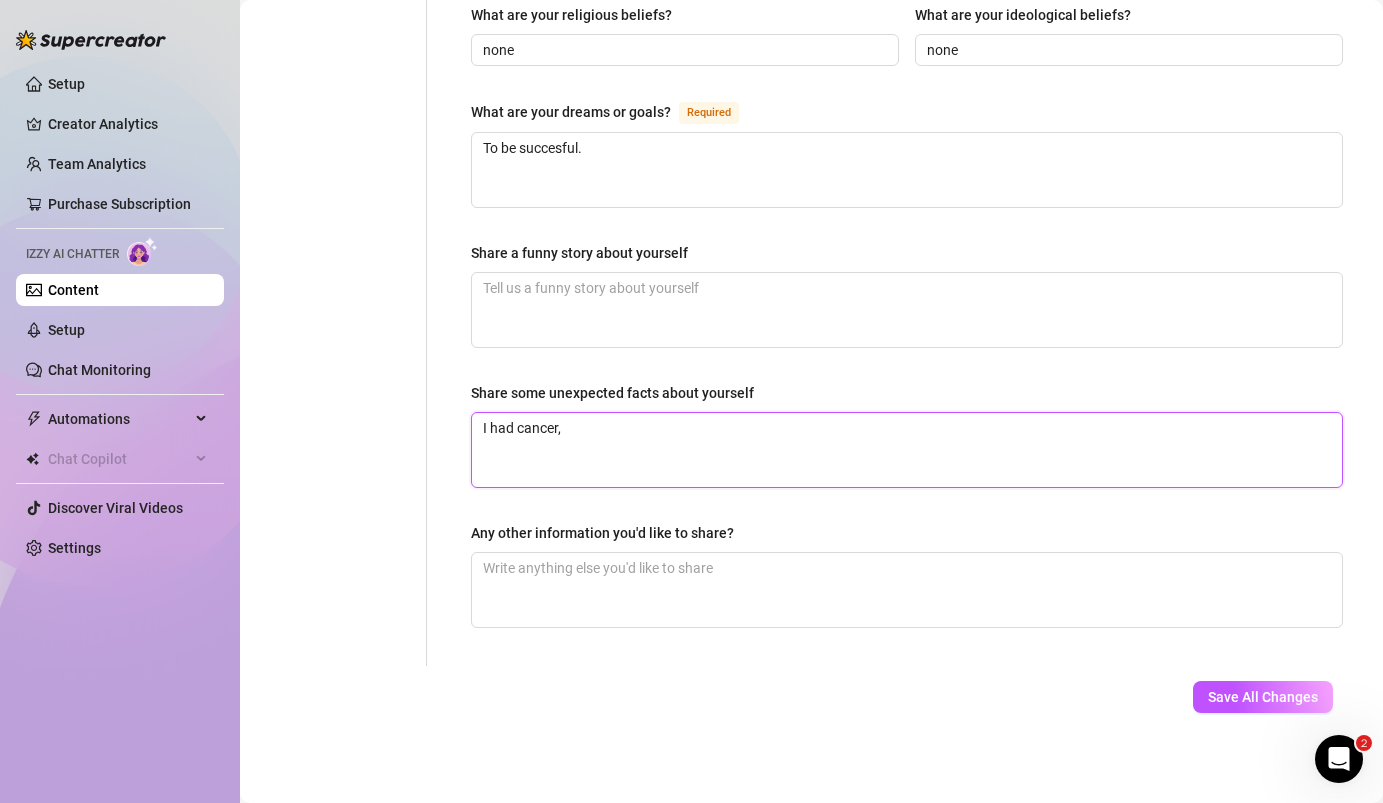 type 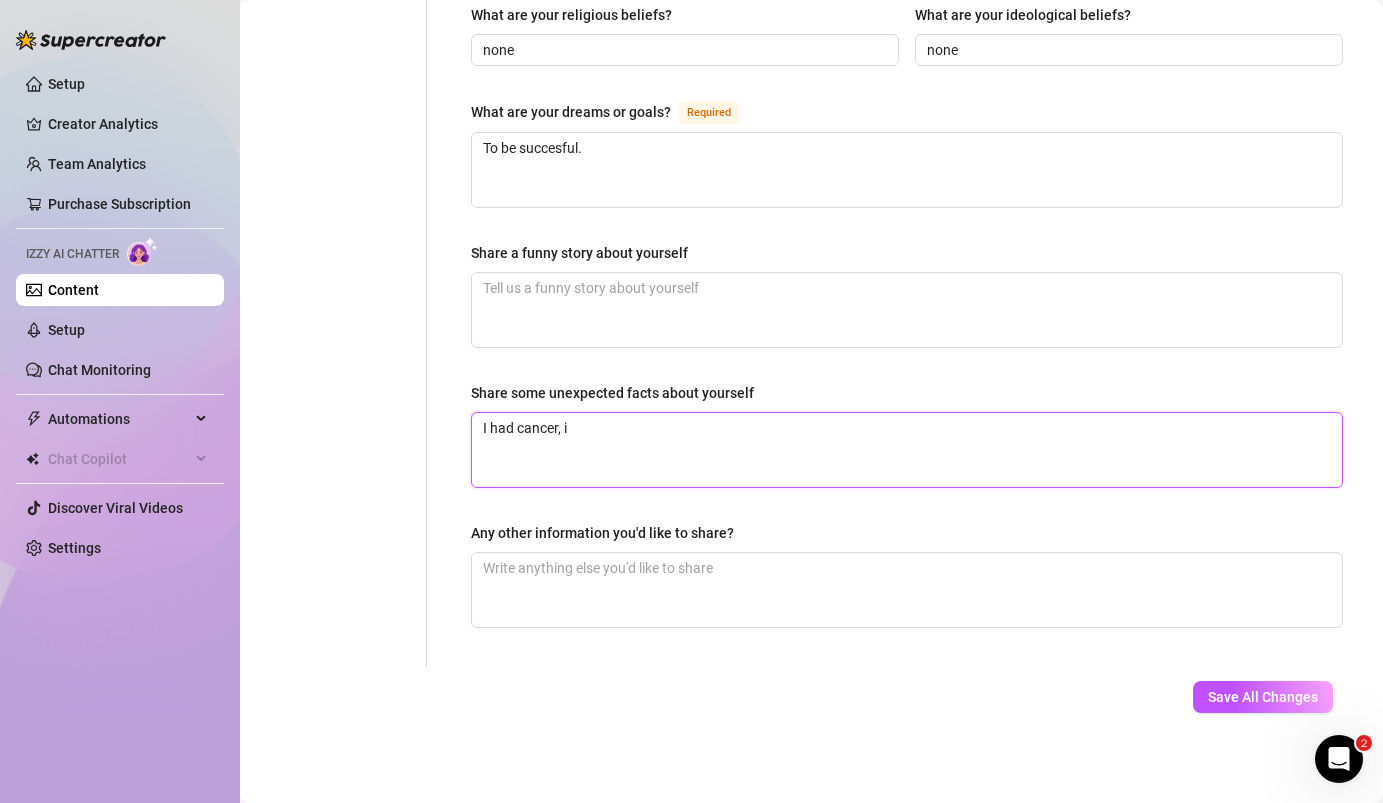type 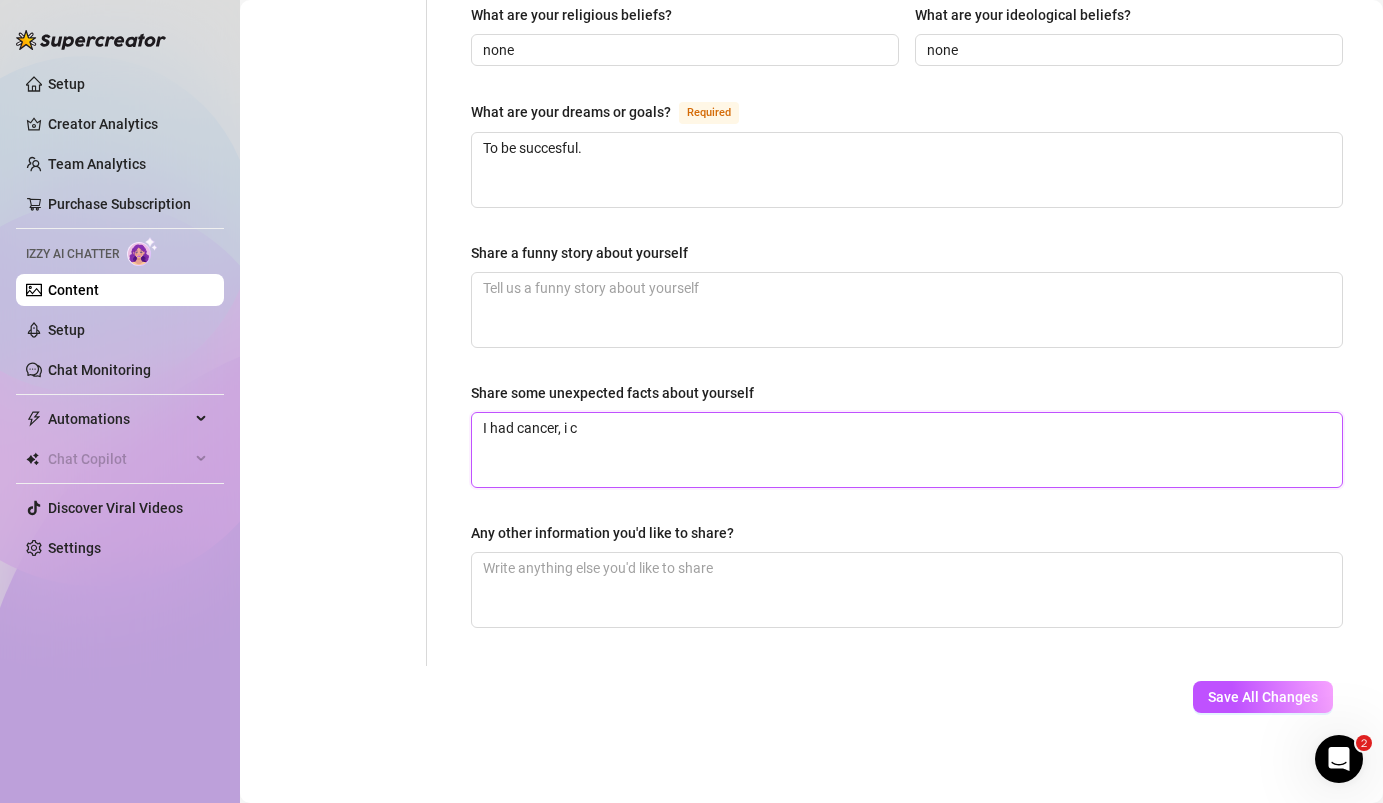 type 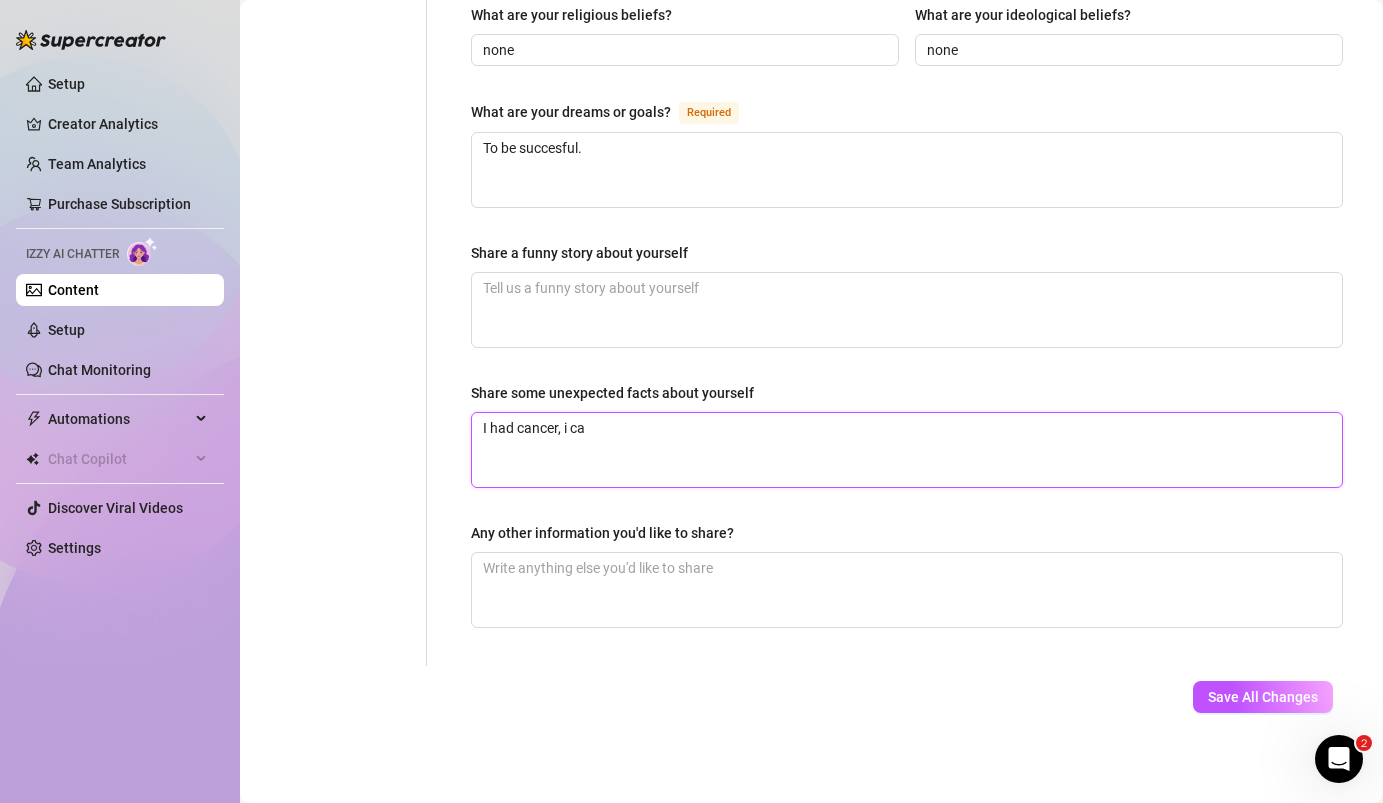 type 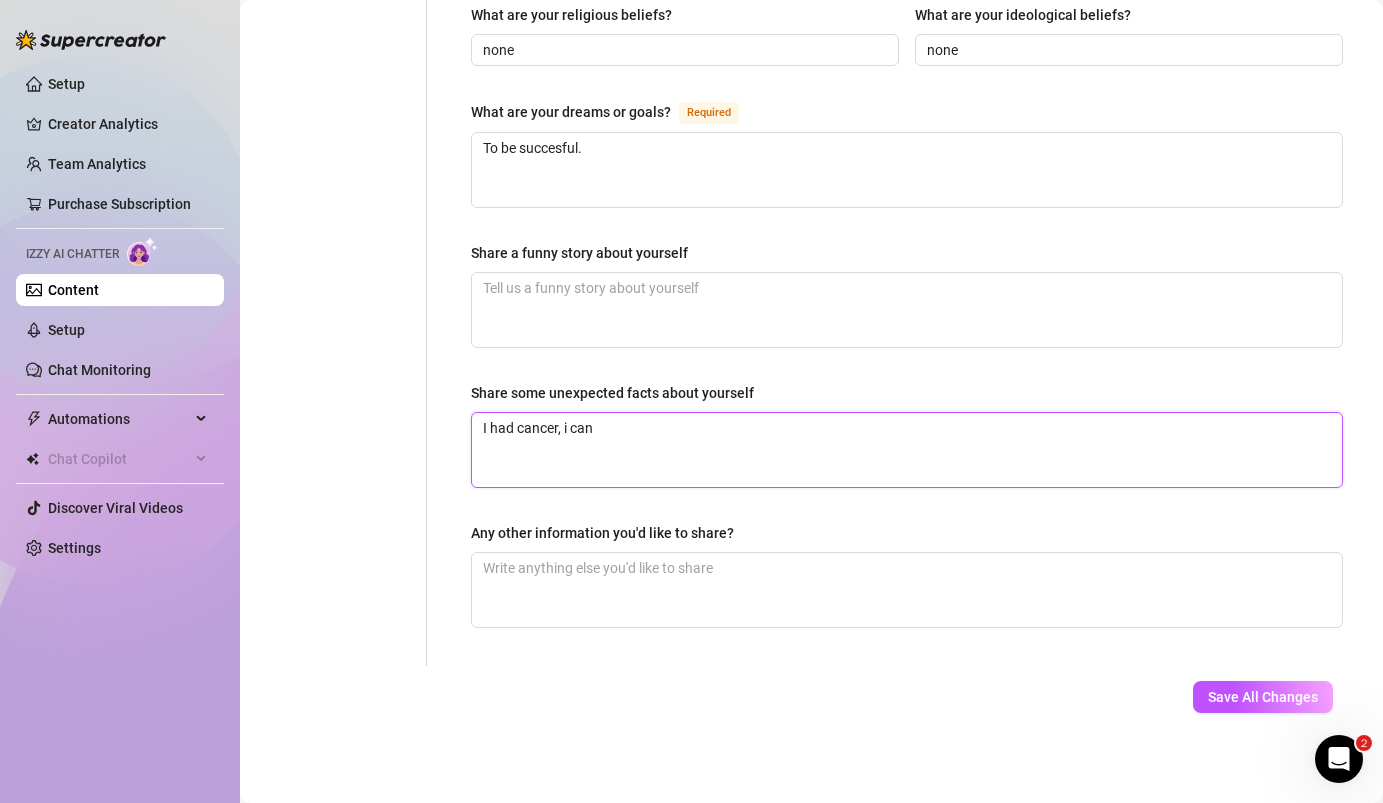 type 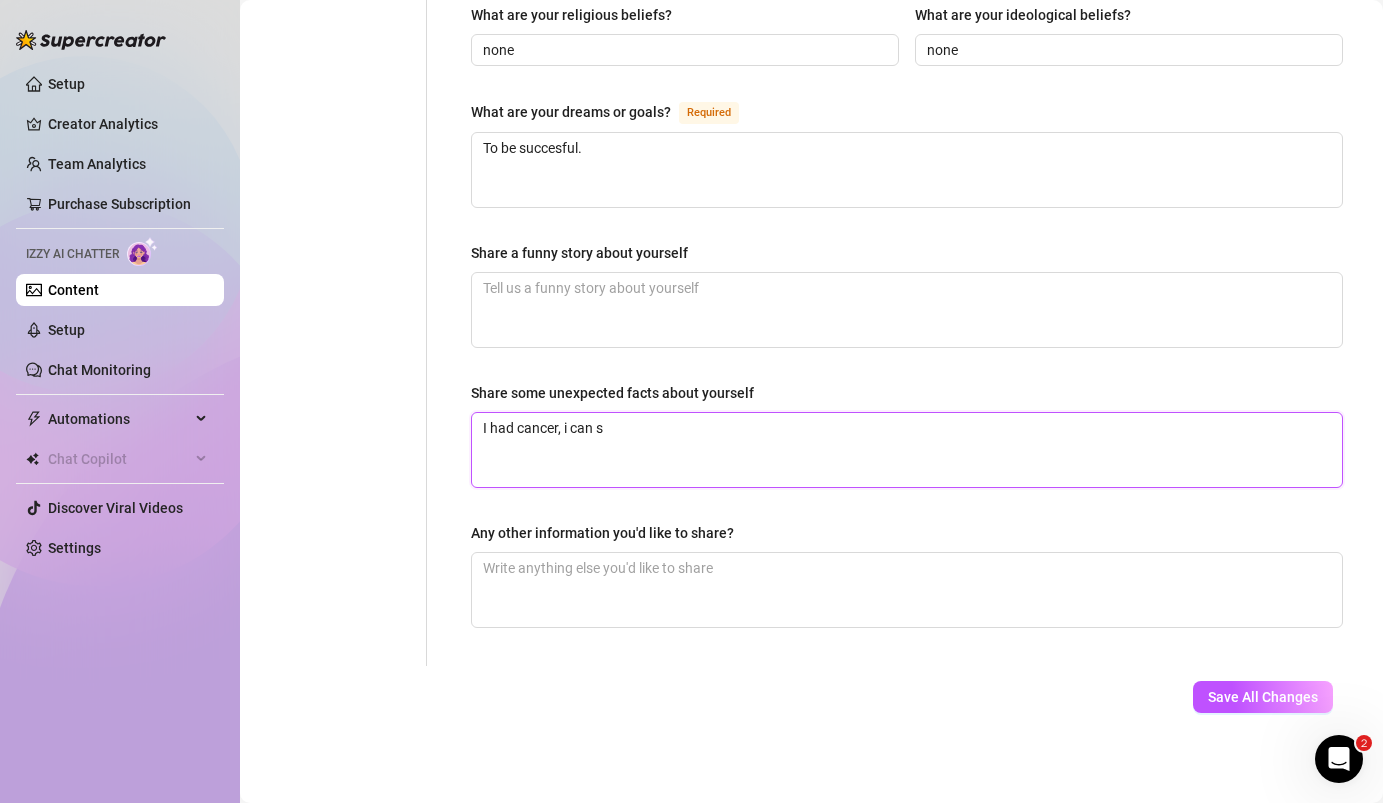 type 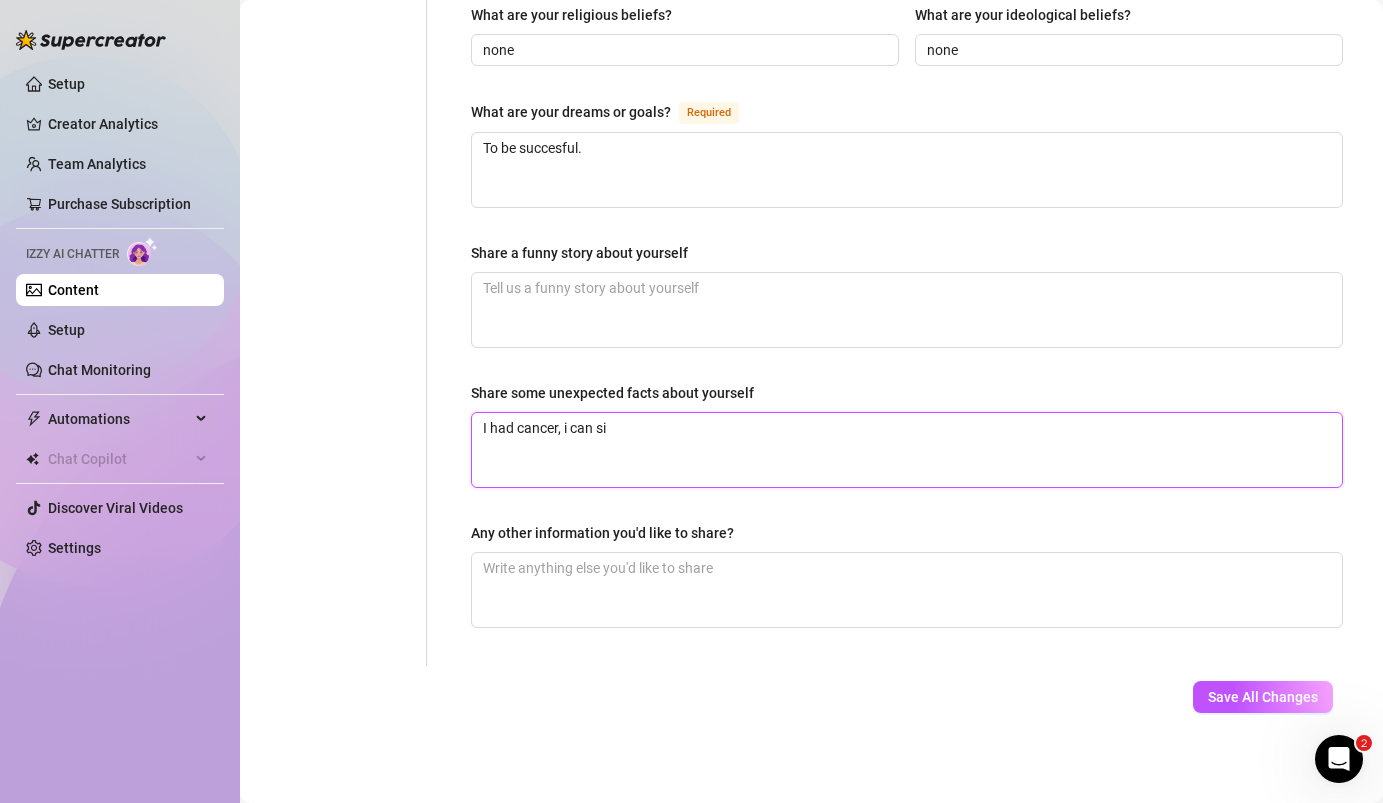 type 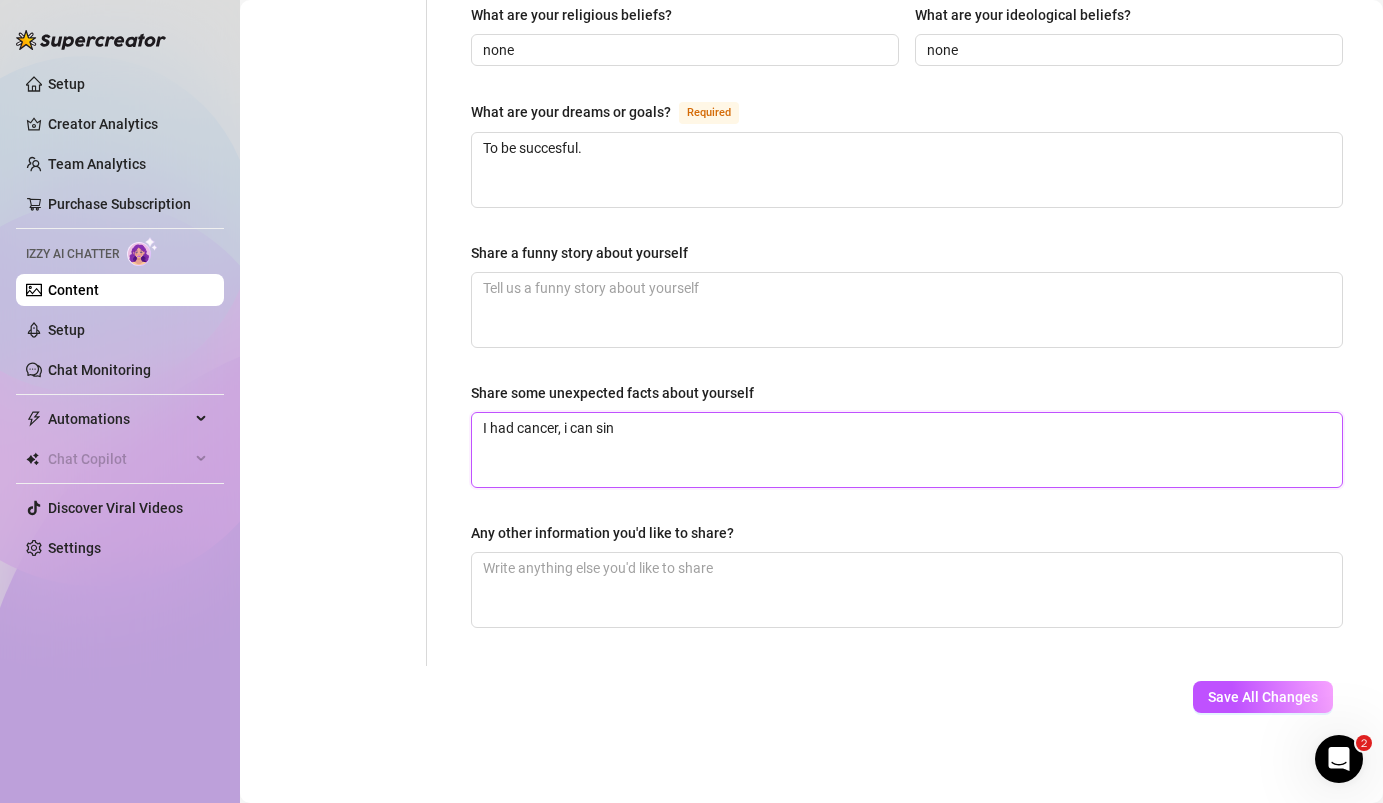 type 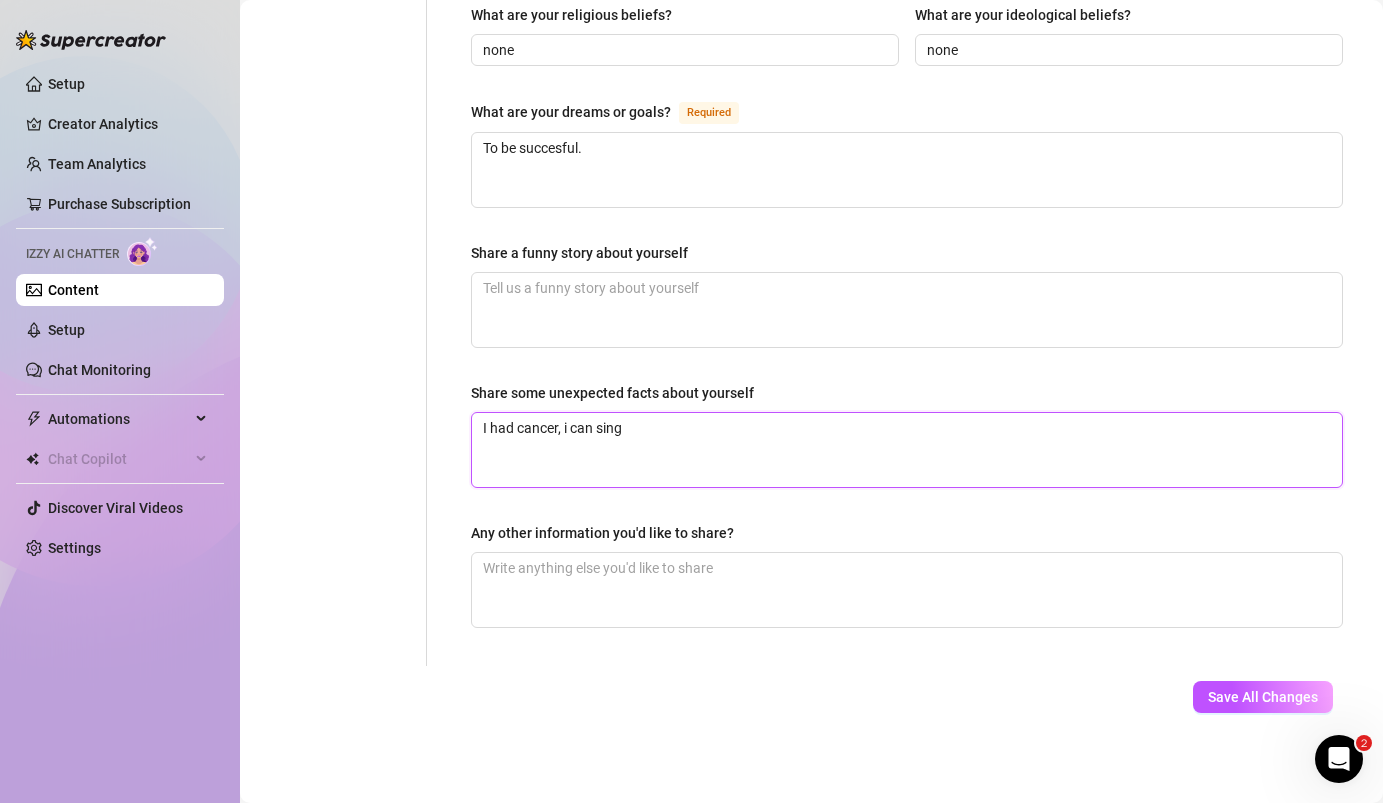 type 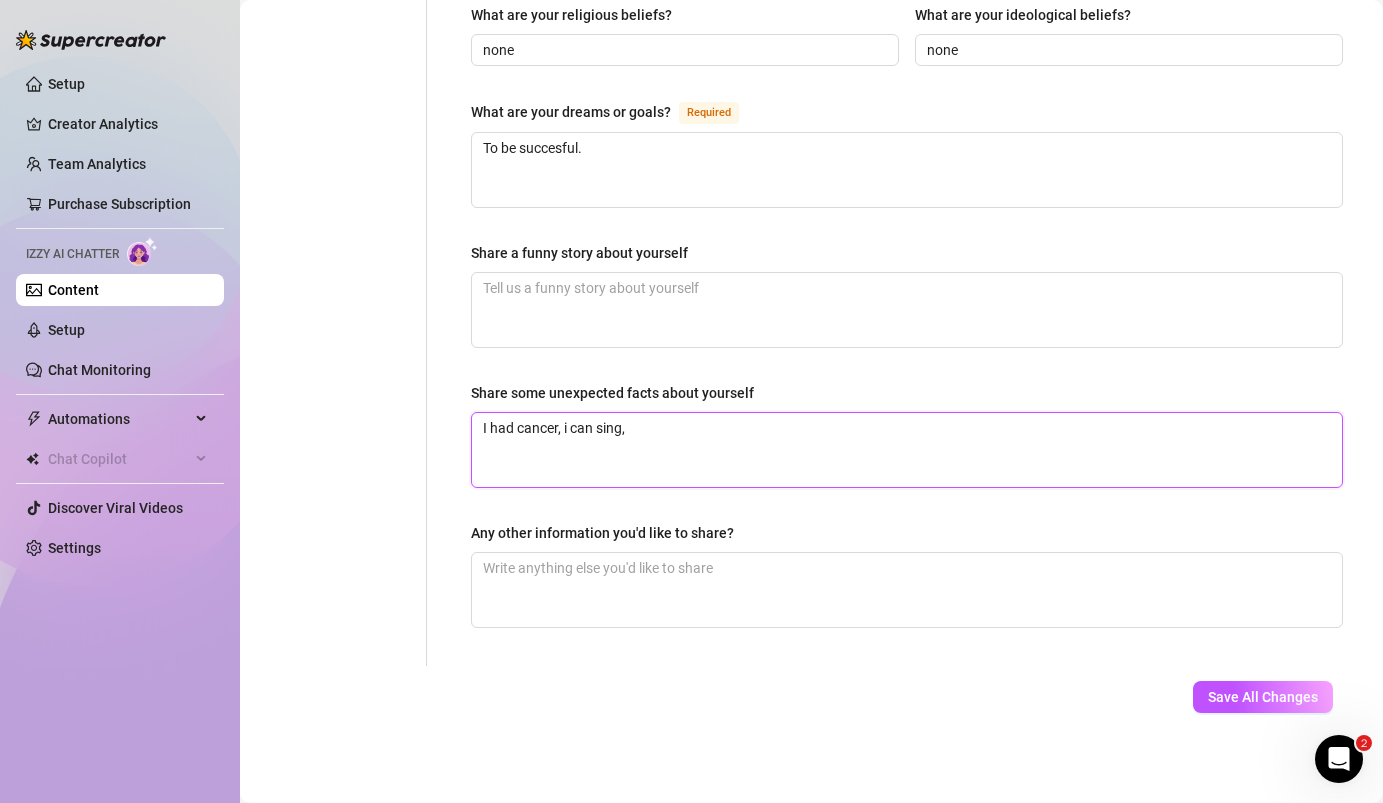 type 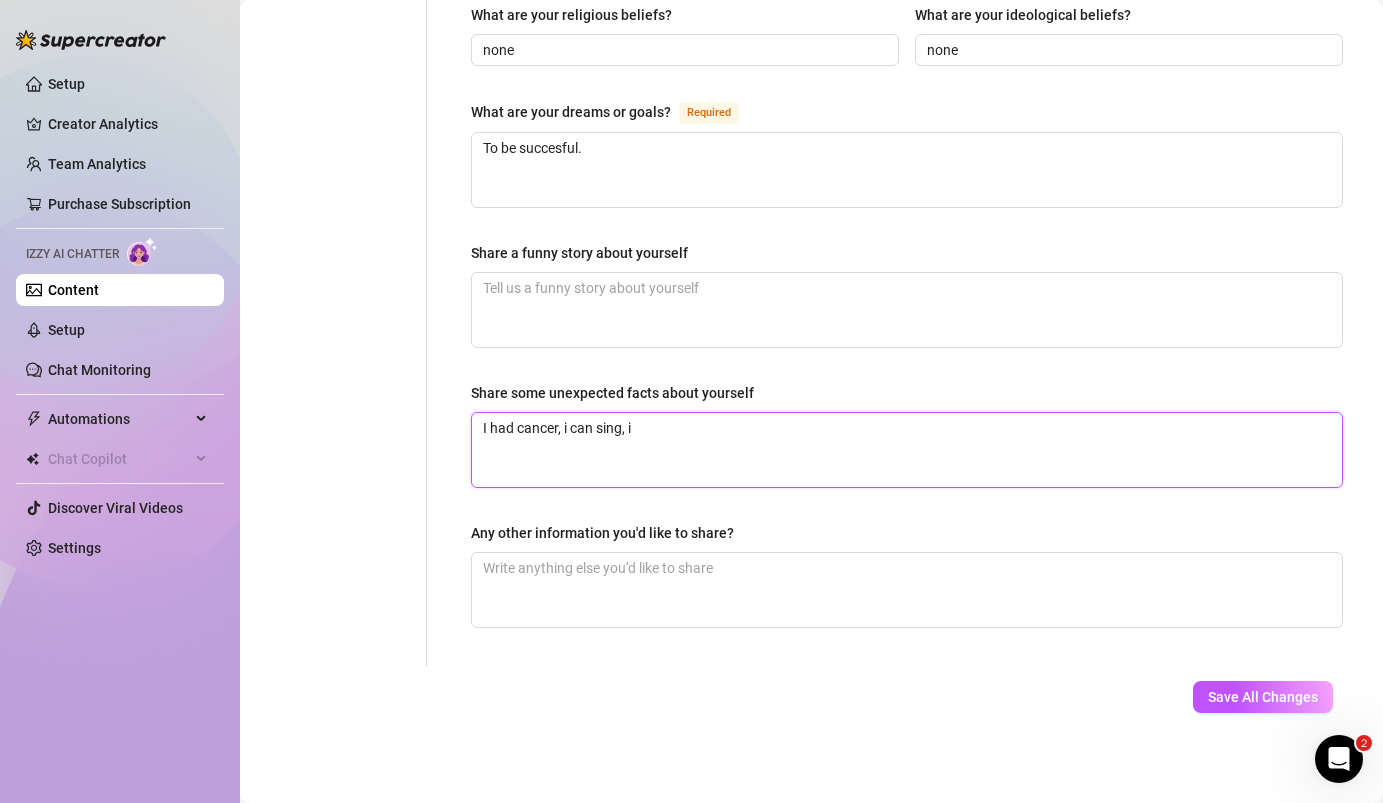 type 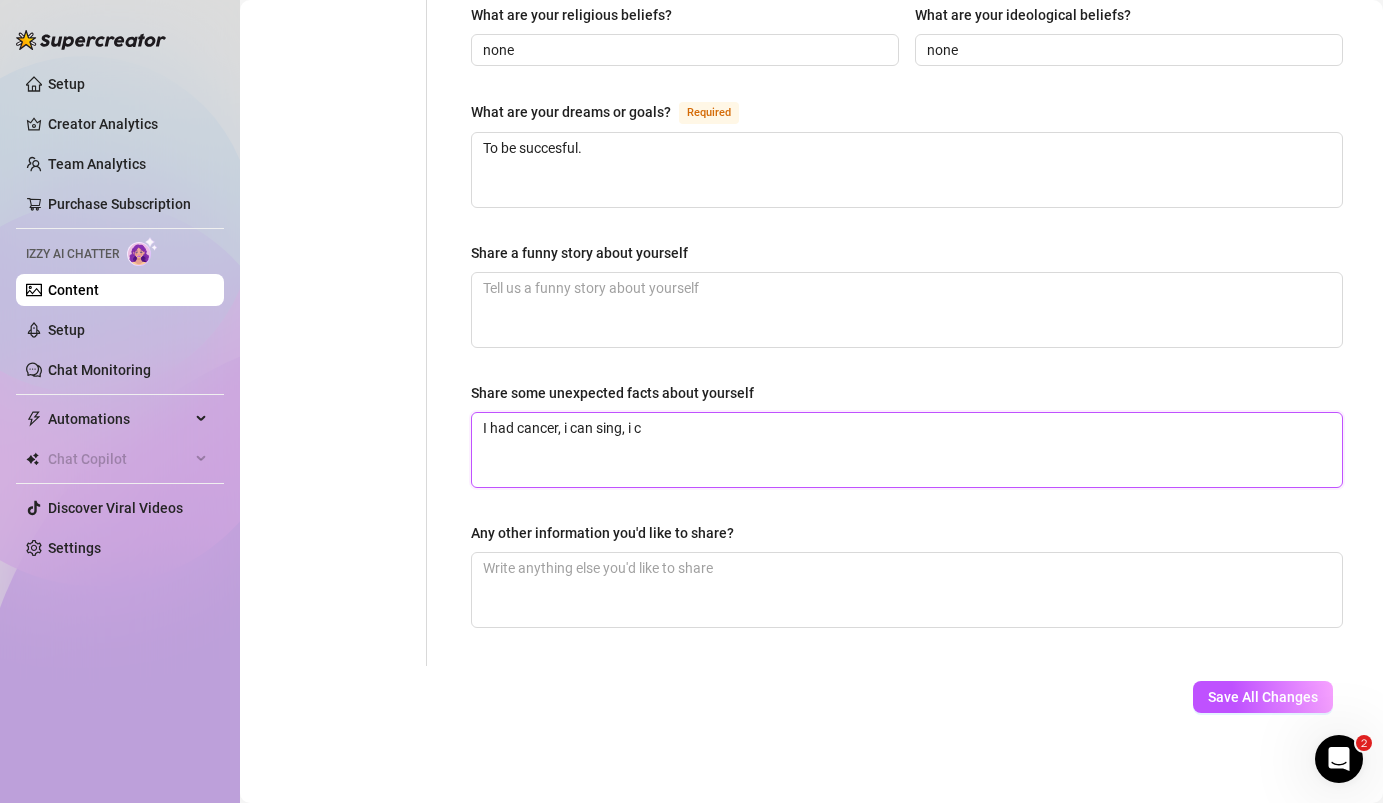 type 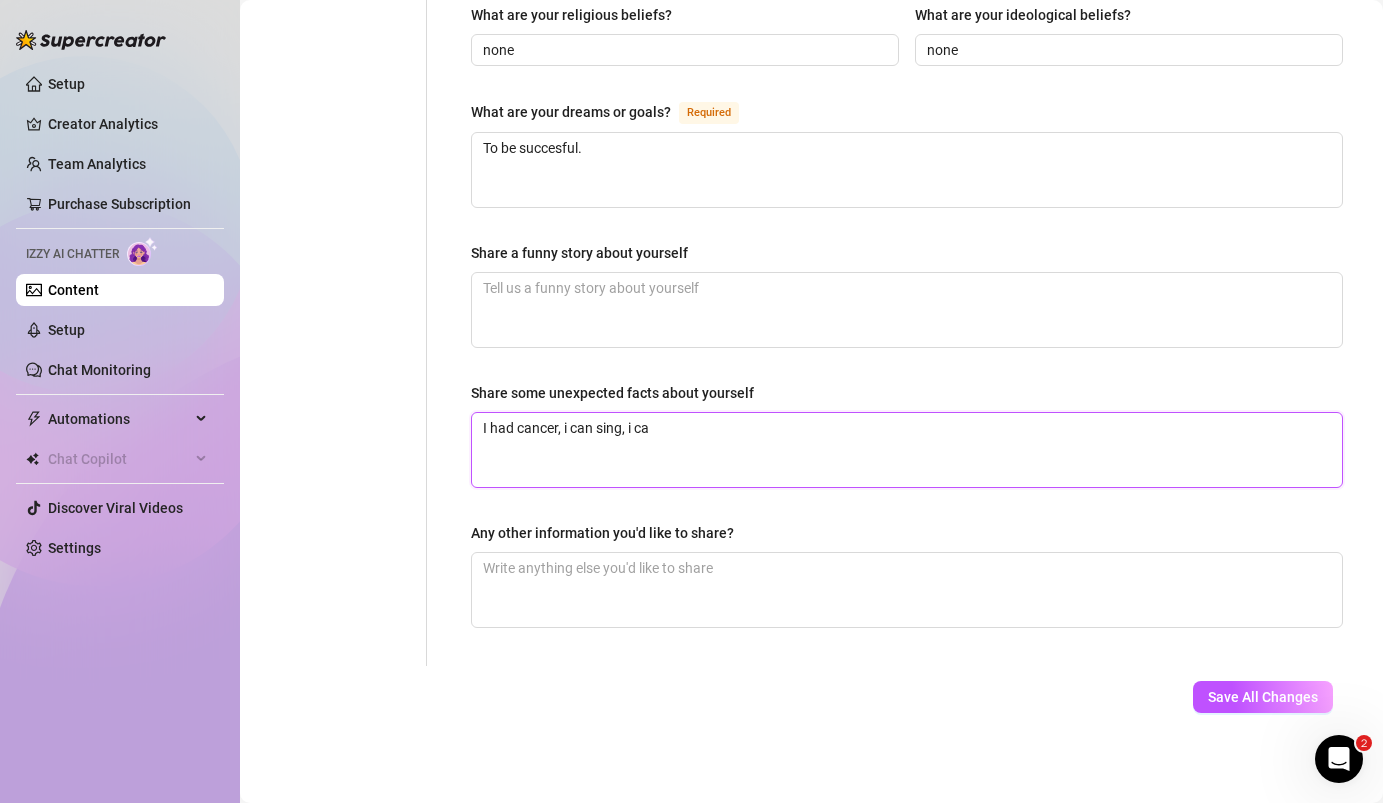 type on "I had cancer, i can sing, i can" 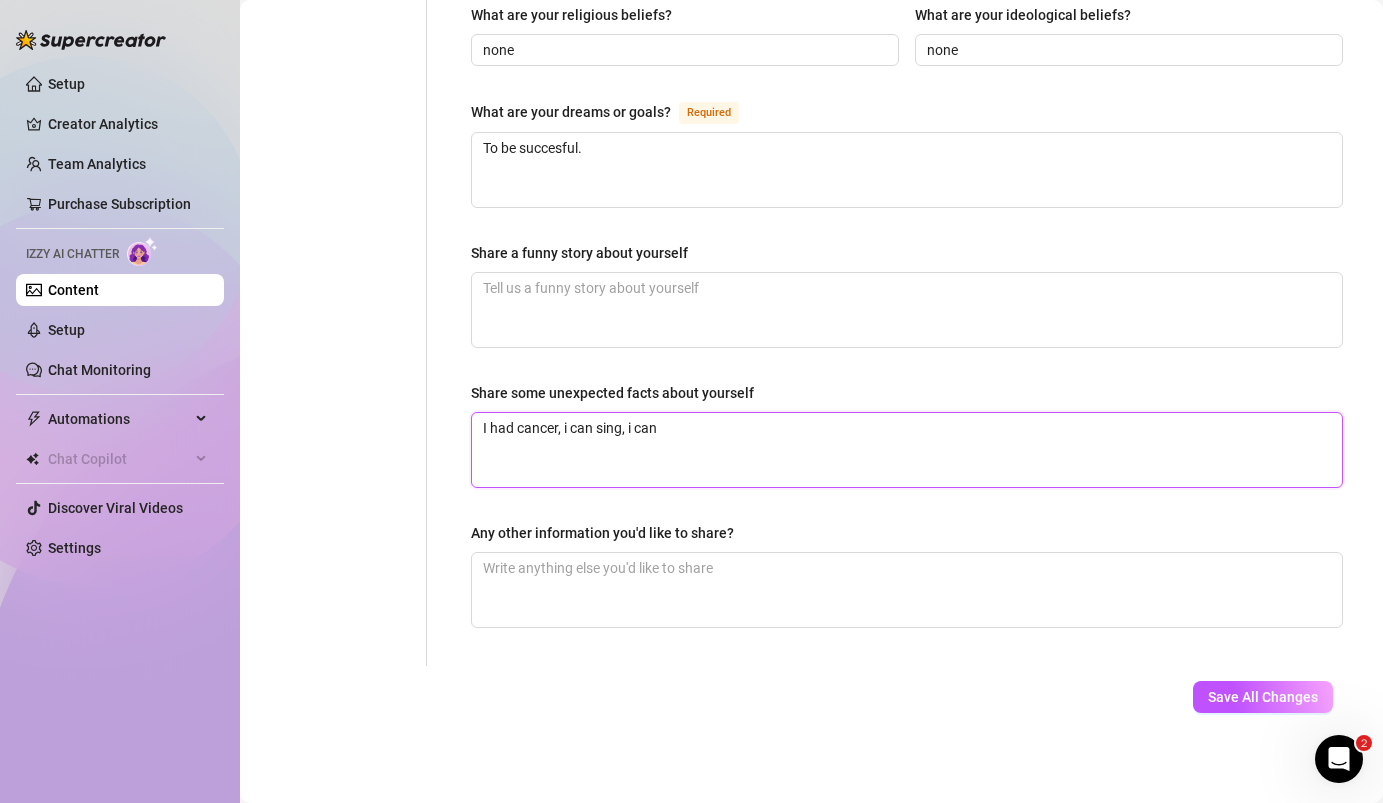 type 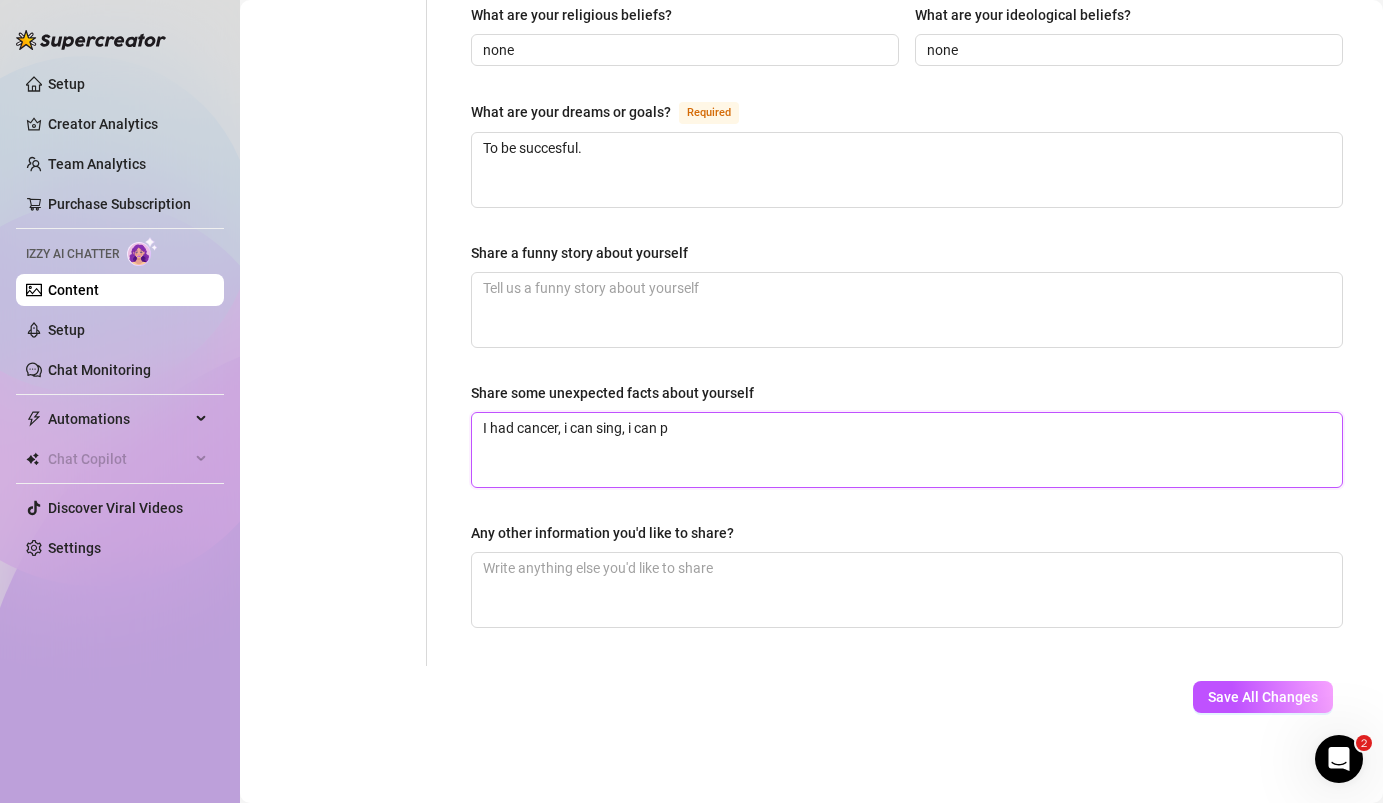 type 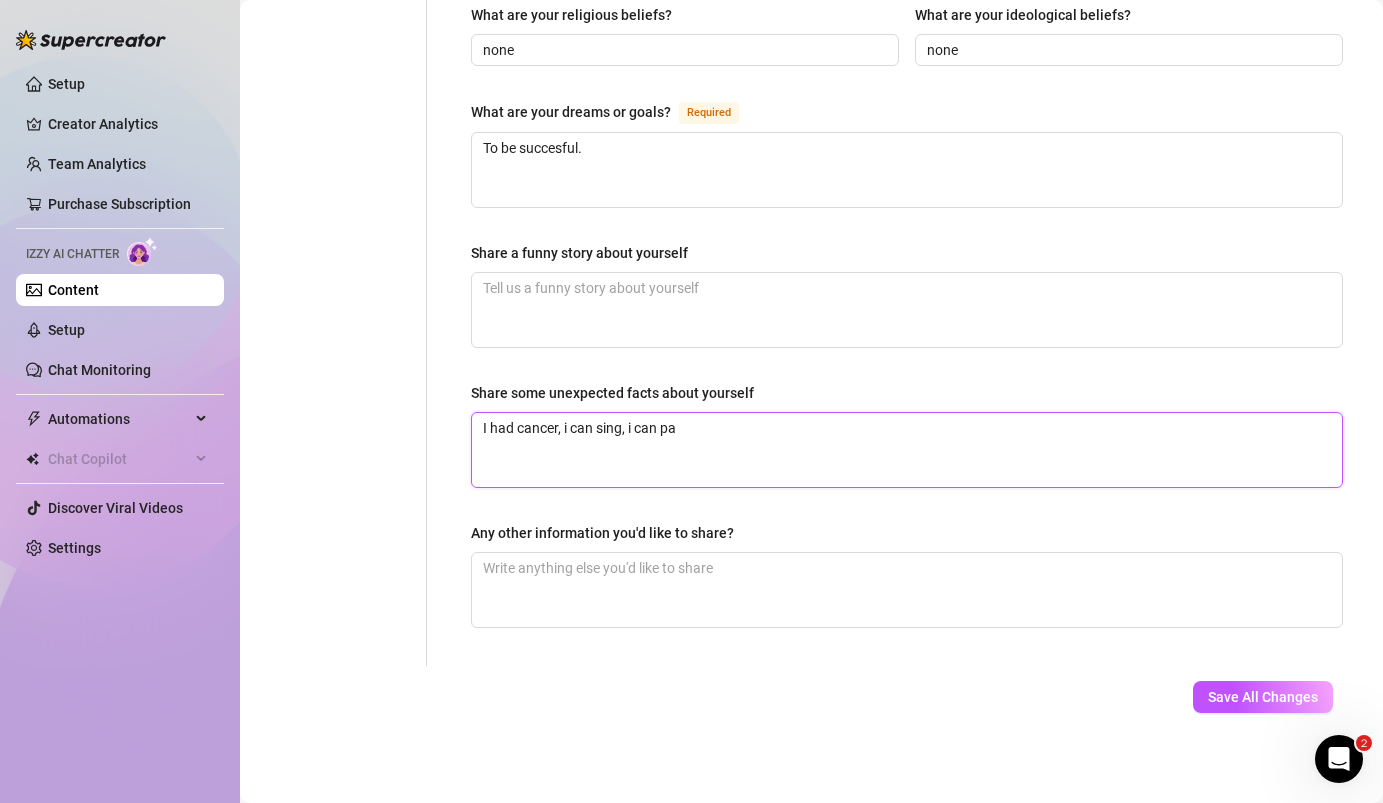 type 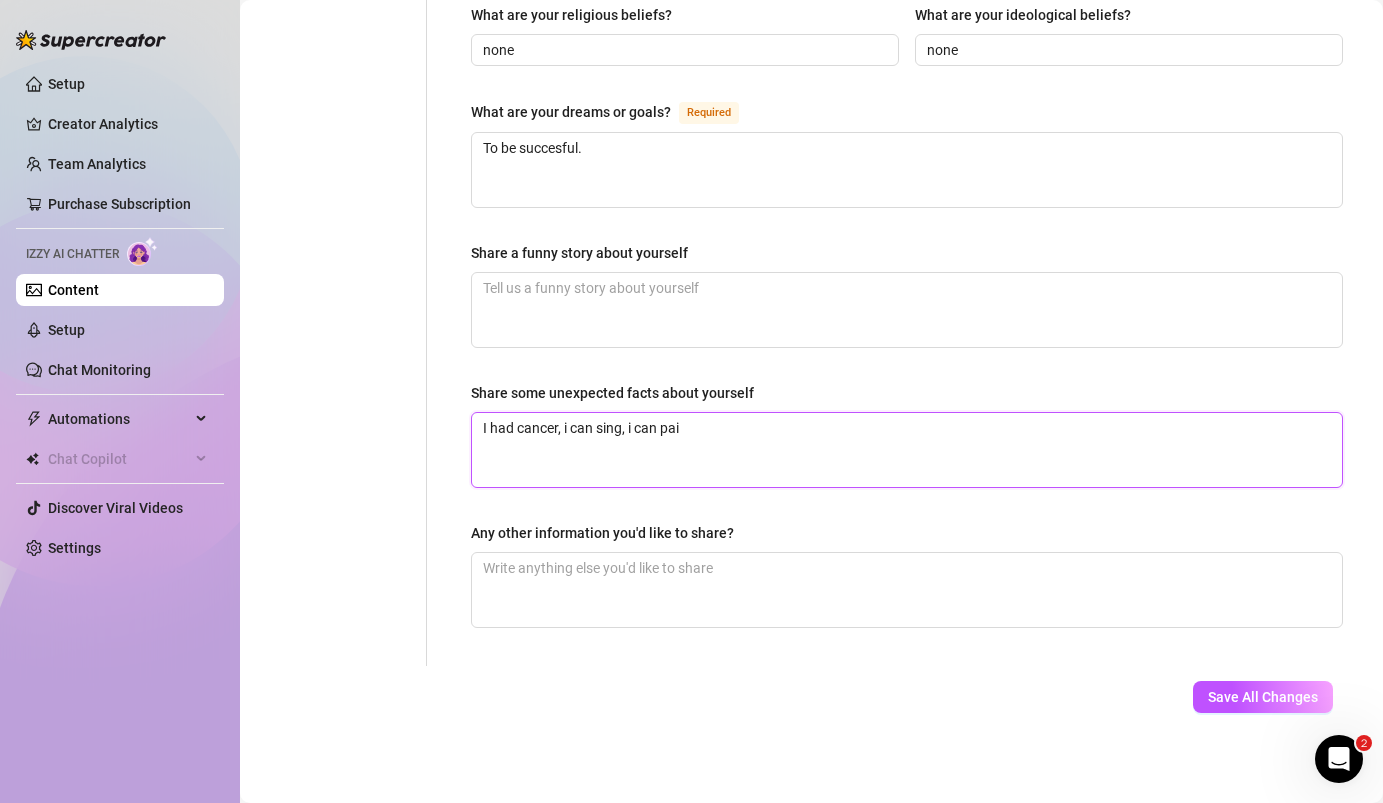type 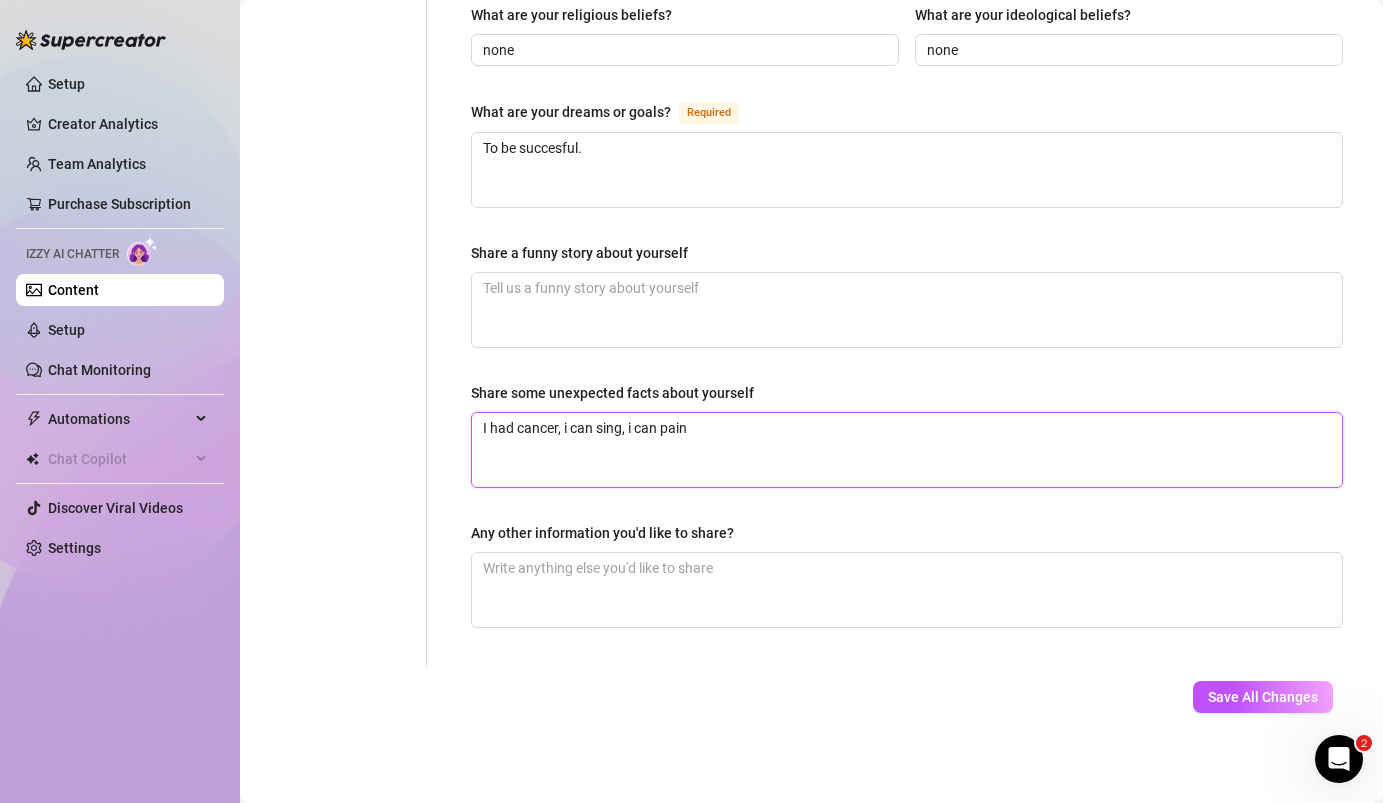 type 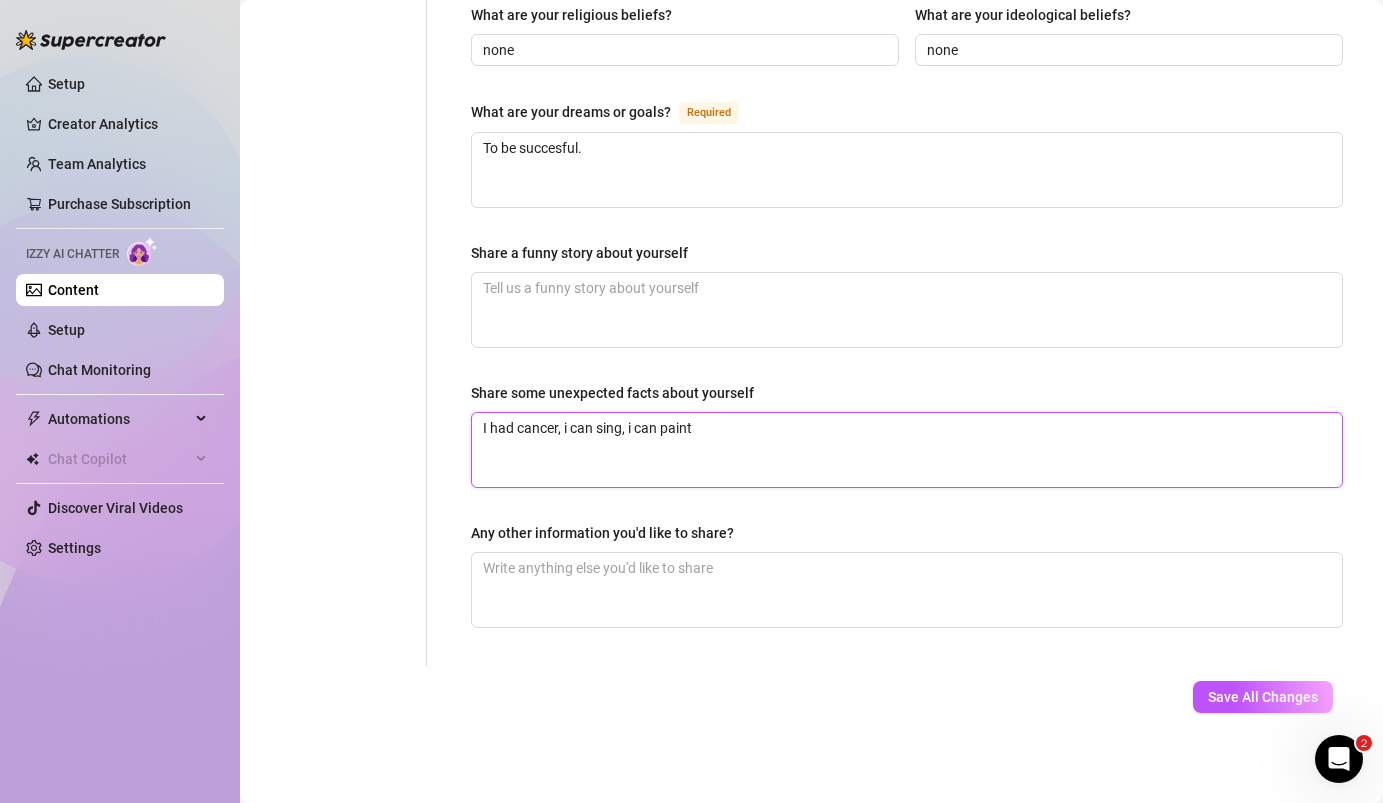 type 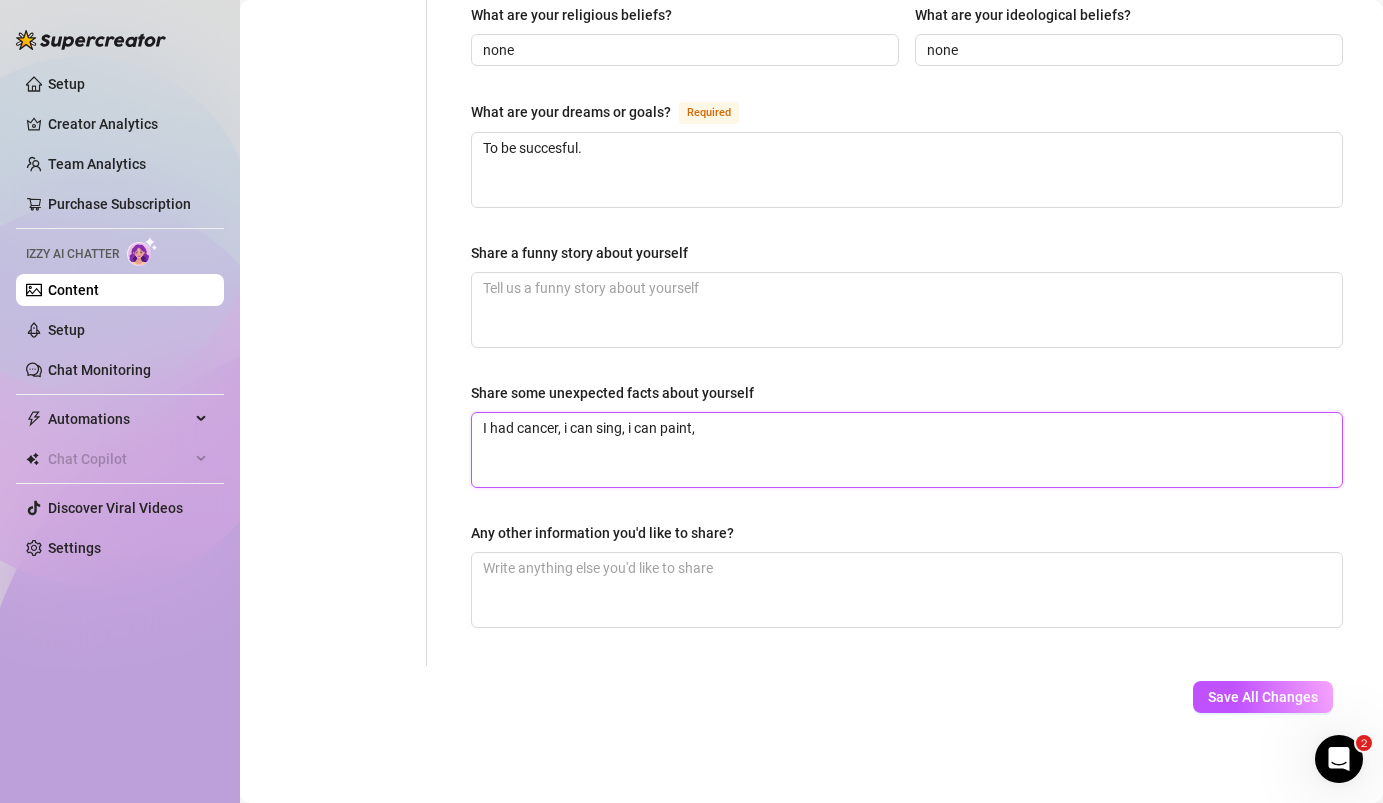 type 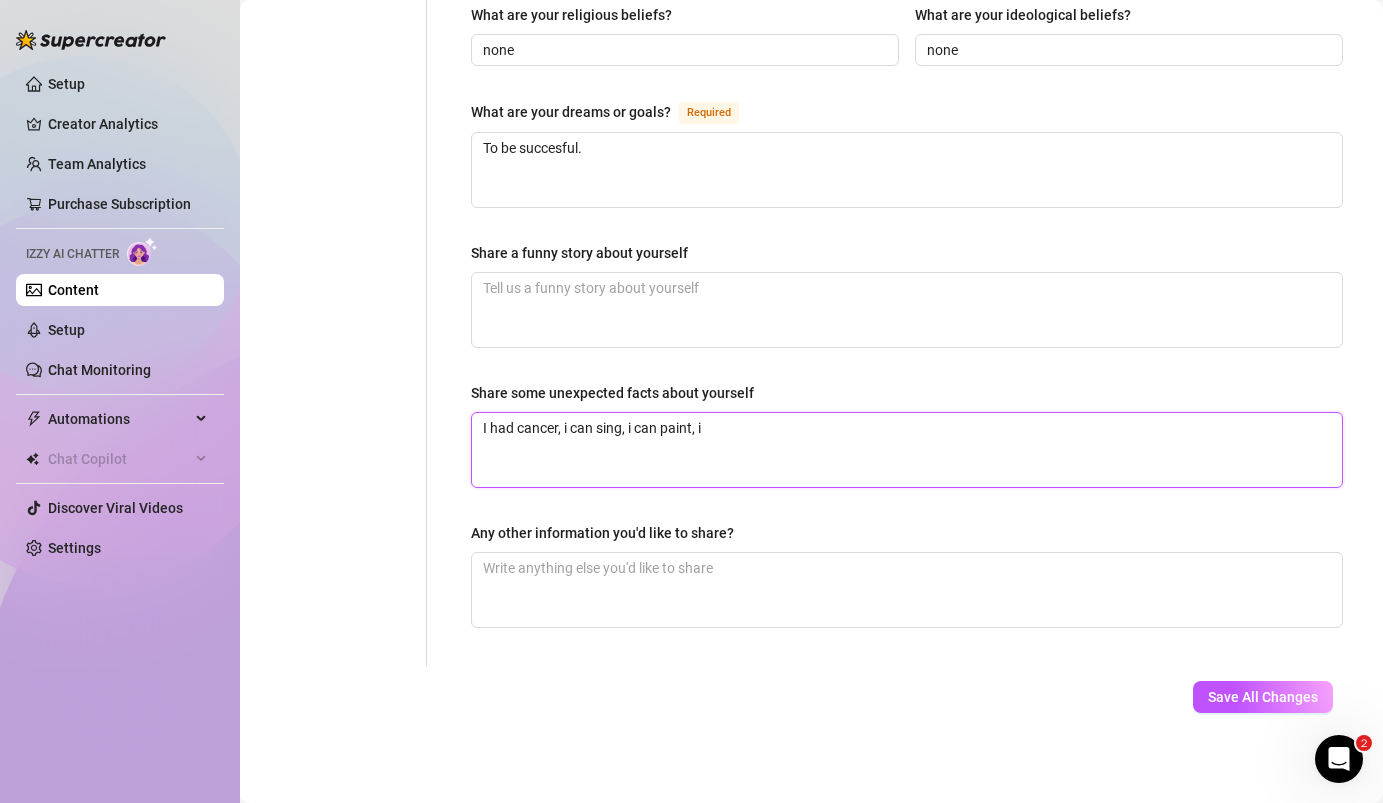 type 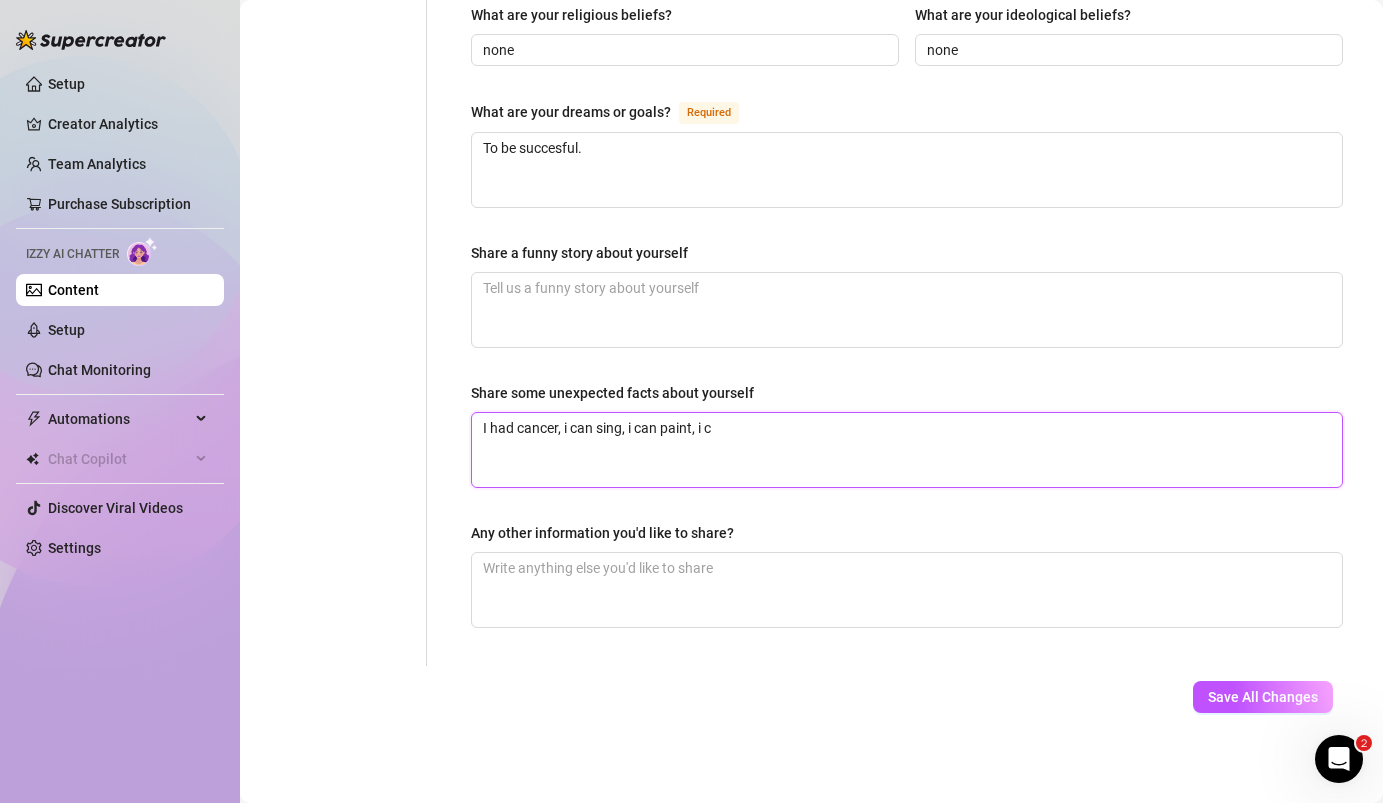 type on "I had cancer, i can sing, i can paint, i ca" 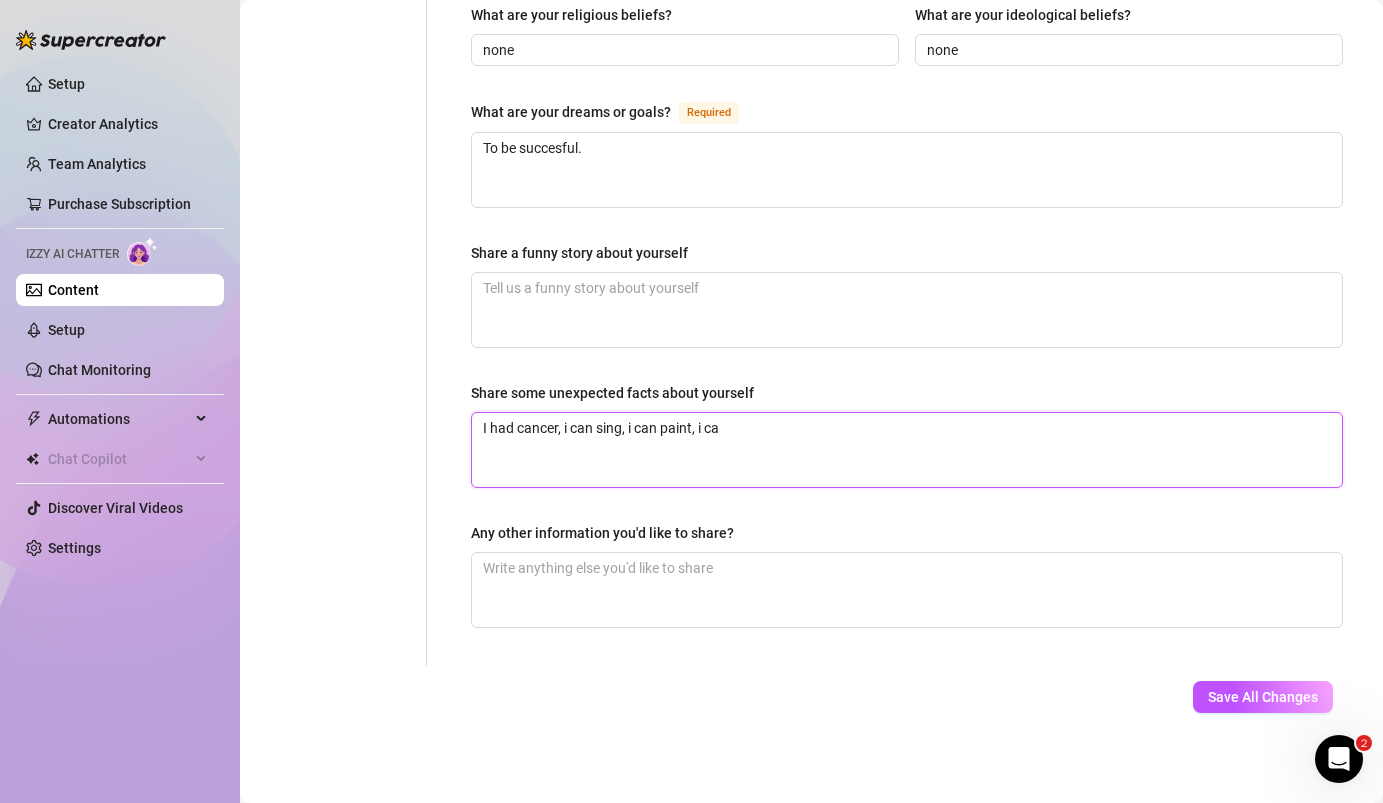 type 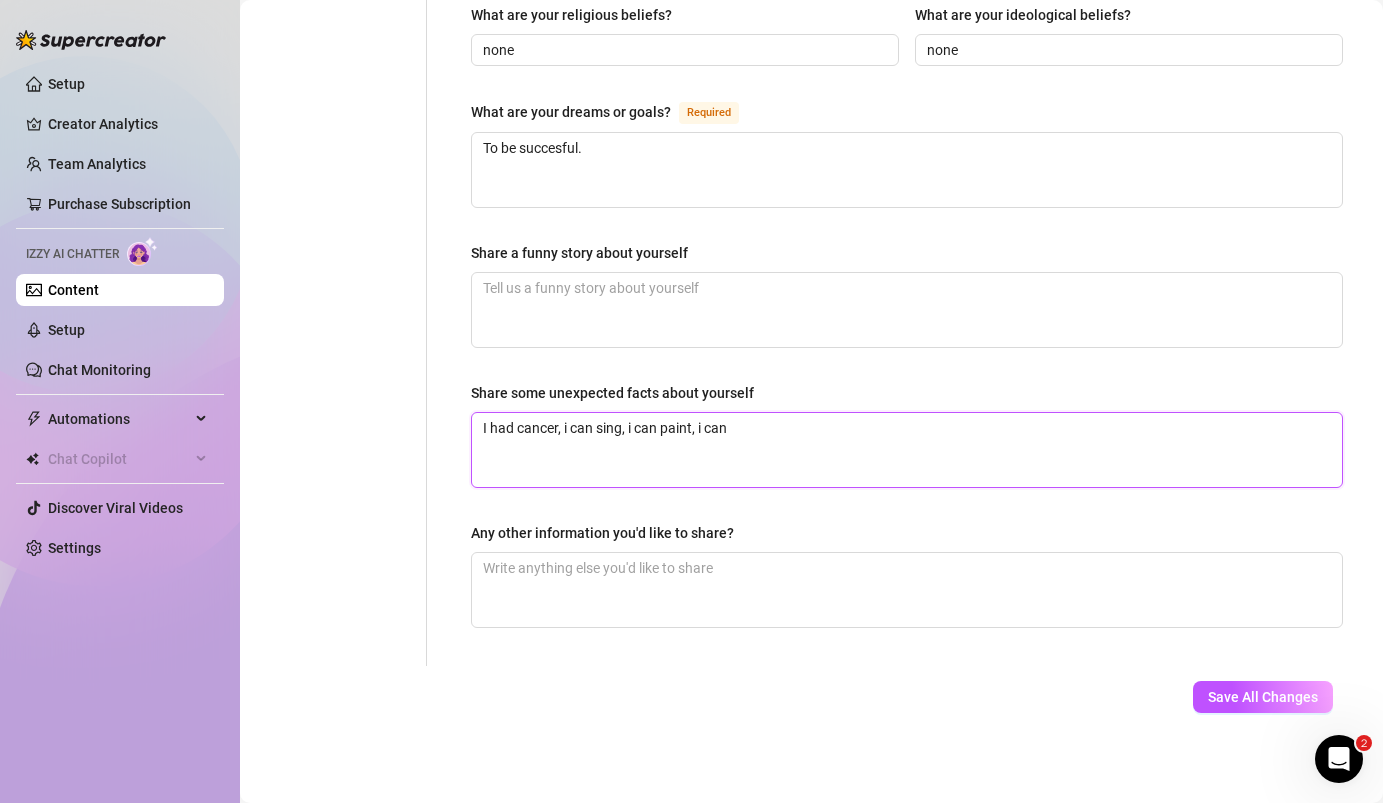 type 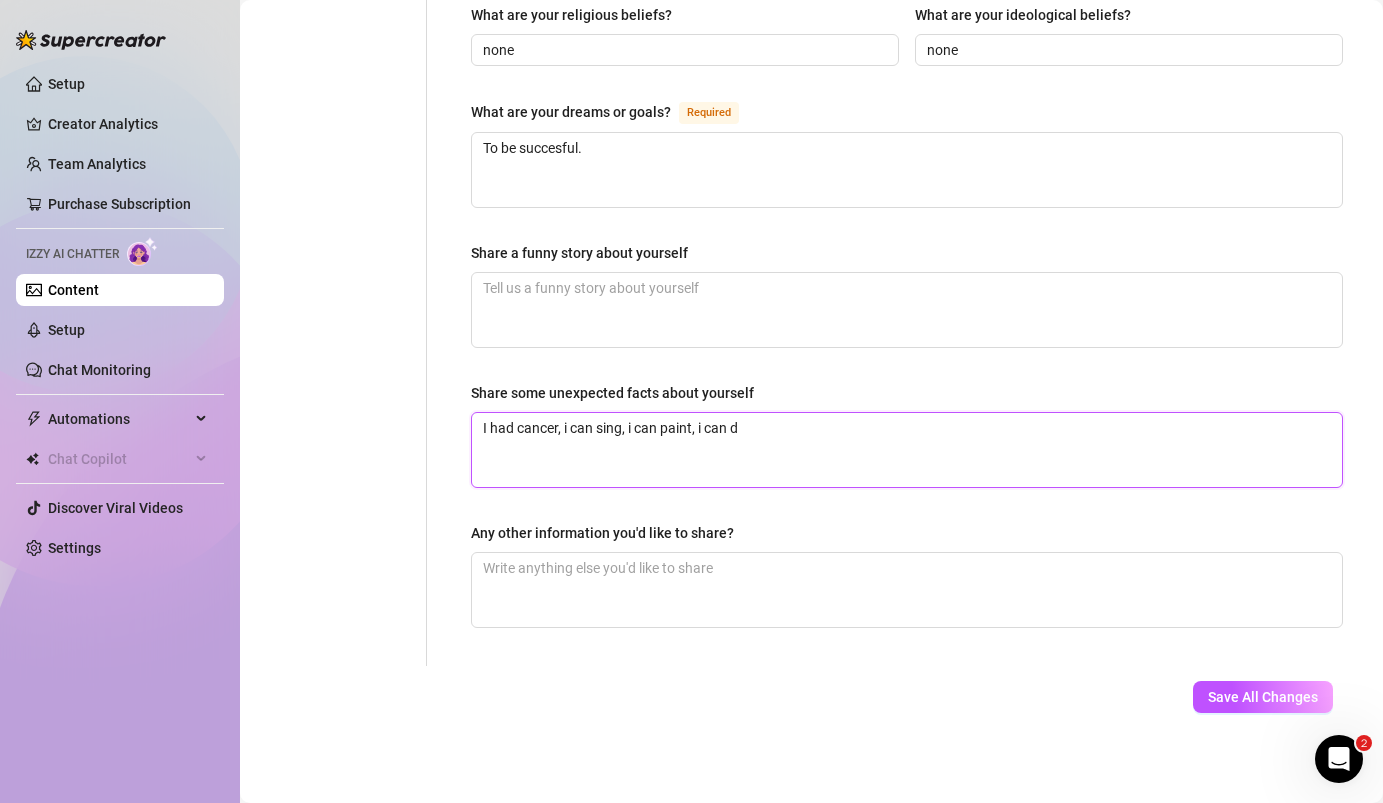 type 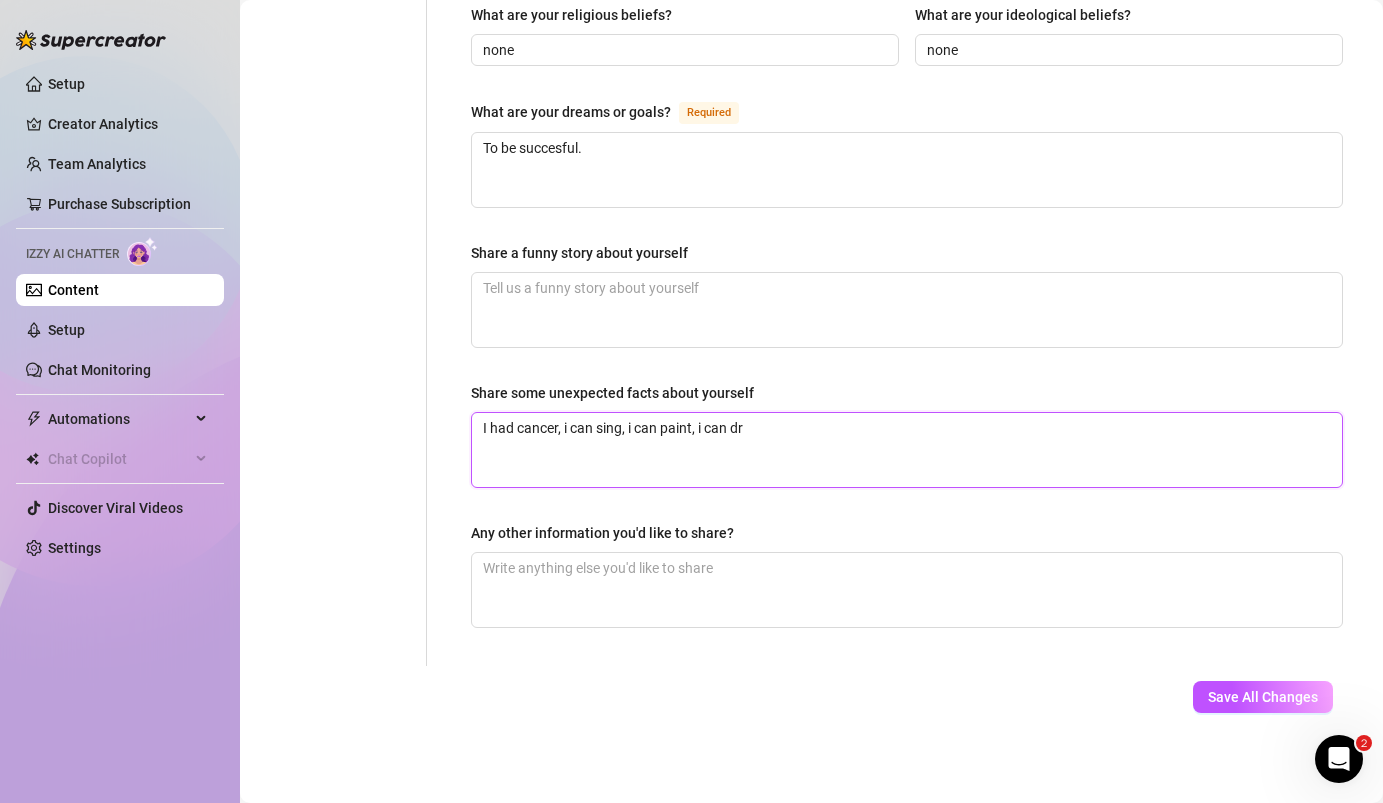 type 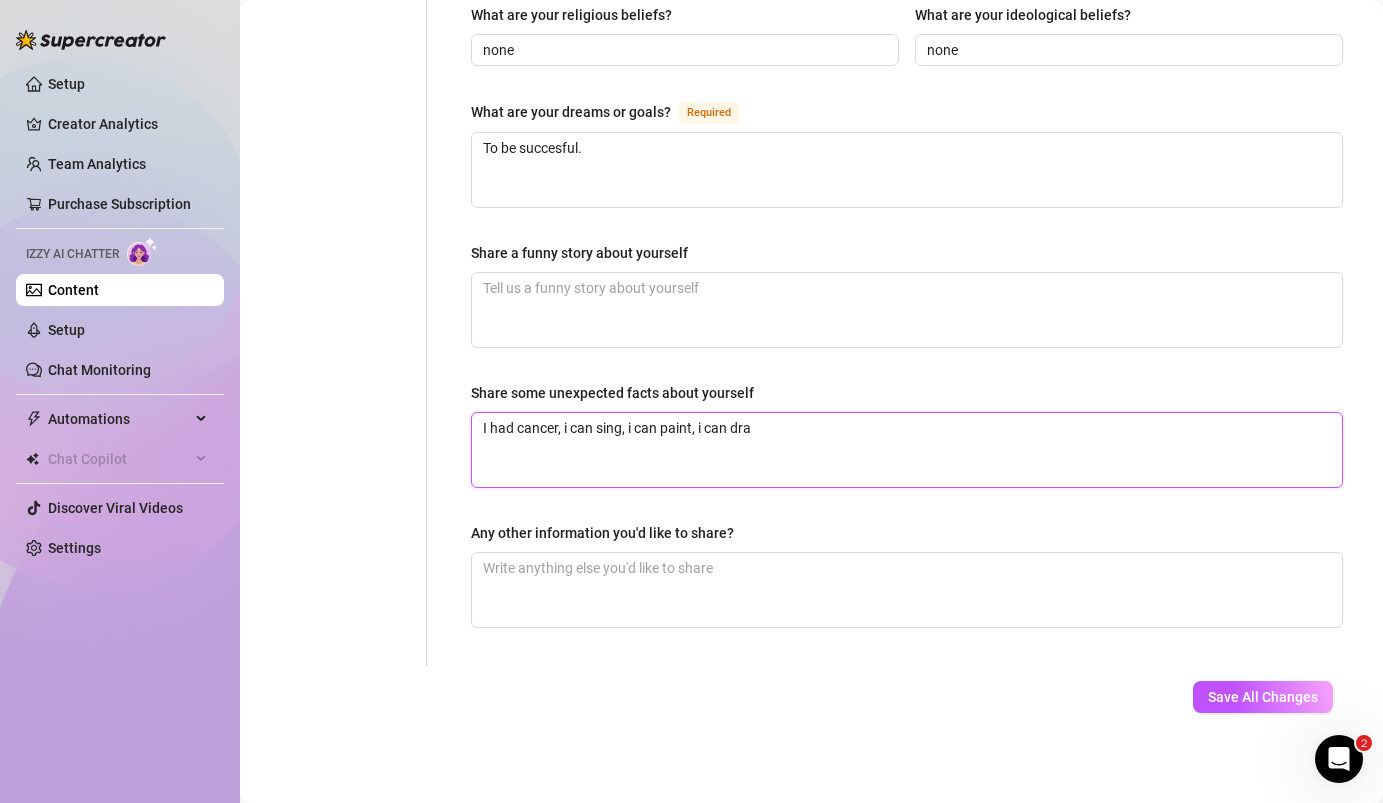type 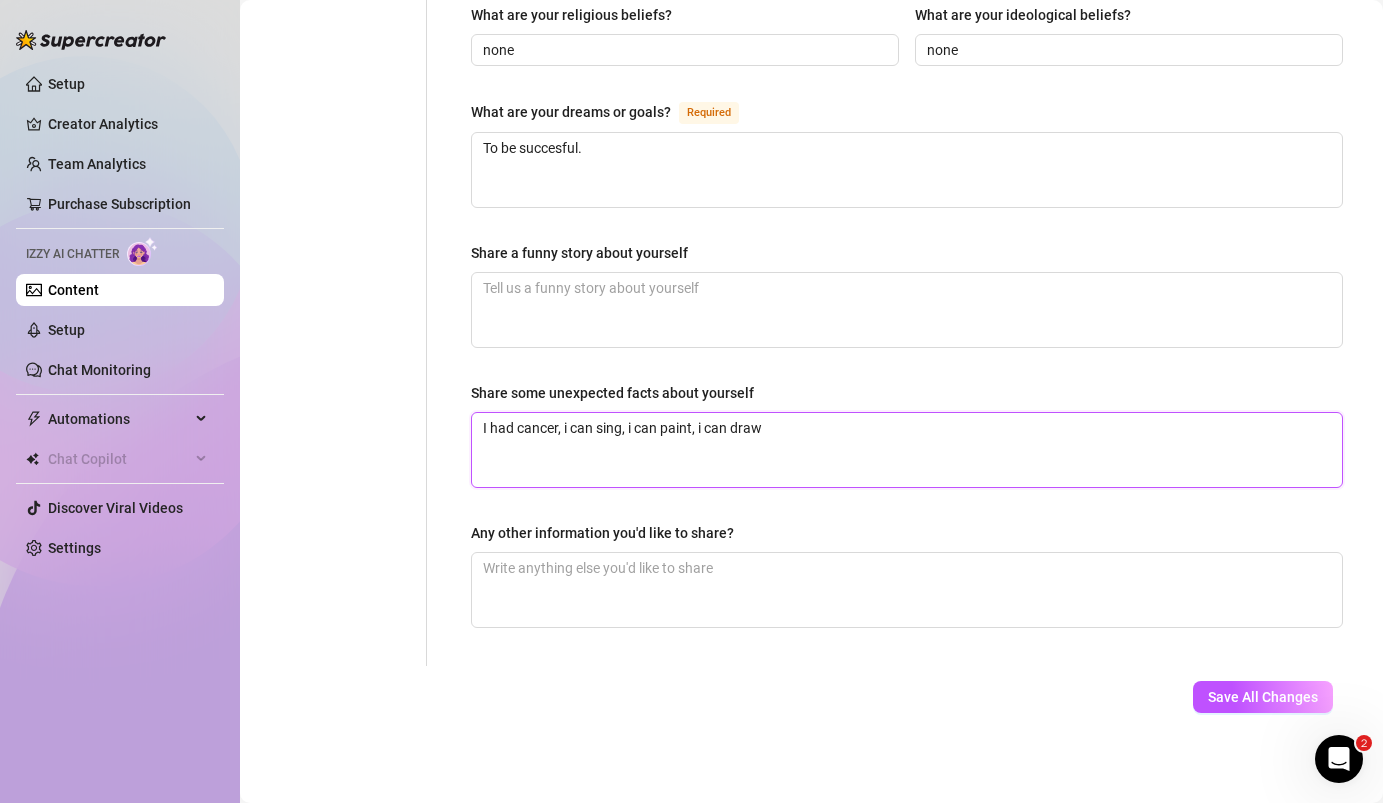 type 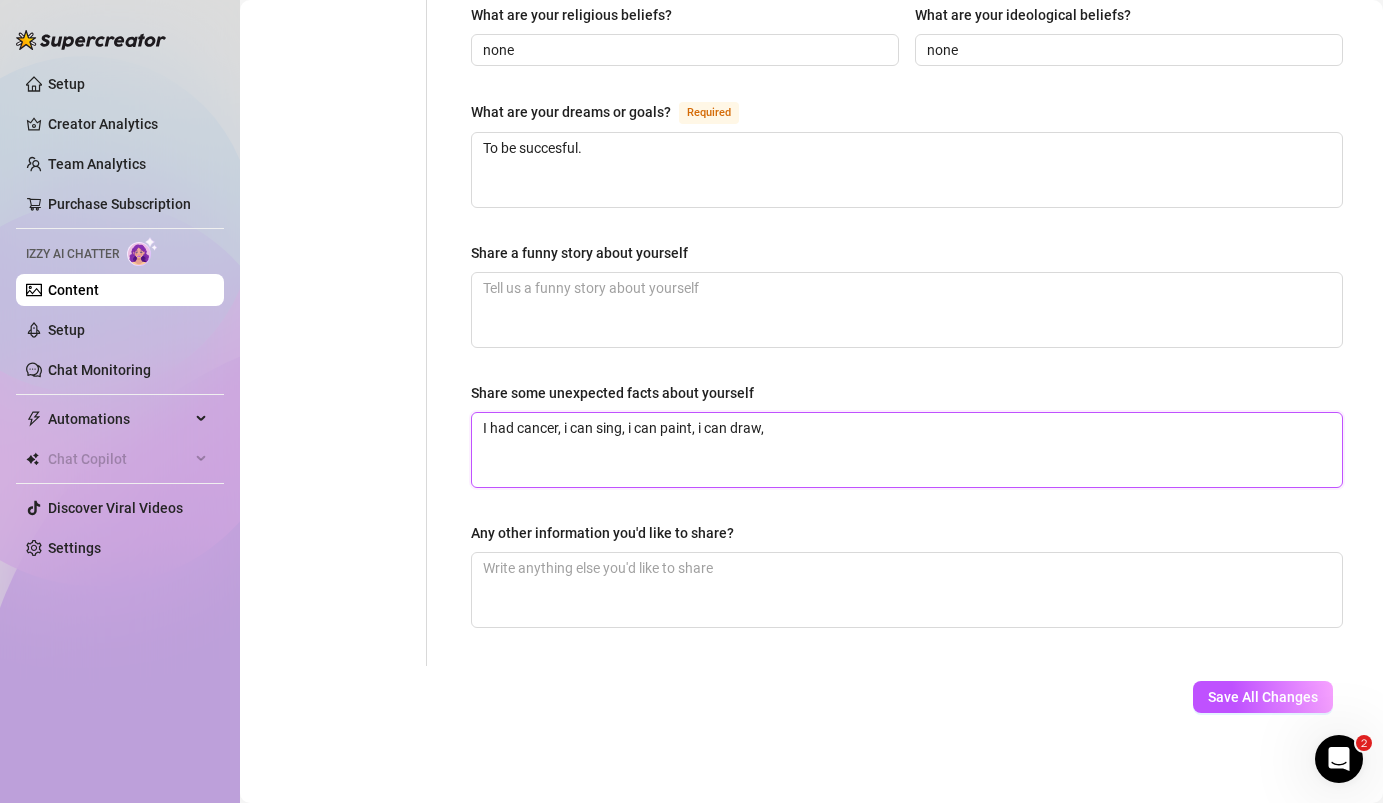 type 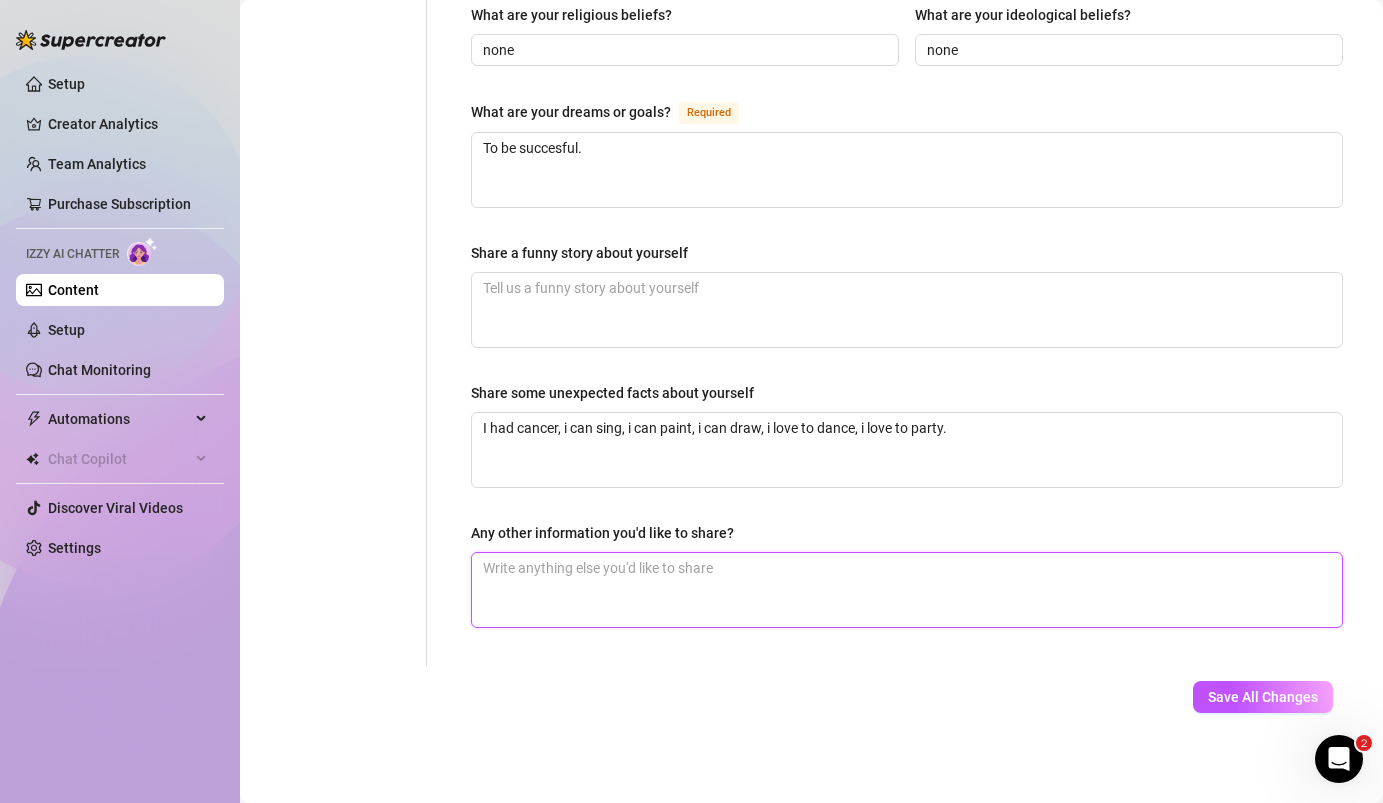 click on "Any other information you'd like to share?" at bounding box center [907, 590] 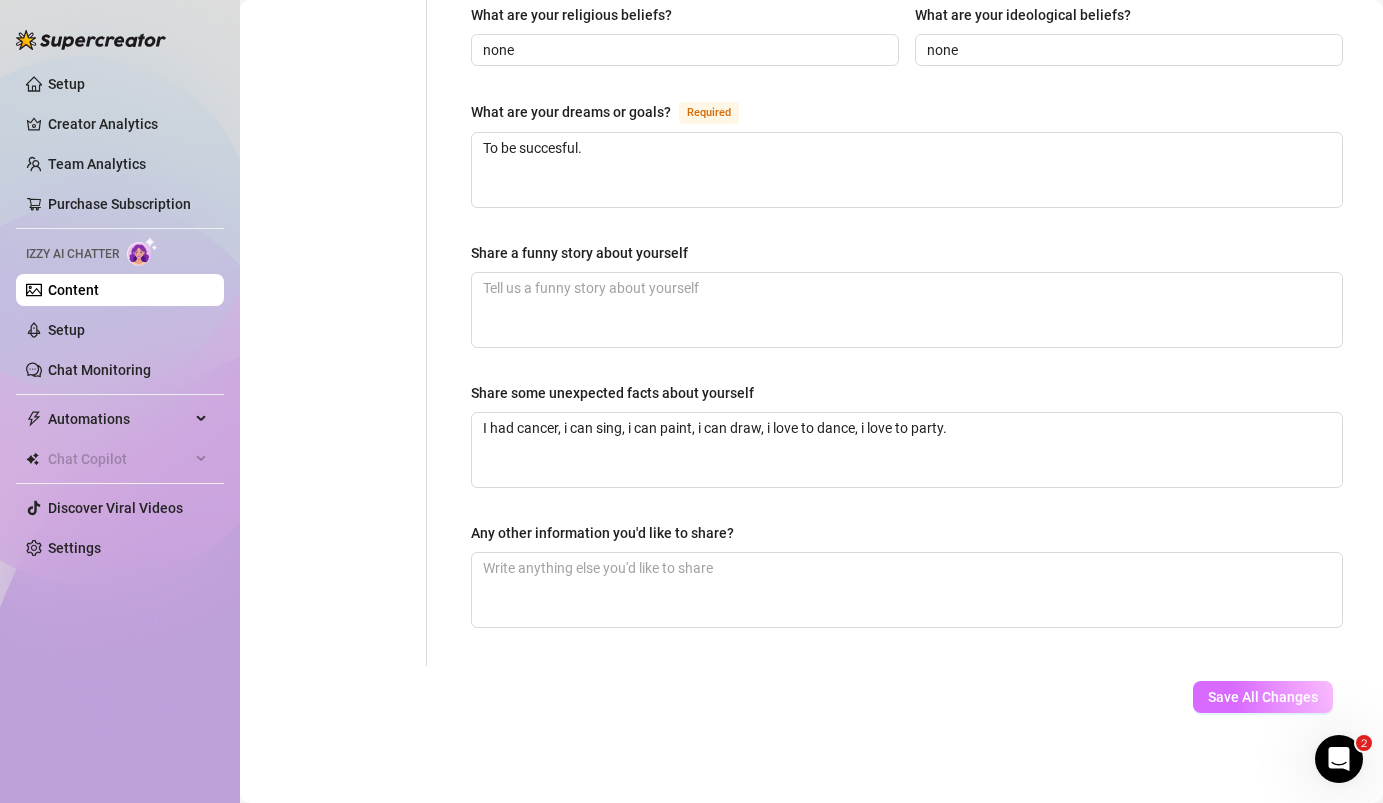 click on "Save All Changes" at bounding box center [1263, 697] 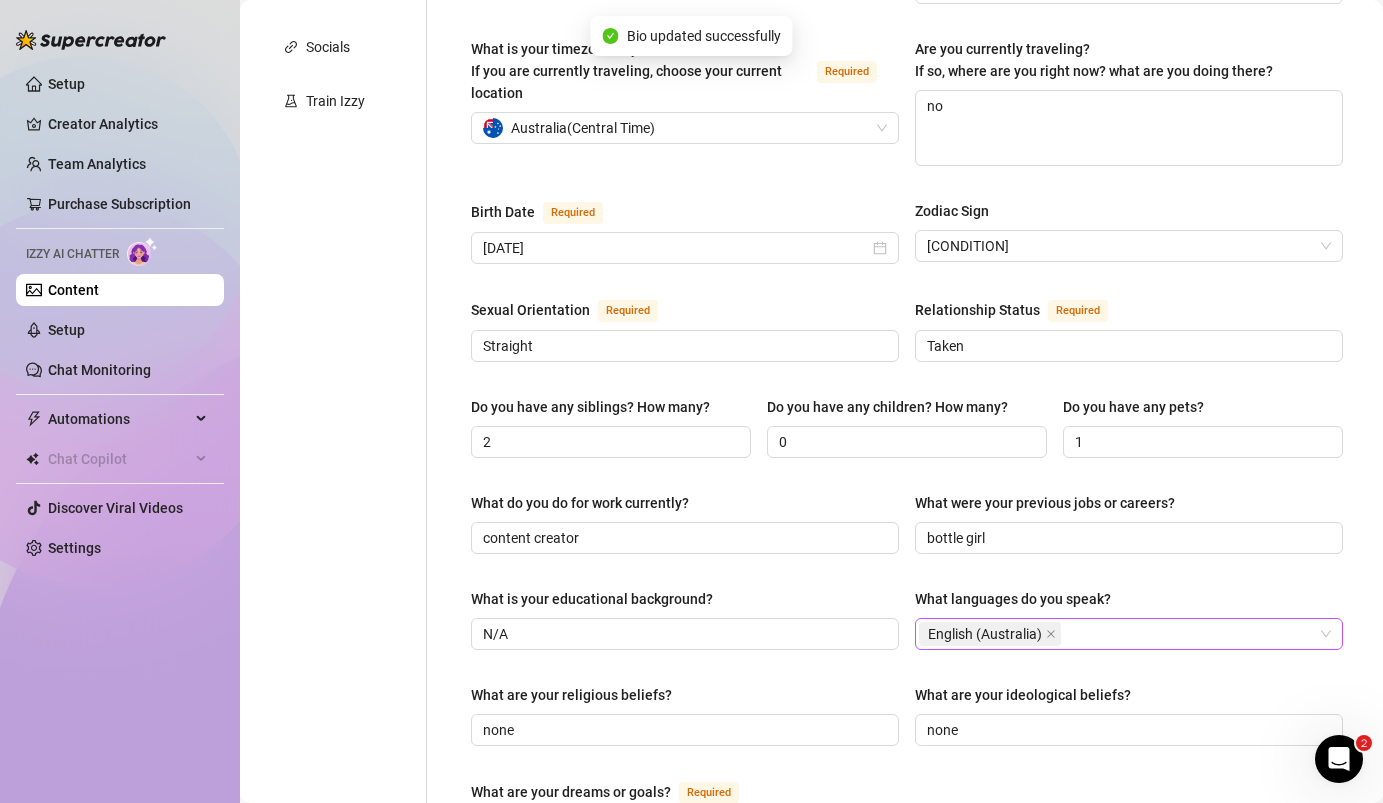 scroll, scrollTop: 0, scrollLeft: 0, axis: both 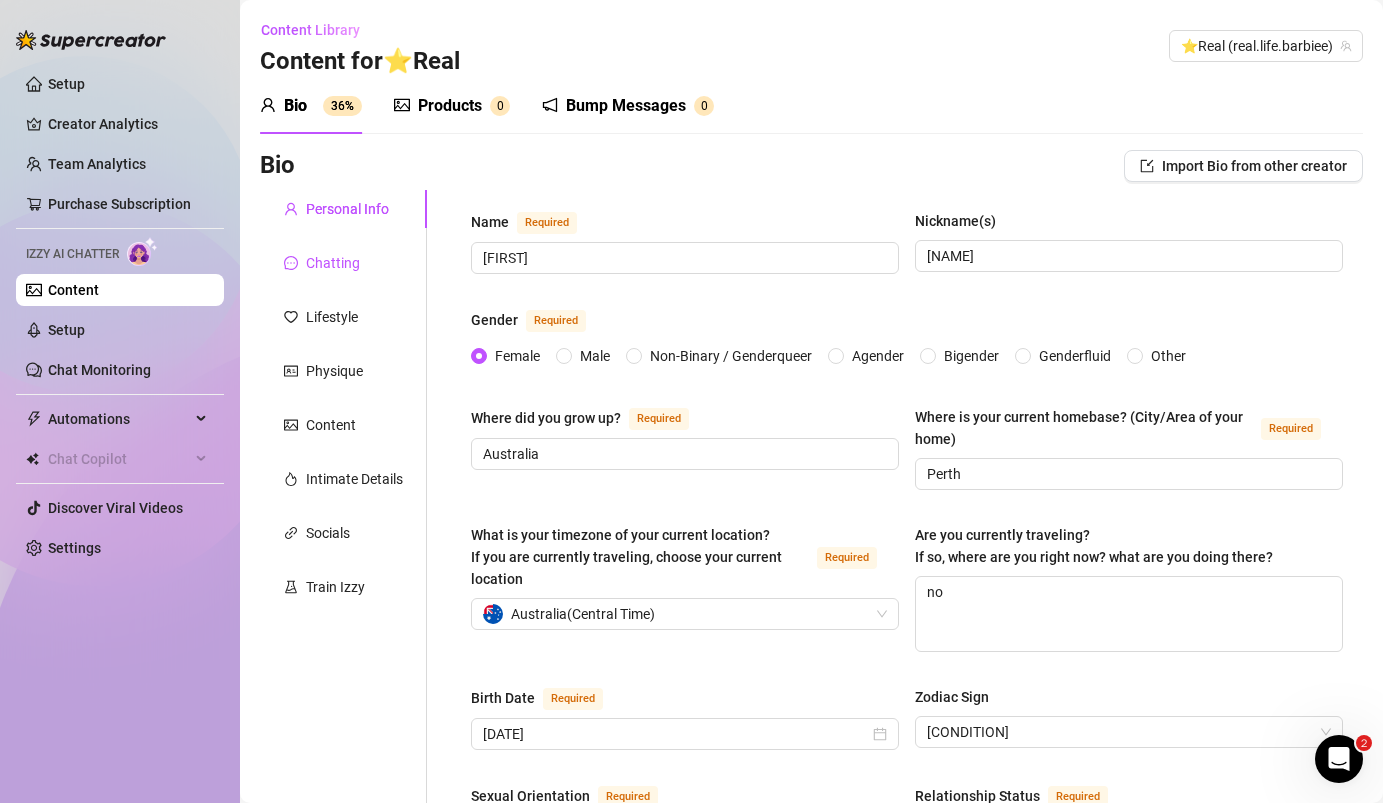 click on "Chatting" at bounding box center [333, 263] 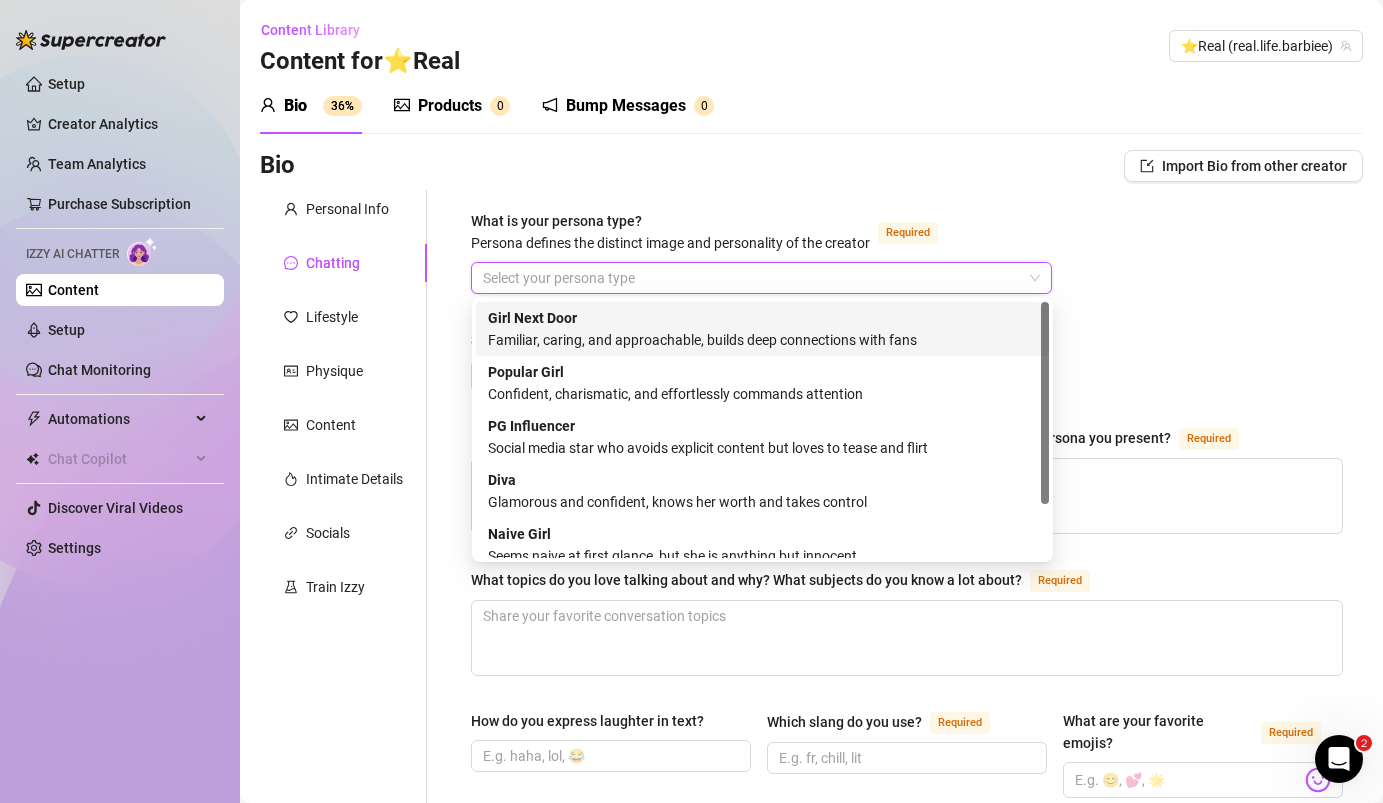 click on "What is your persona type? Persona defines the distinct image and personality of the creator Required" at bounding box center (752, 278) 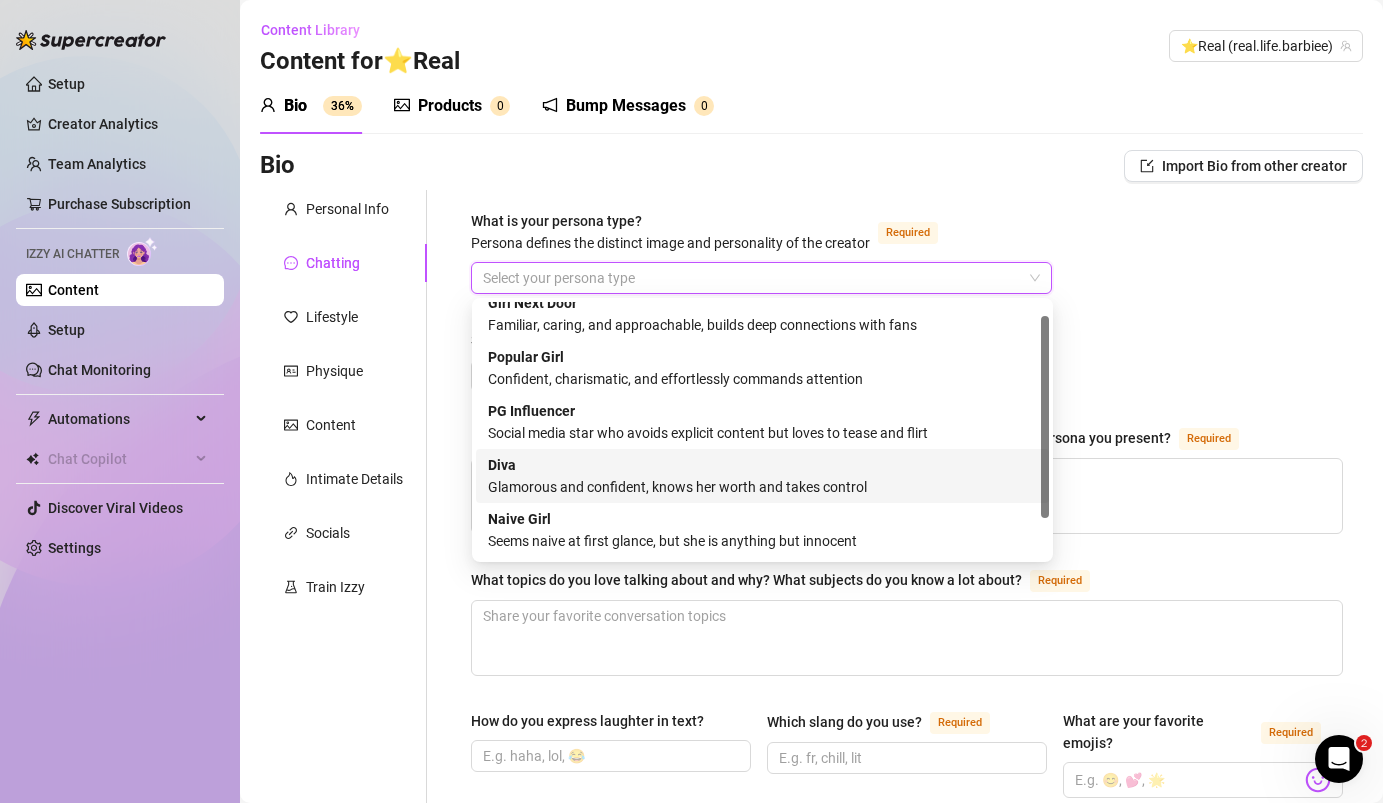 scroll, scrollTop: 3, scrollLeft: 0, axis: vertical 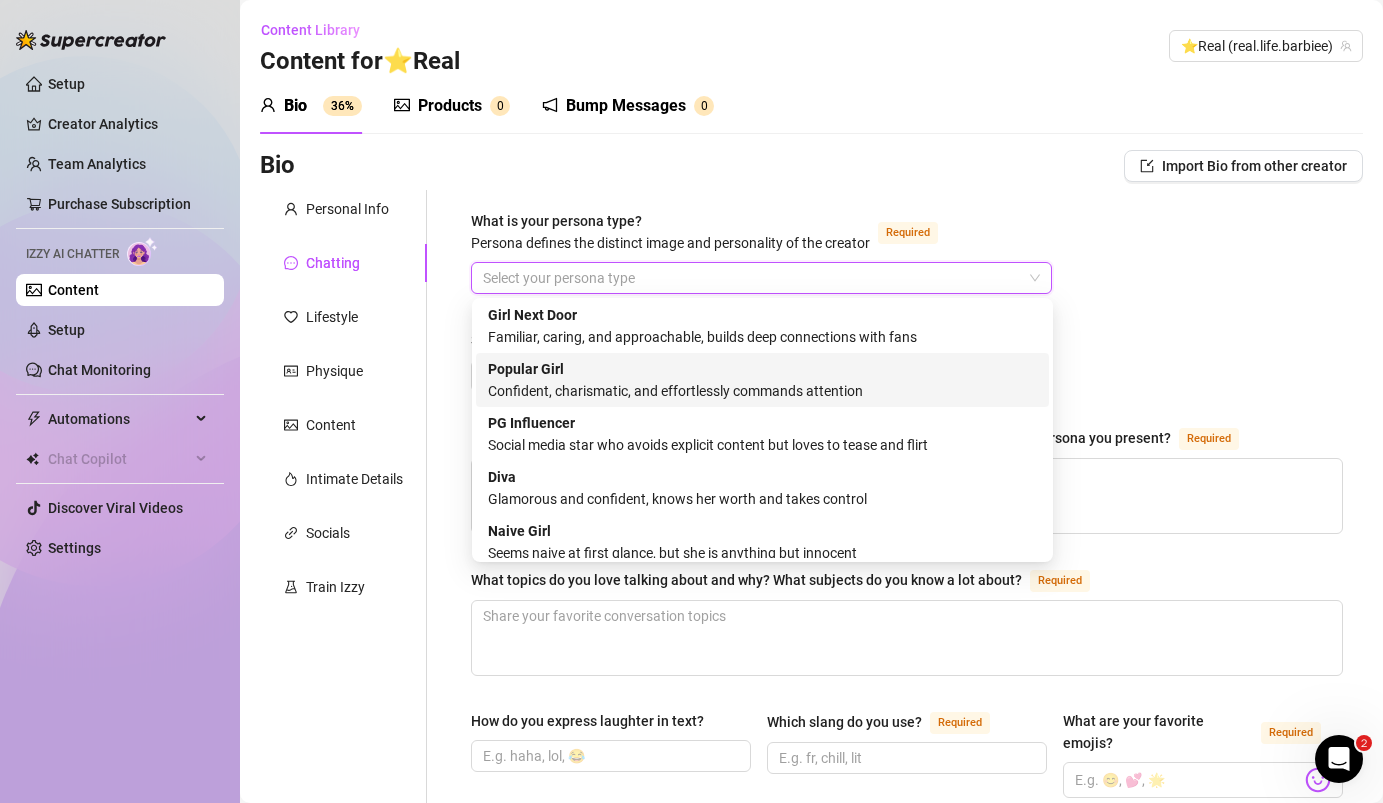 click on "Confident, charismatic, and effortlessly commands attention" at bounding box center (762, 391) 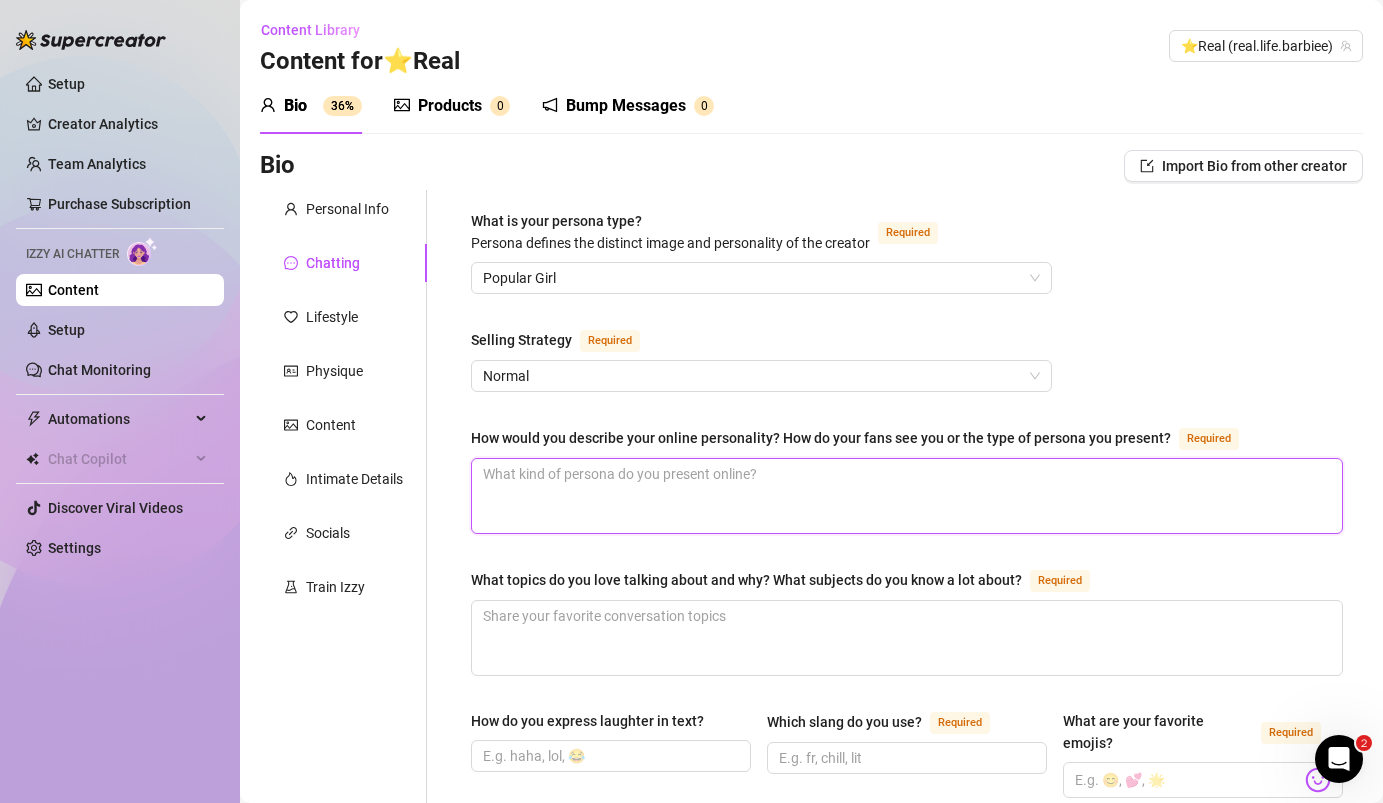 click on "How would you describe your online personality? How do your fans see you or the type of persona you present? Required" at bounding box center (907, 496) 